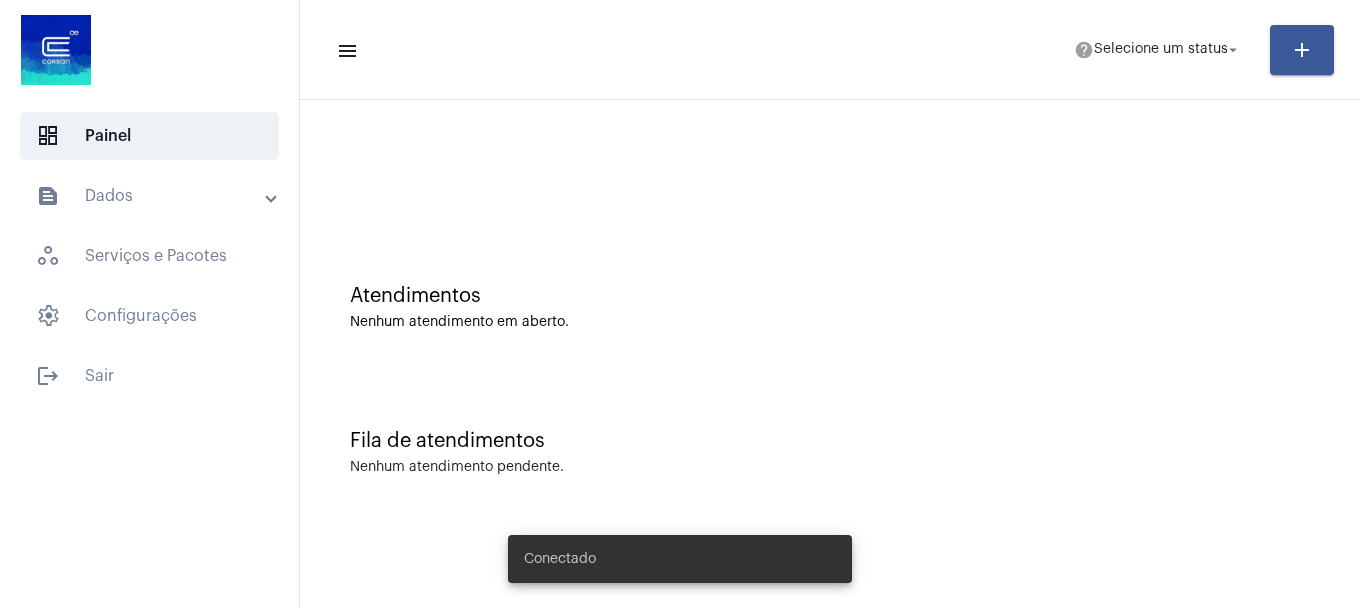 scroll, scrollTop: 0, scrollLeft: 0, axis: both 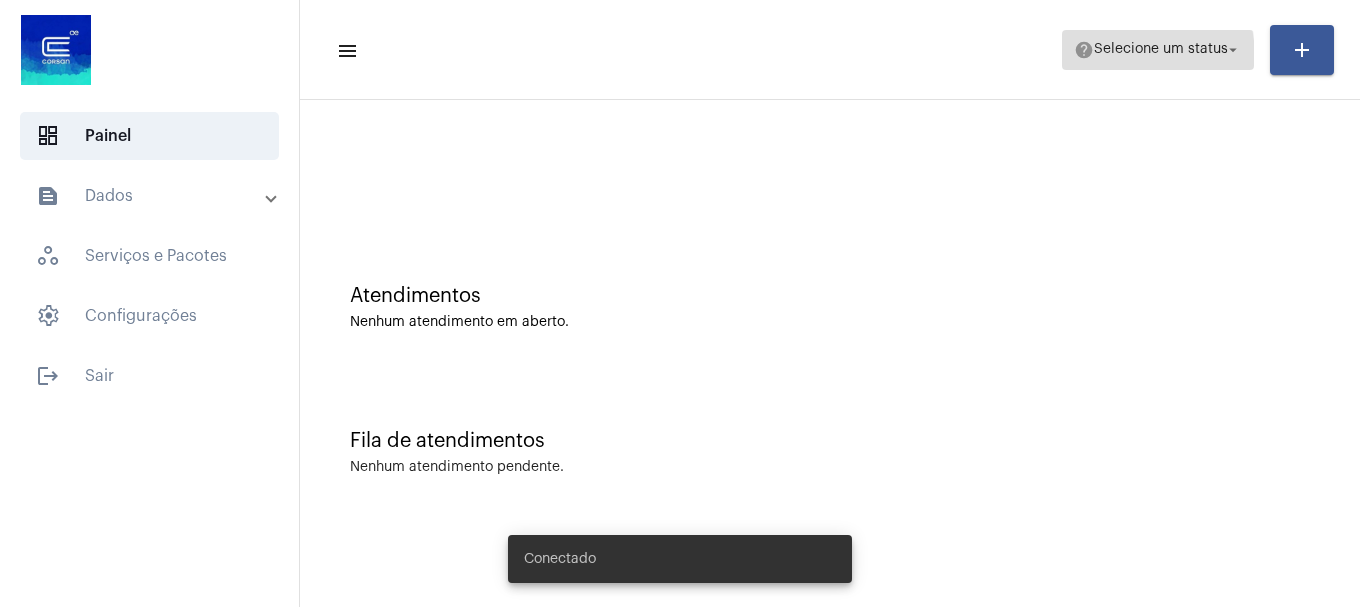 click on "help  Selecione um status arrow_drop_down" 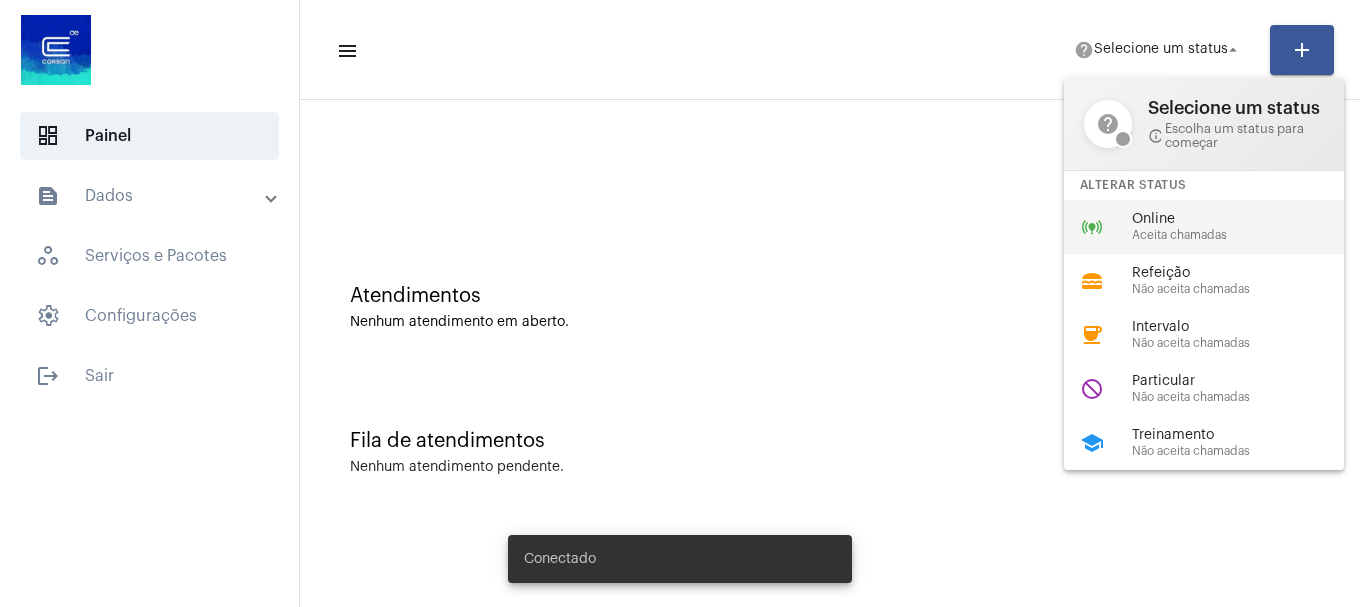 click on "online_prediction  Online Aceita chamadas" at bounding box center (1220, 227) 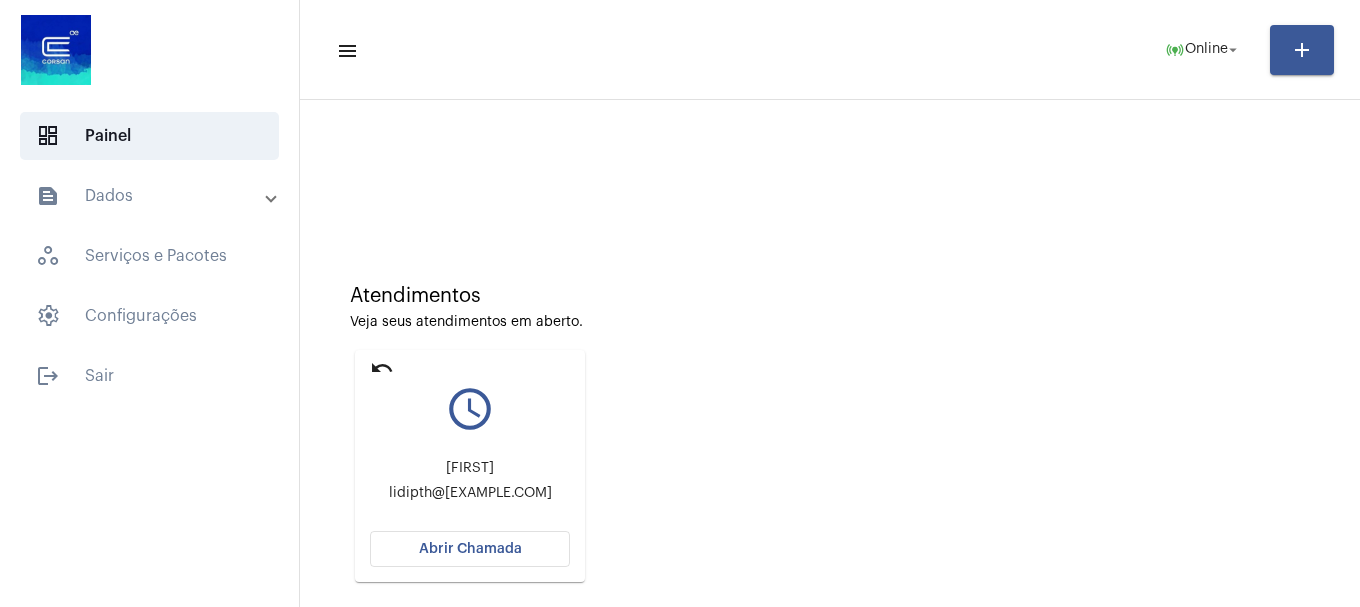 click on "Abrir Chamada" 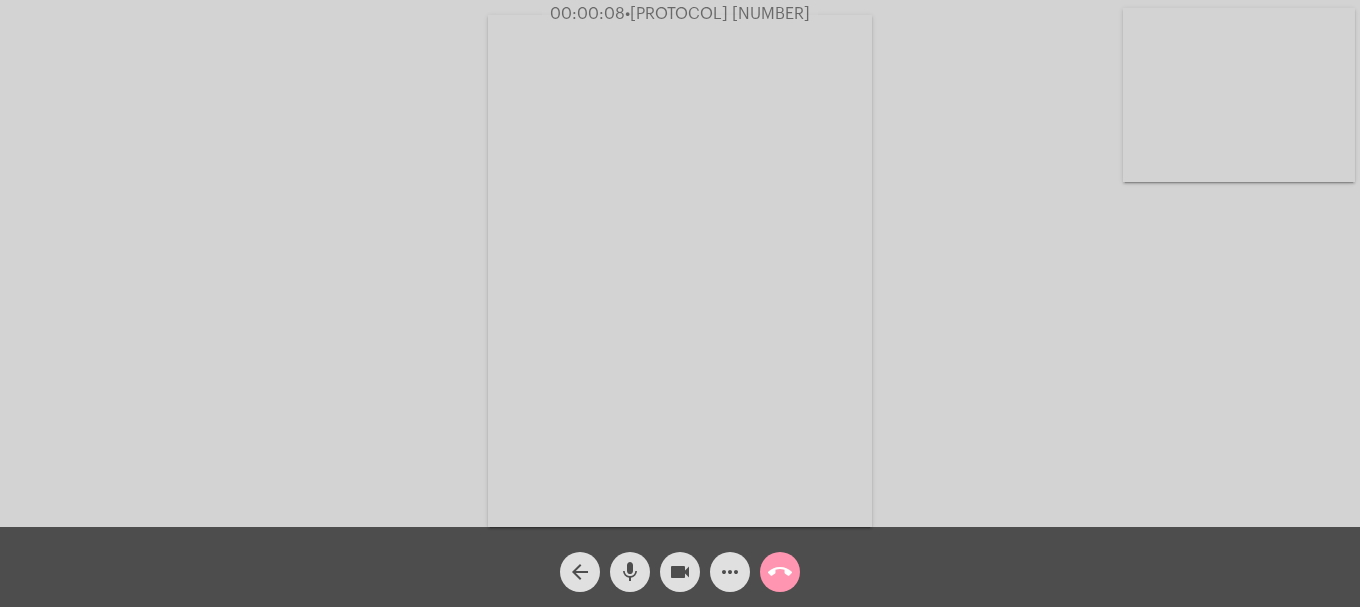 click on "mic" 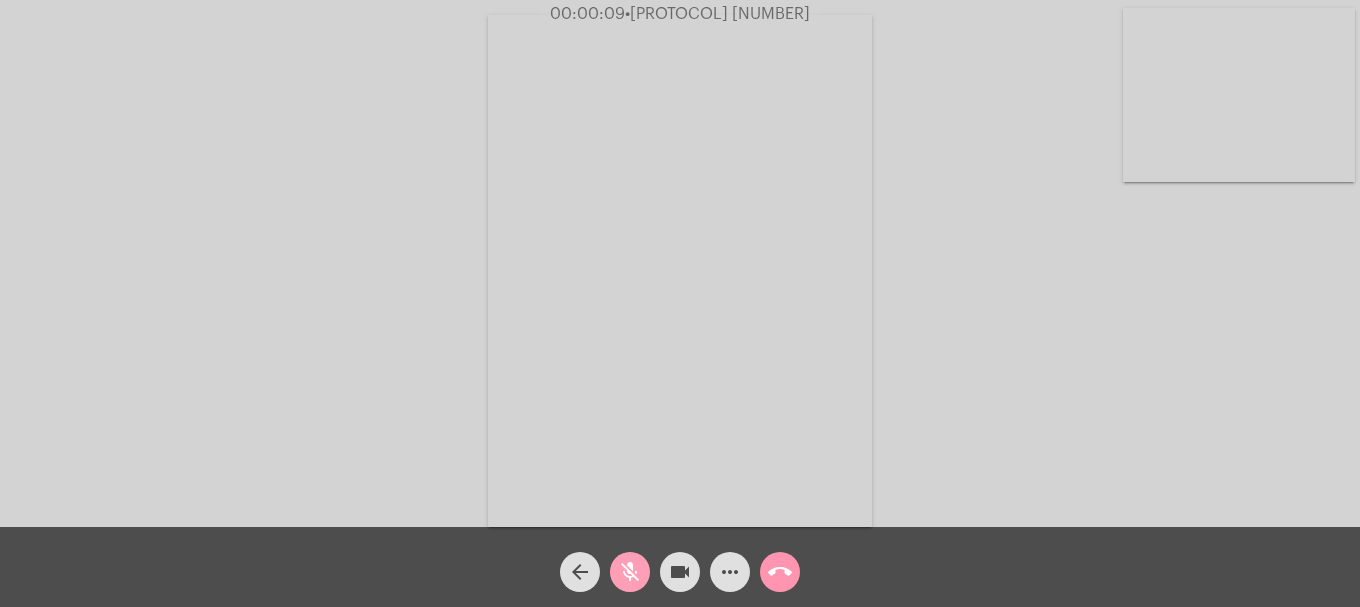 click on "mic_off" 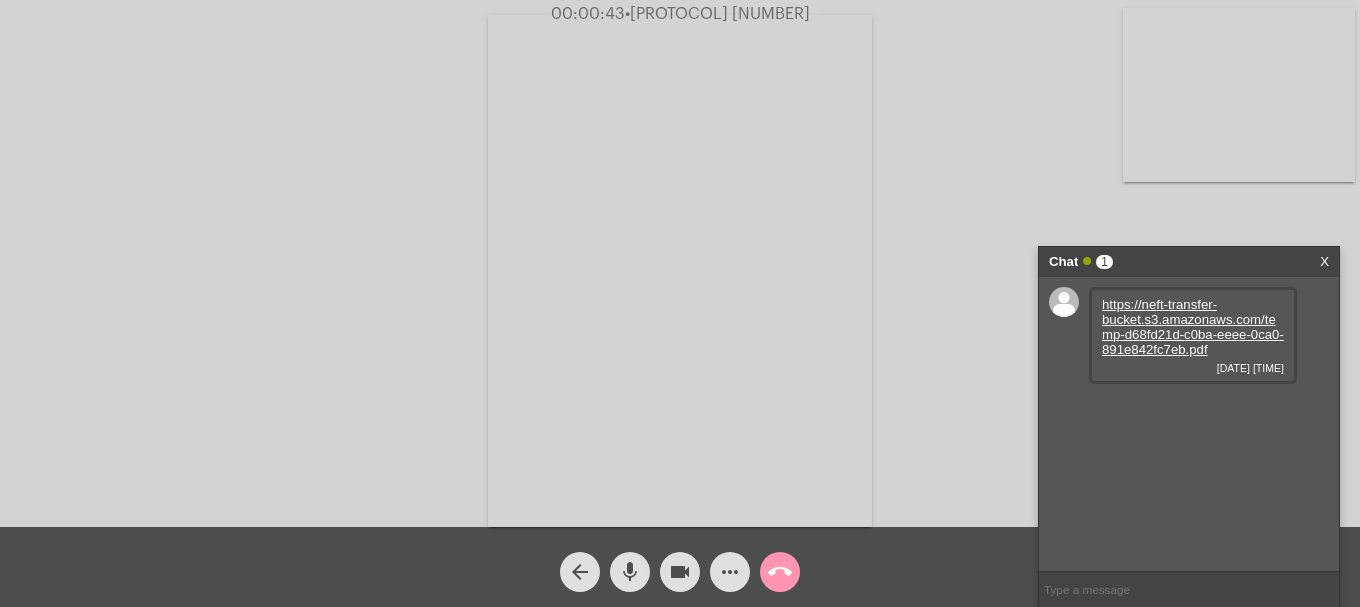 click on "https://neft-transfer-bucket.s3.amazonaws.com/temp-d68fd21d-c0ba-eeee-0ca0-891e842fc7eb.pdf" at bounding box center [1193, 327] 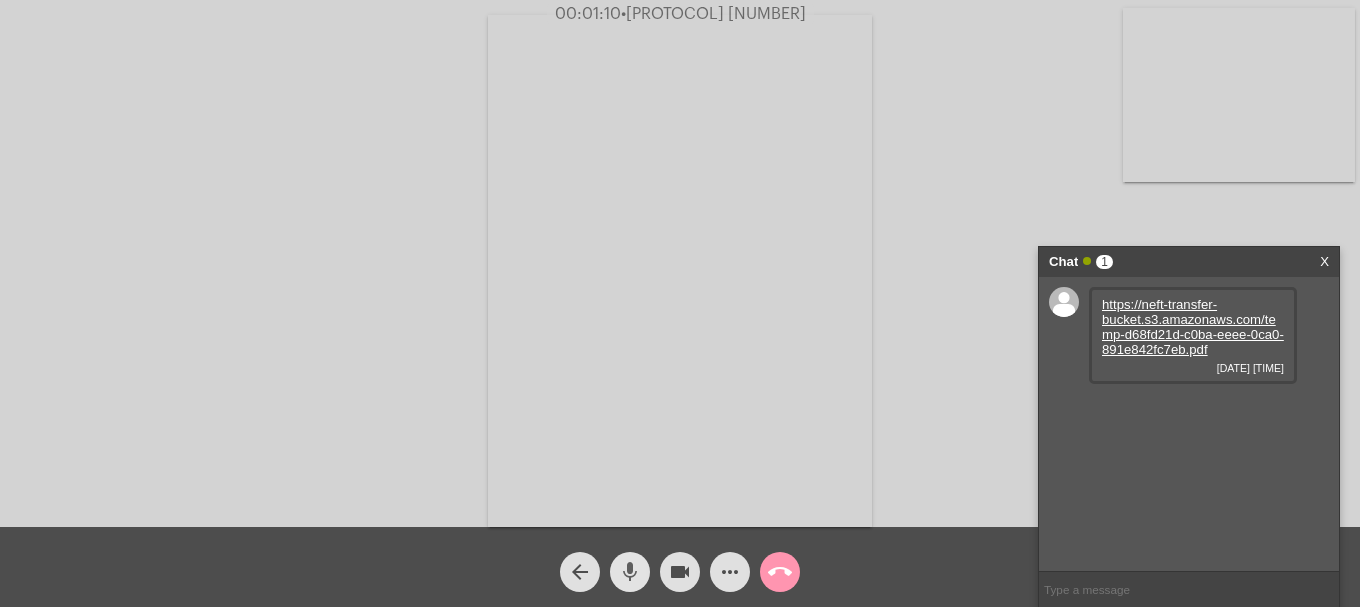 click on "mic" 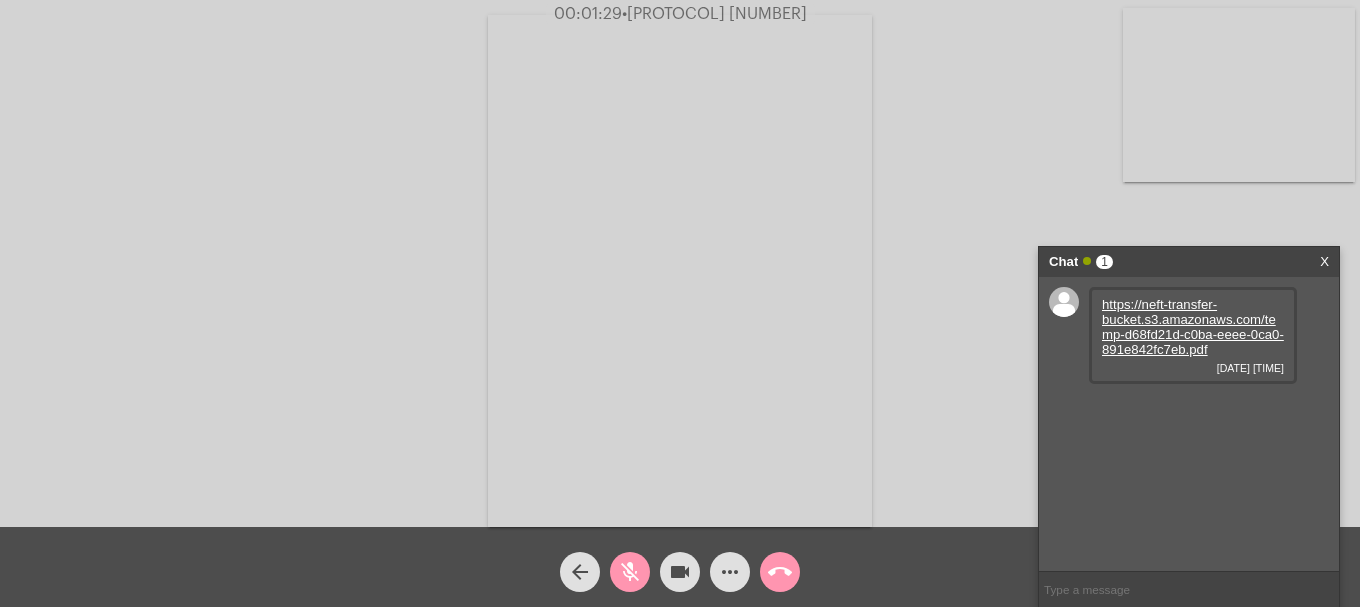 drag, startPoint x: 630, startPoint y: 566, endPoint x: 631, endPoint y: 552, distance: 14.035668 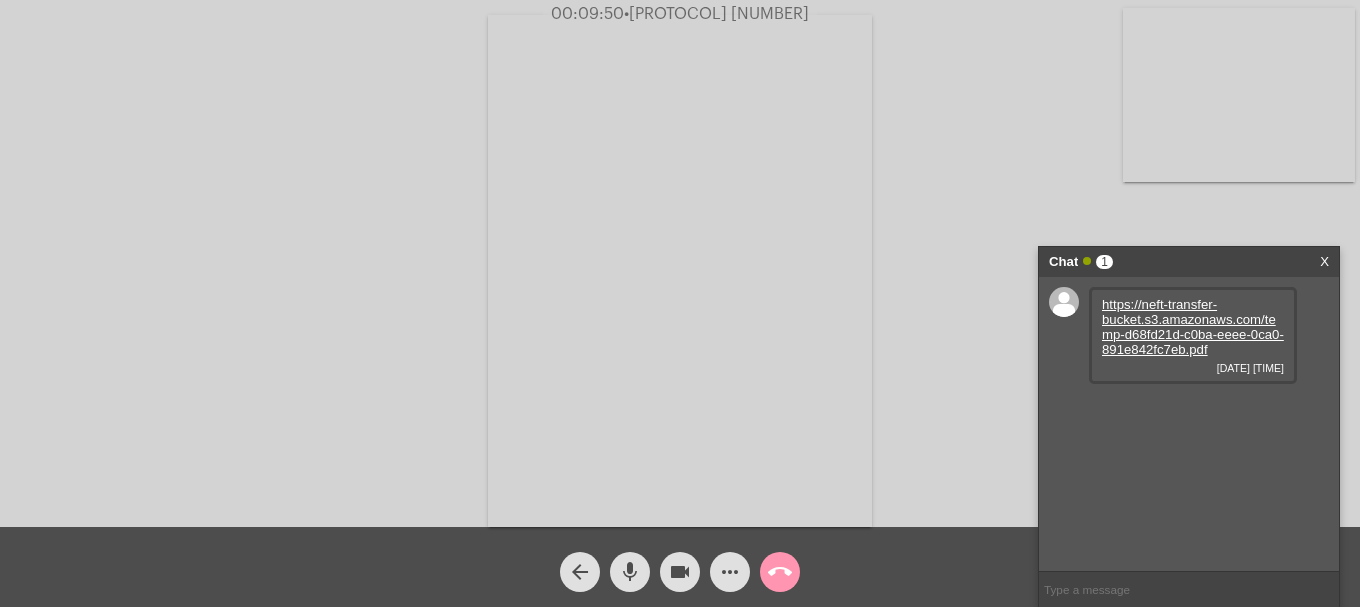 click on "more_horiz" 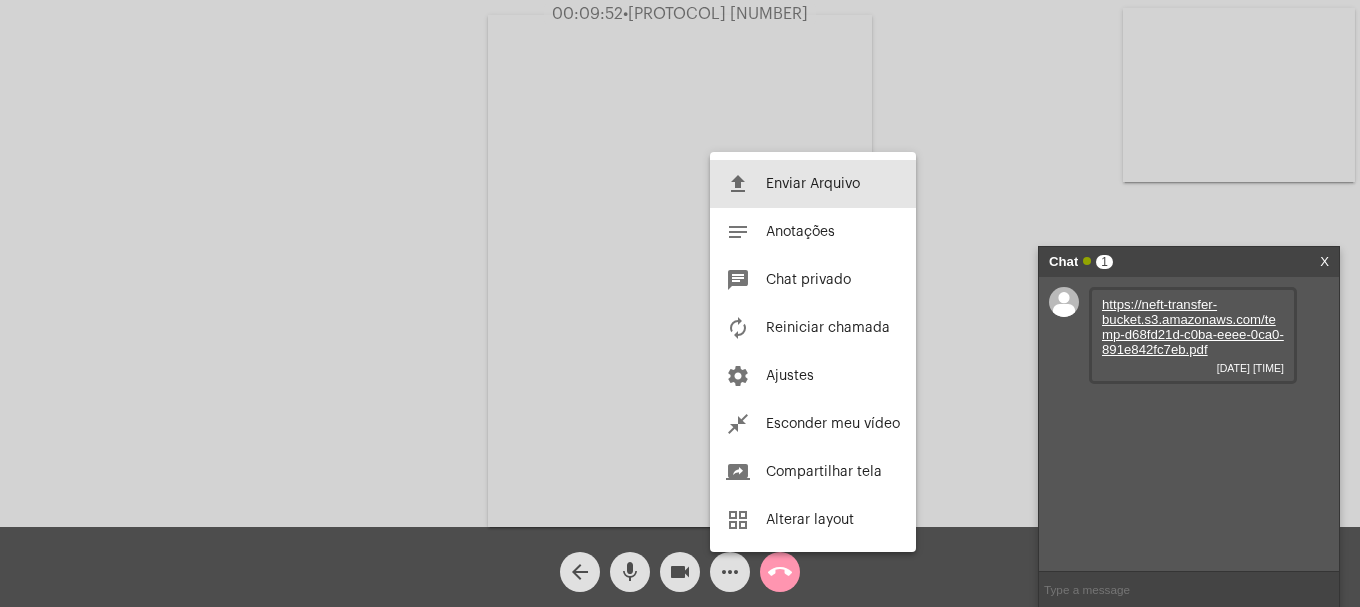 click on "file_upload Enviar Arquivo" at bounding box center (813, 184) 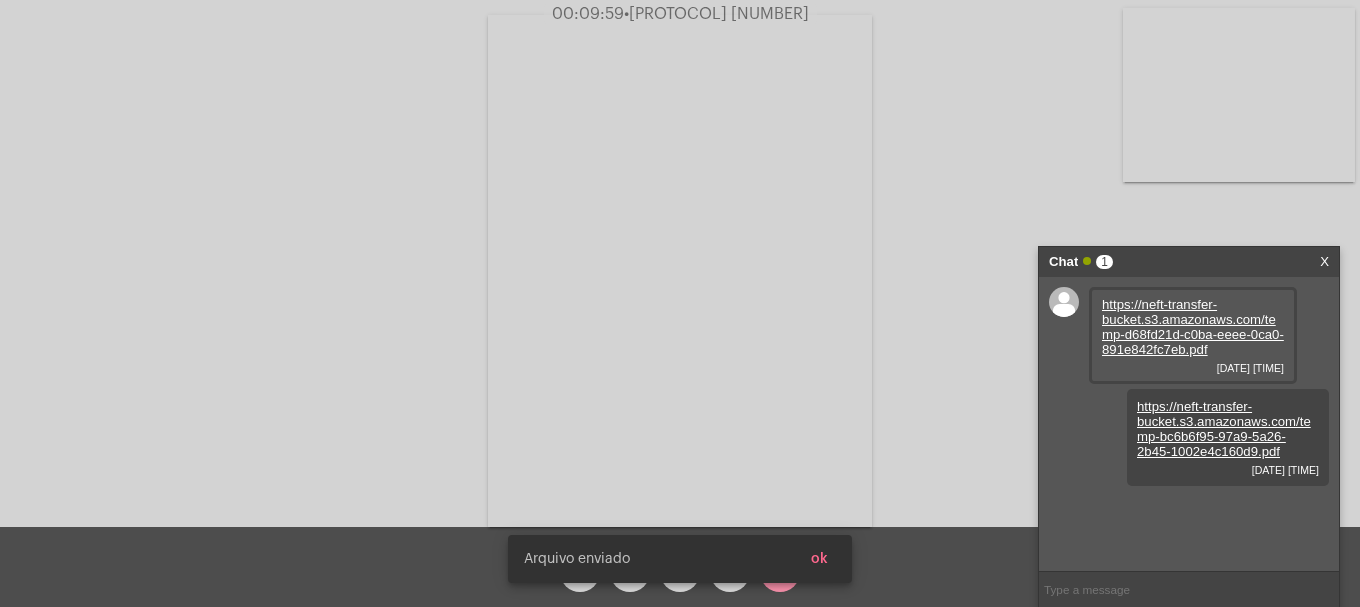 click on "ok" at bounding box center [819, 559] 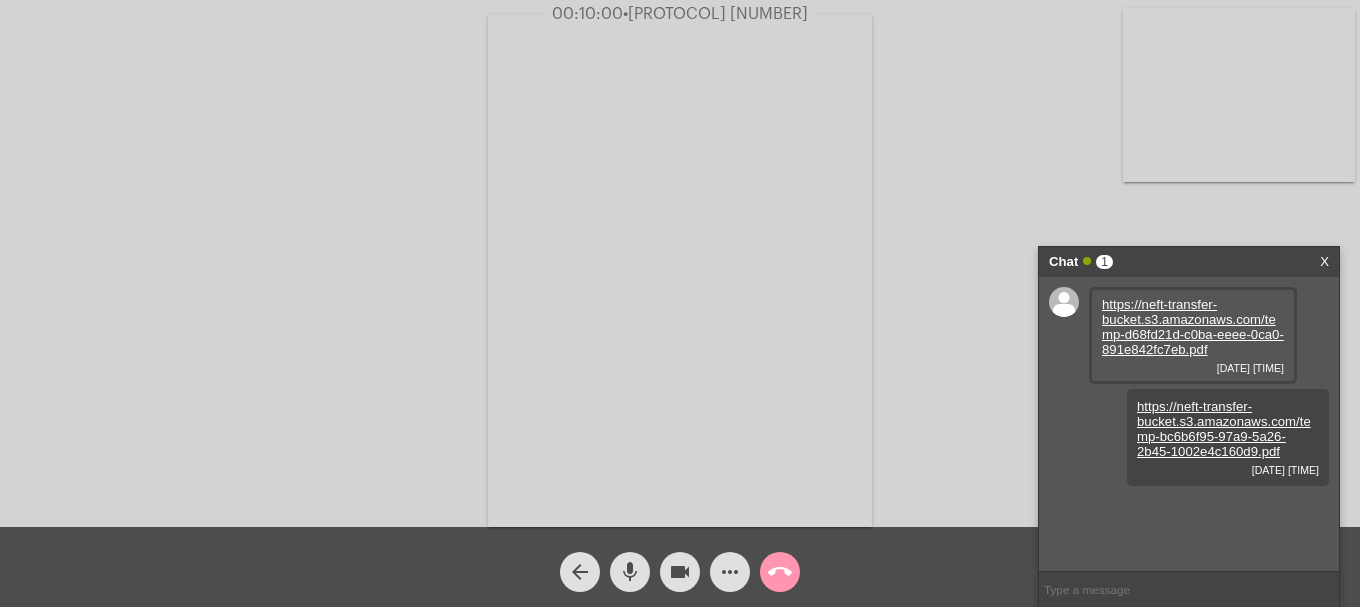click on "more_horiz" 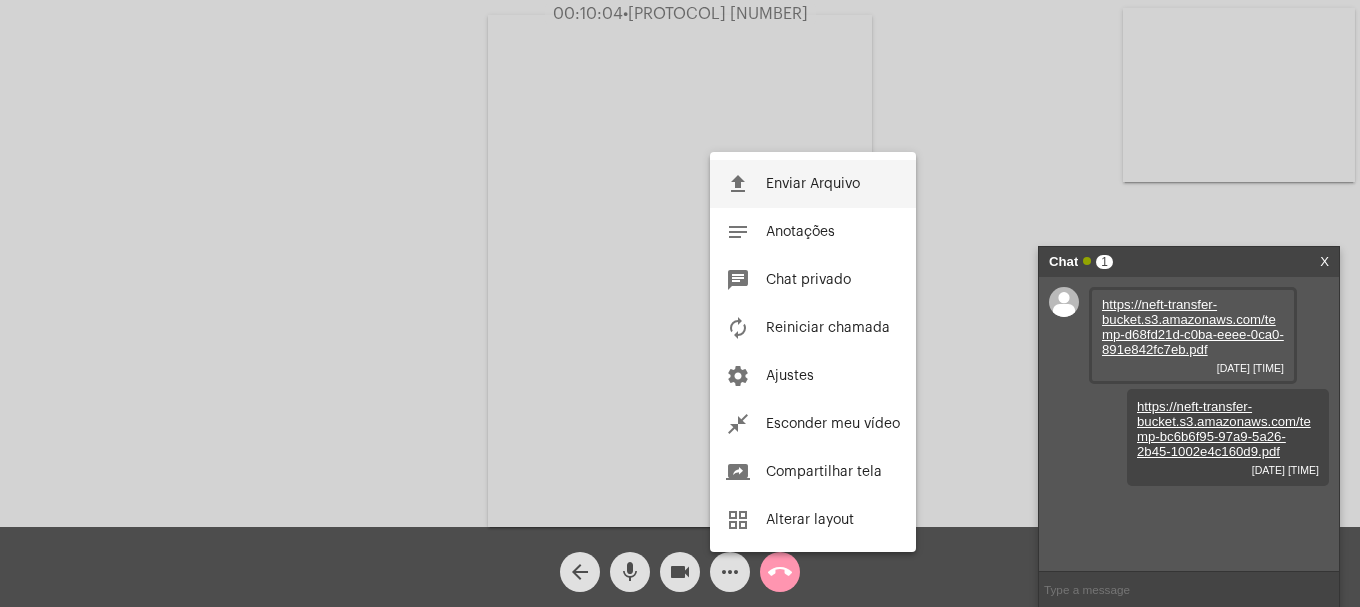 click on "file_upload Enviar Arquivo" at bounding box center (813, 184) 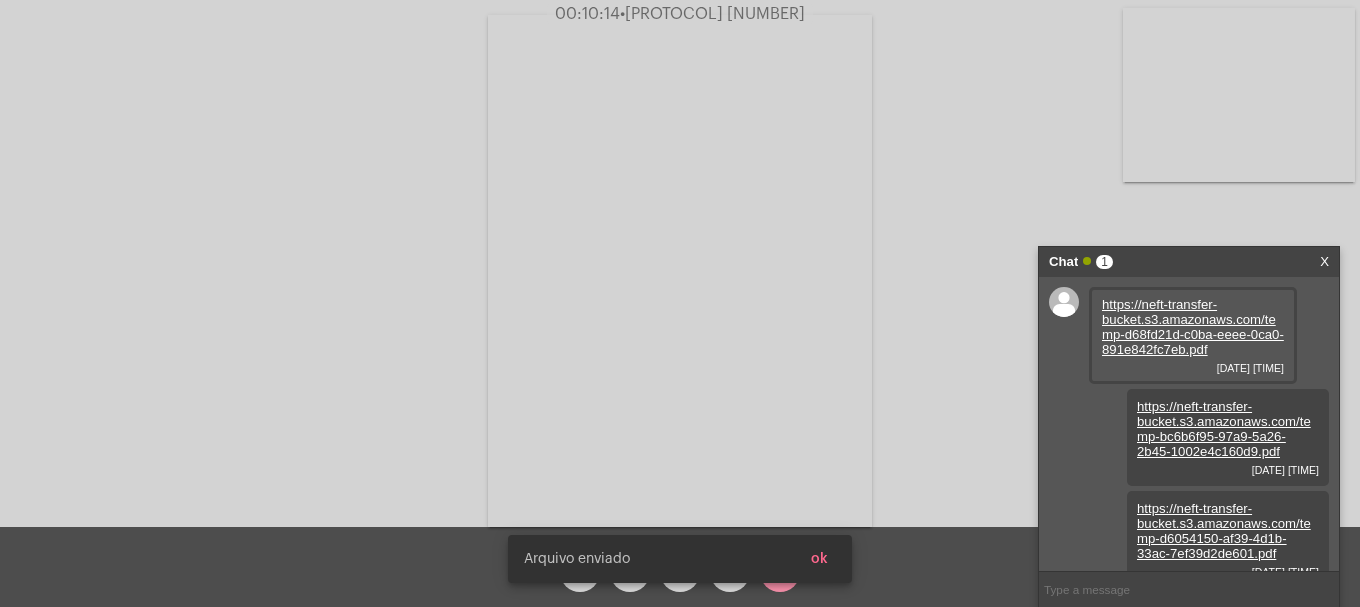 scroll, scrollTop: 17, scrollLeft: 0, axis: vertical 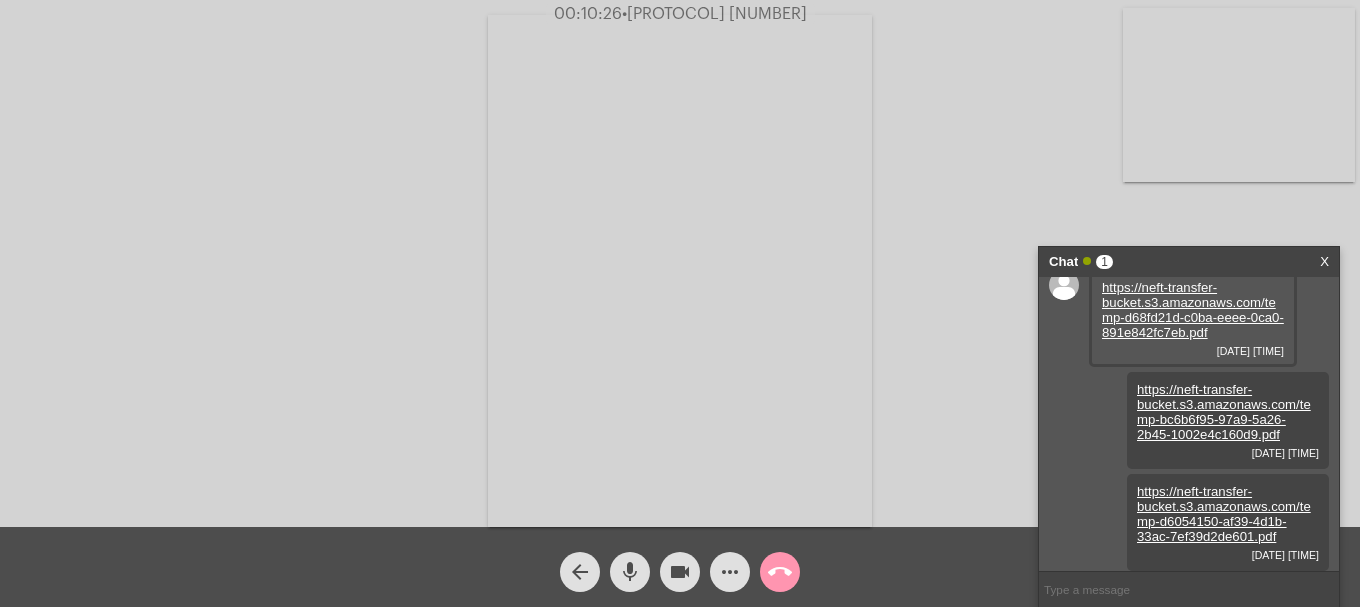 click on "mic" 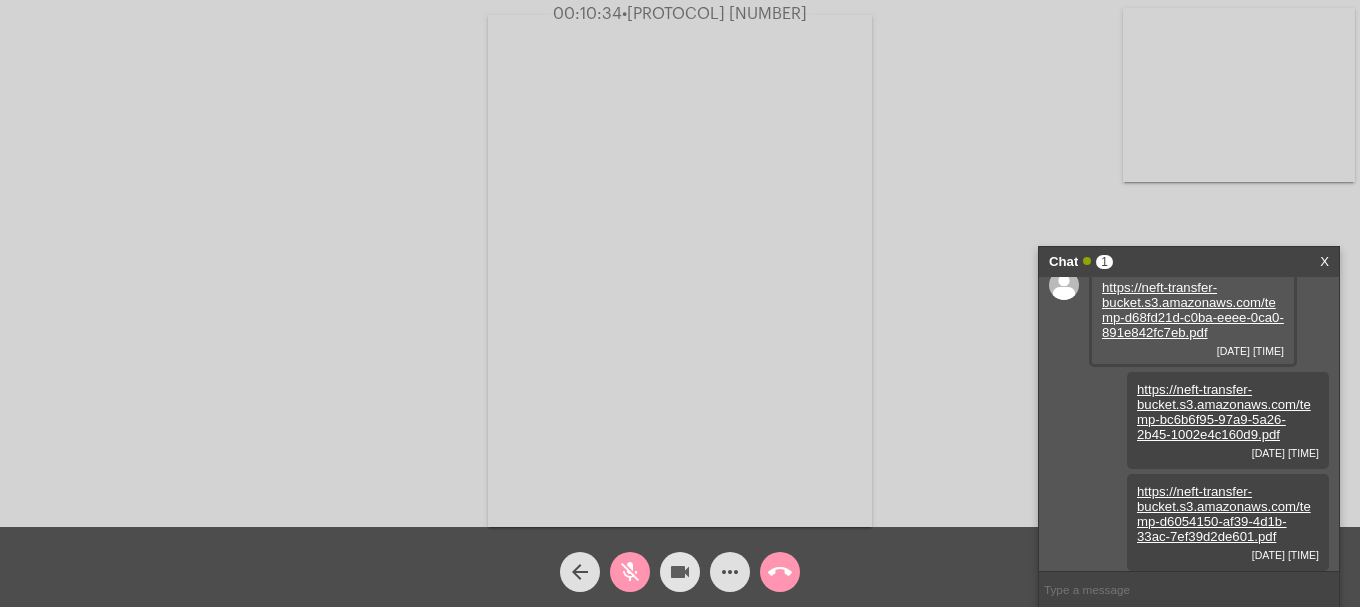 click on "videocam" 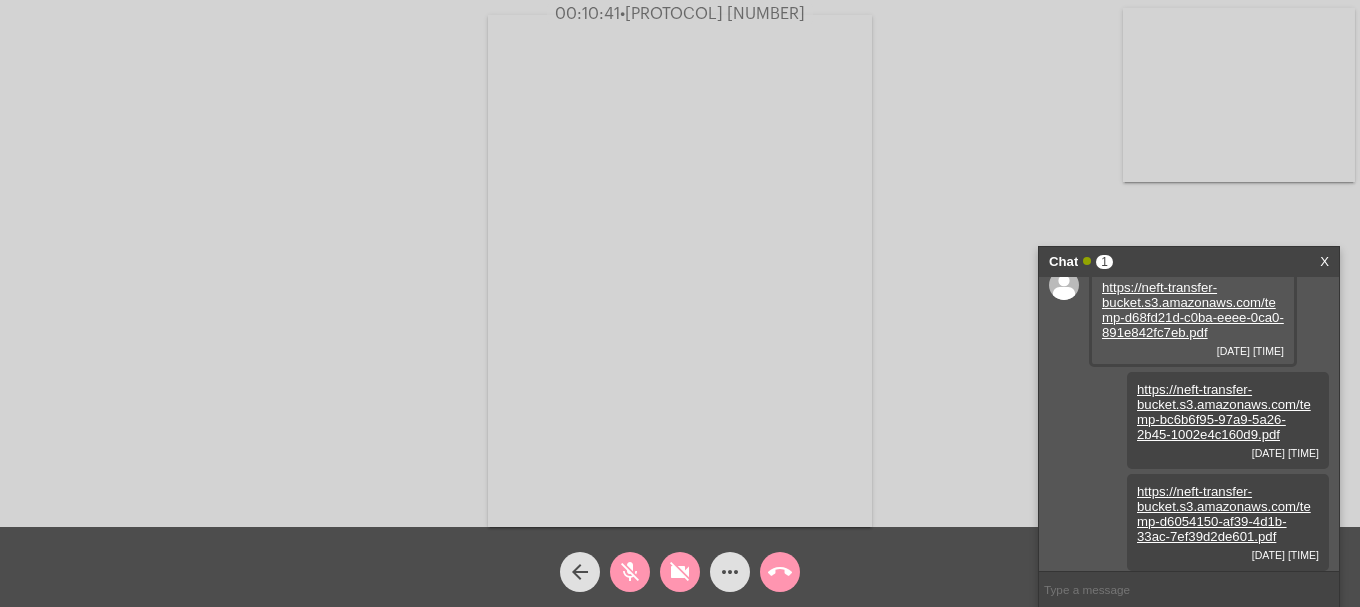 click on "videocam_off" 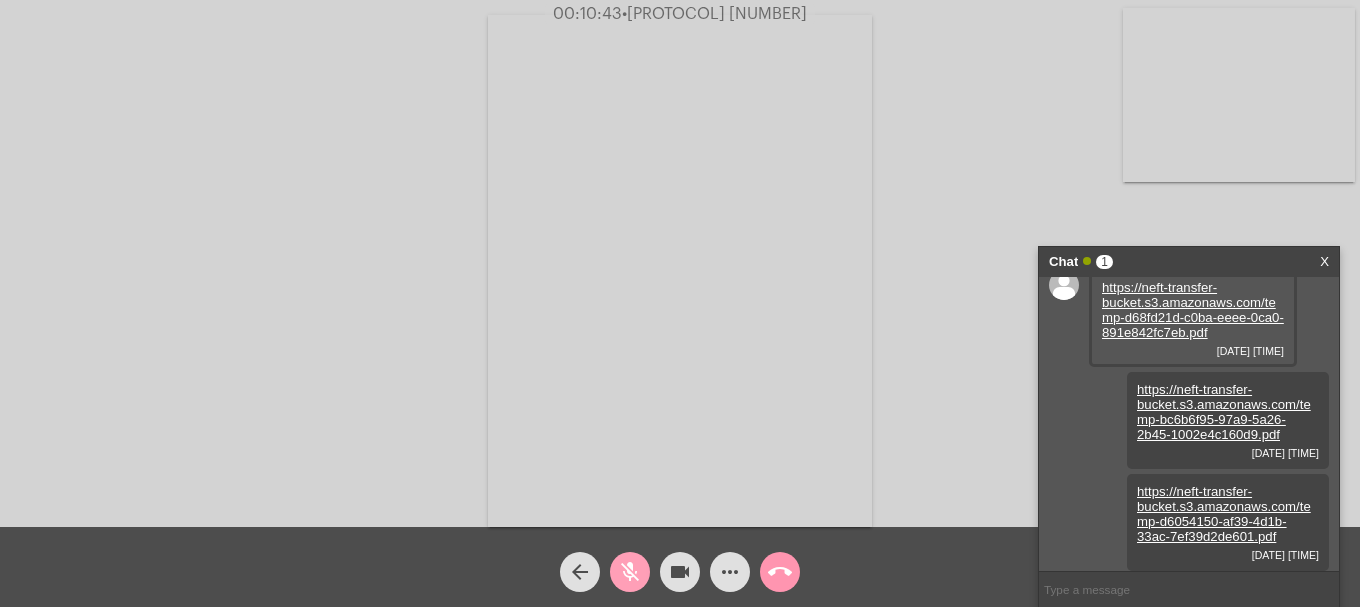 click on "mic_off" 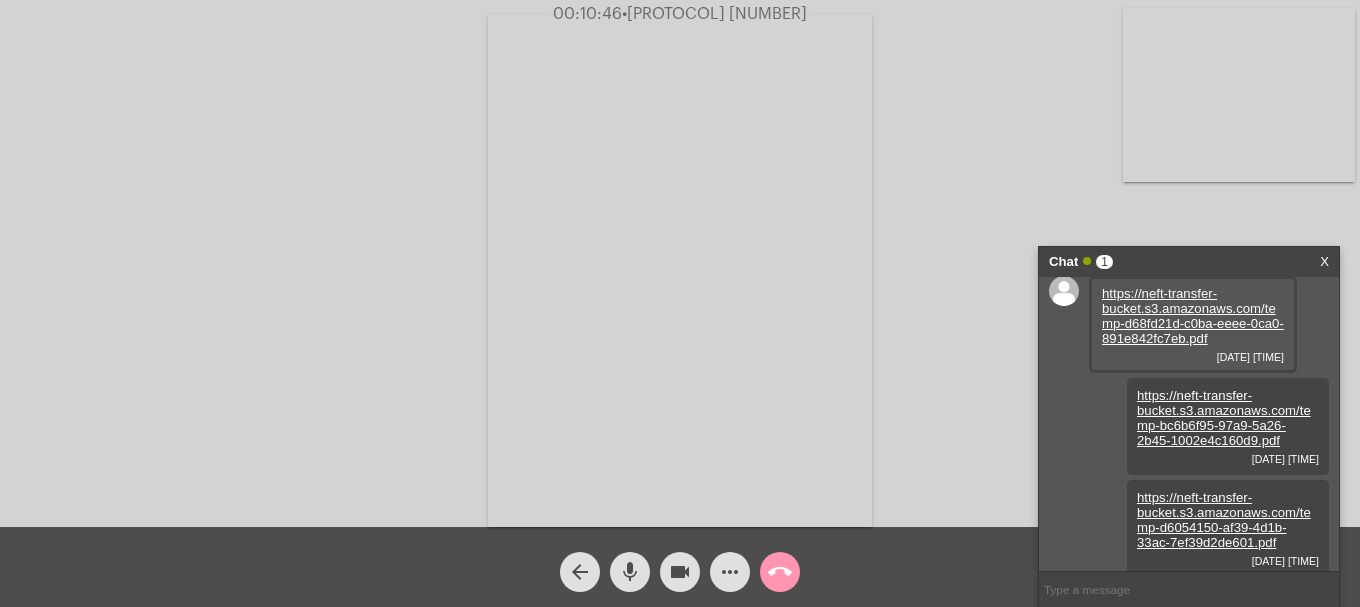 scroll, scrollTop: 17, scrollLeft: 0, axis: vertical 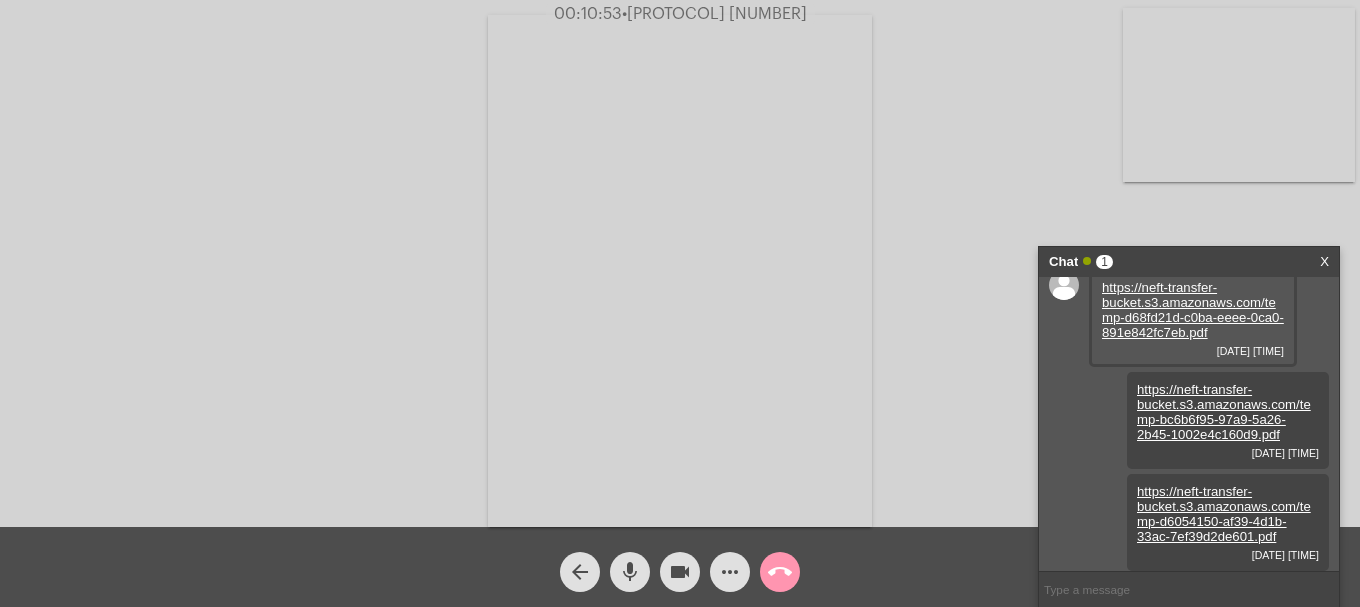 click on "more_horiz" 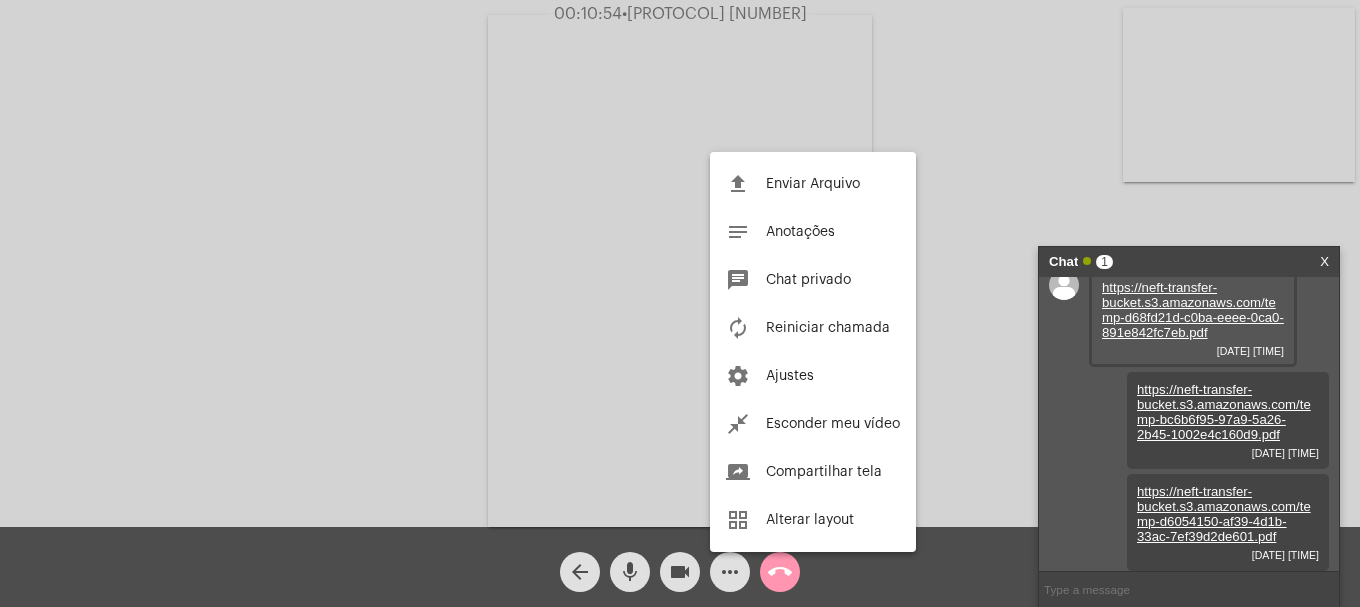 click on "file_upload Enviar Arquivo notes Anotações chat Chat privado autorenew Reiniciar chamada settings Ajustes close_fullscreen Esconder meu vídeo screen_share Compartilhar tela grid_view Alterar layout" at bounding box center (813, 352) 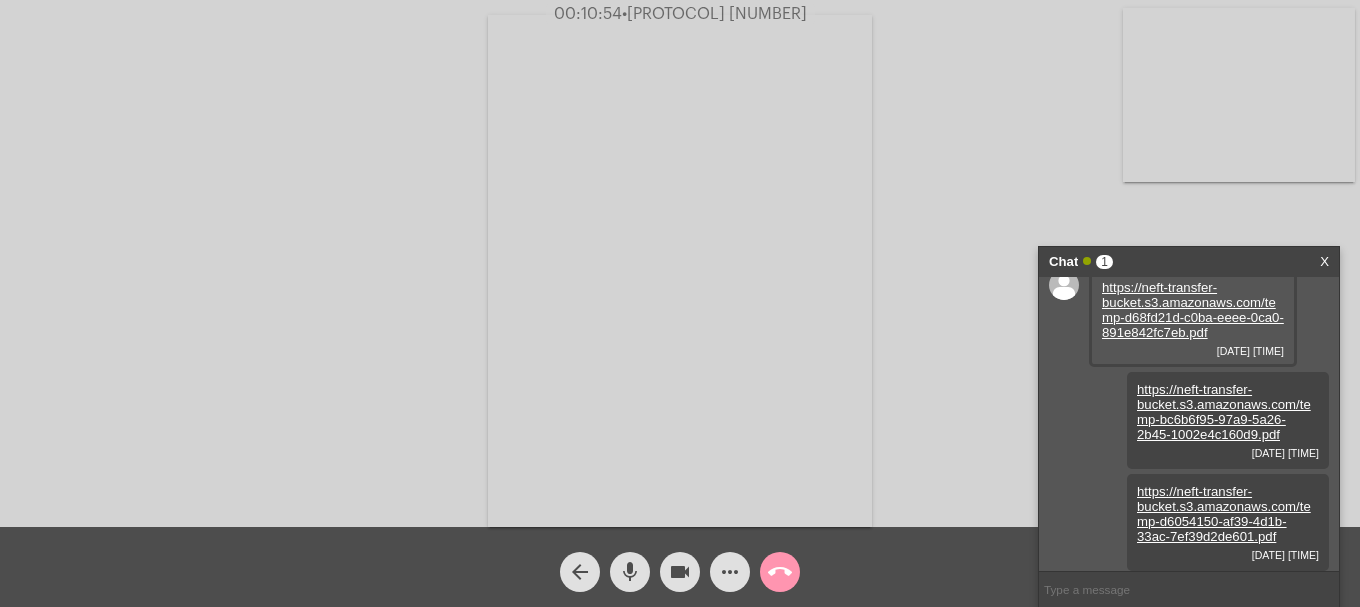 click at bounding box center [680, 271] 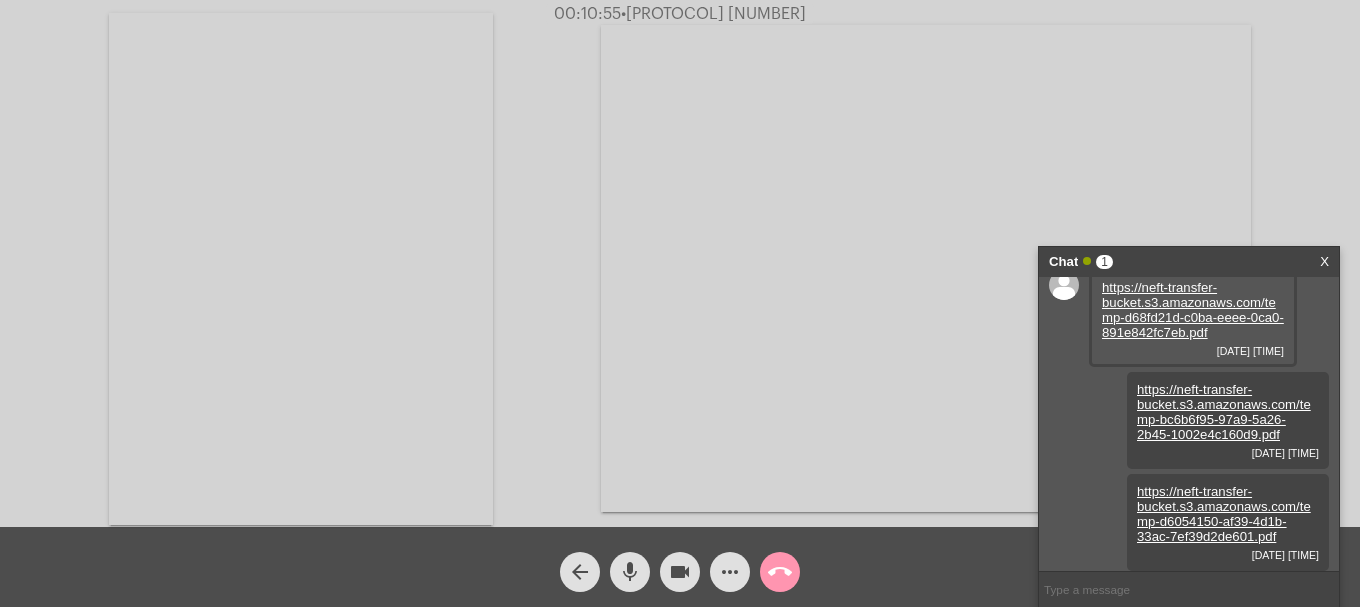 click on "more_horiz" 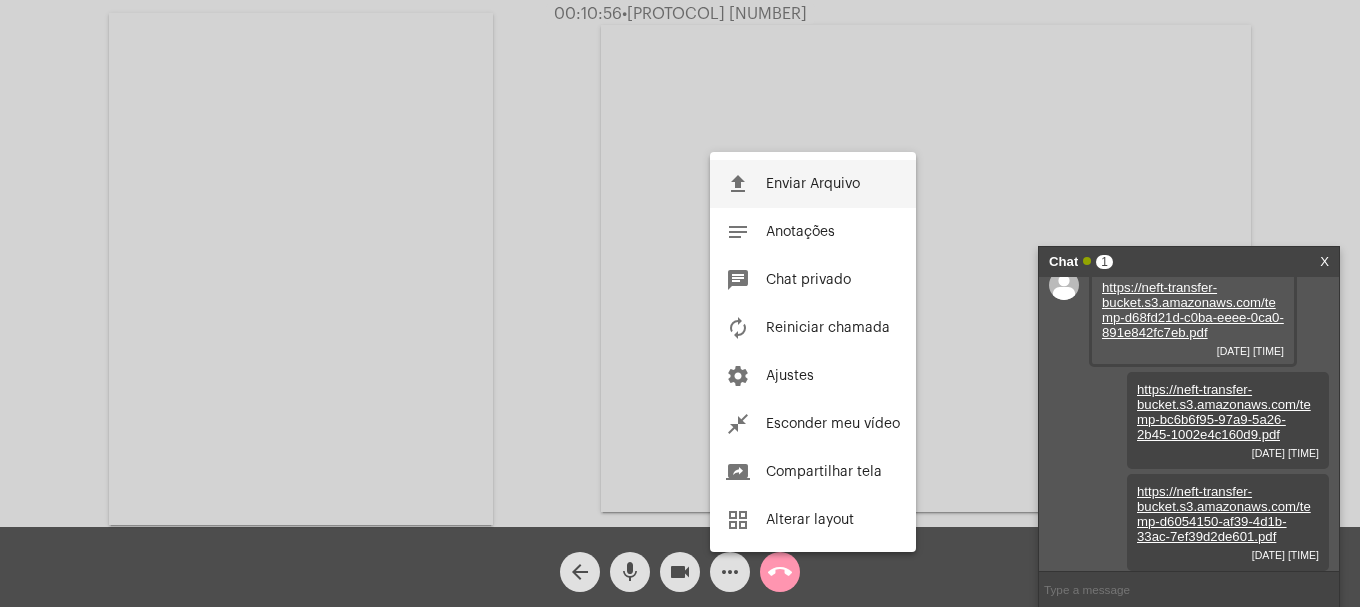 click on "file_upload Enviar Arquivo" at bounding box center [813, 184] 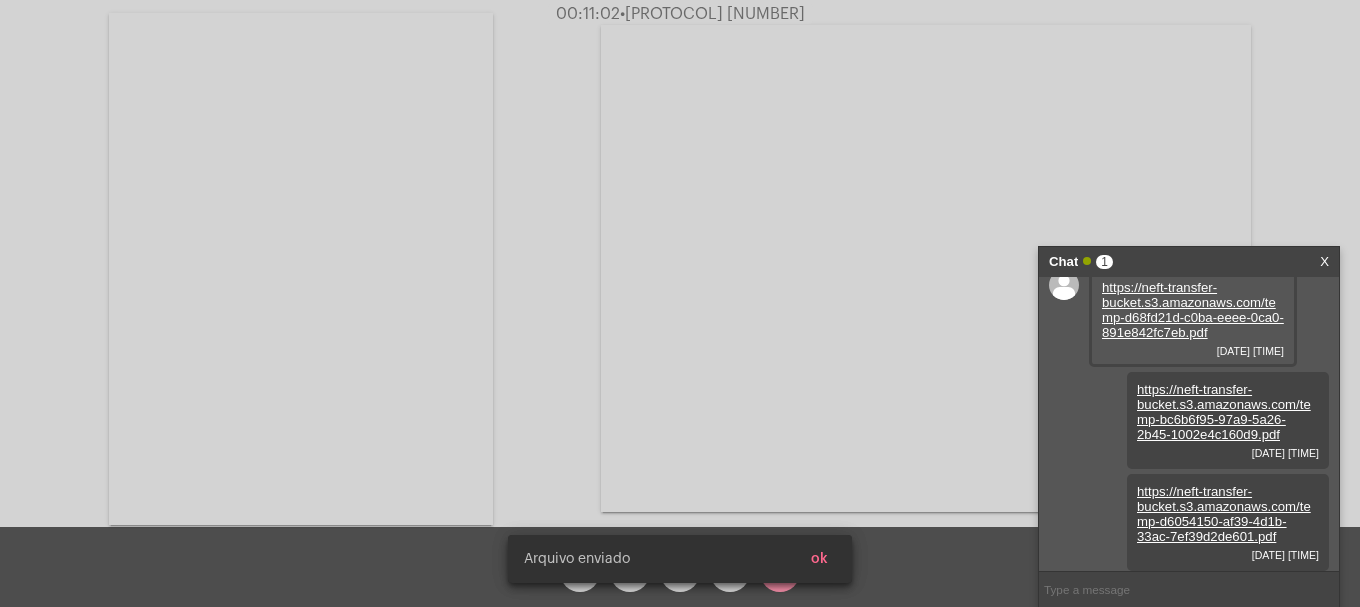 scroll, scrollTop: 119, scrollLeft: 0, axis: vertical 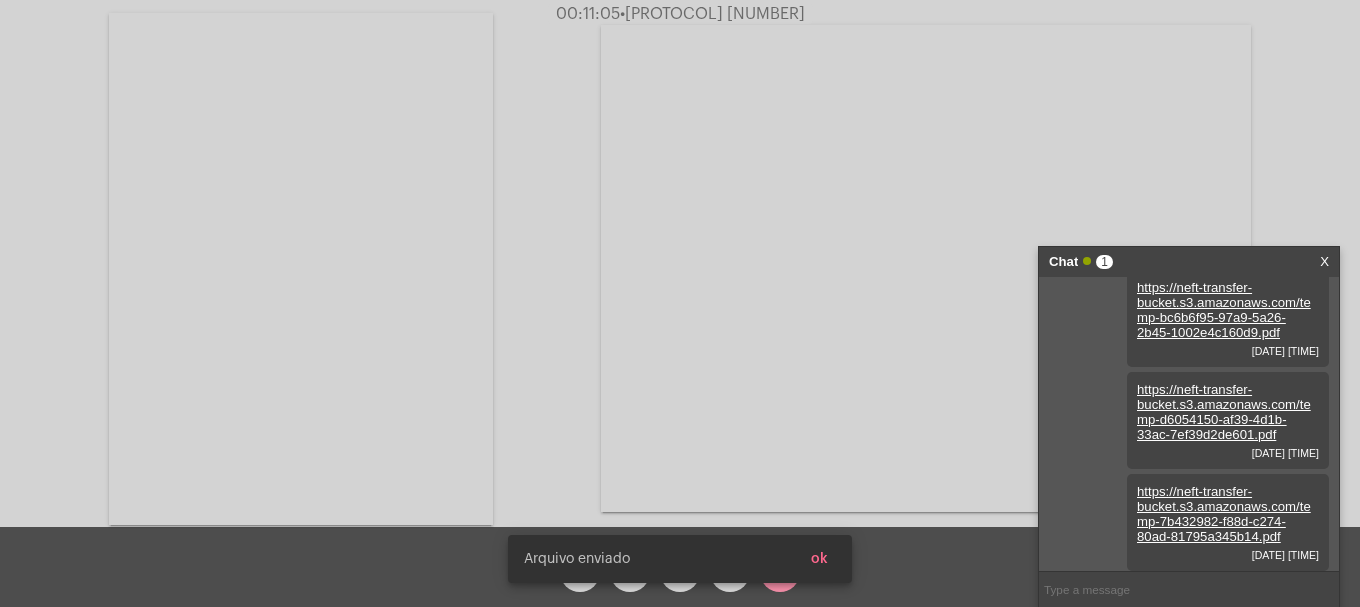 click at bounding box center (301, 269) 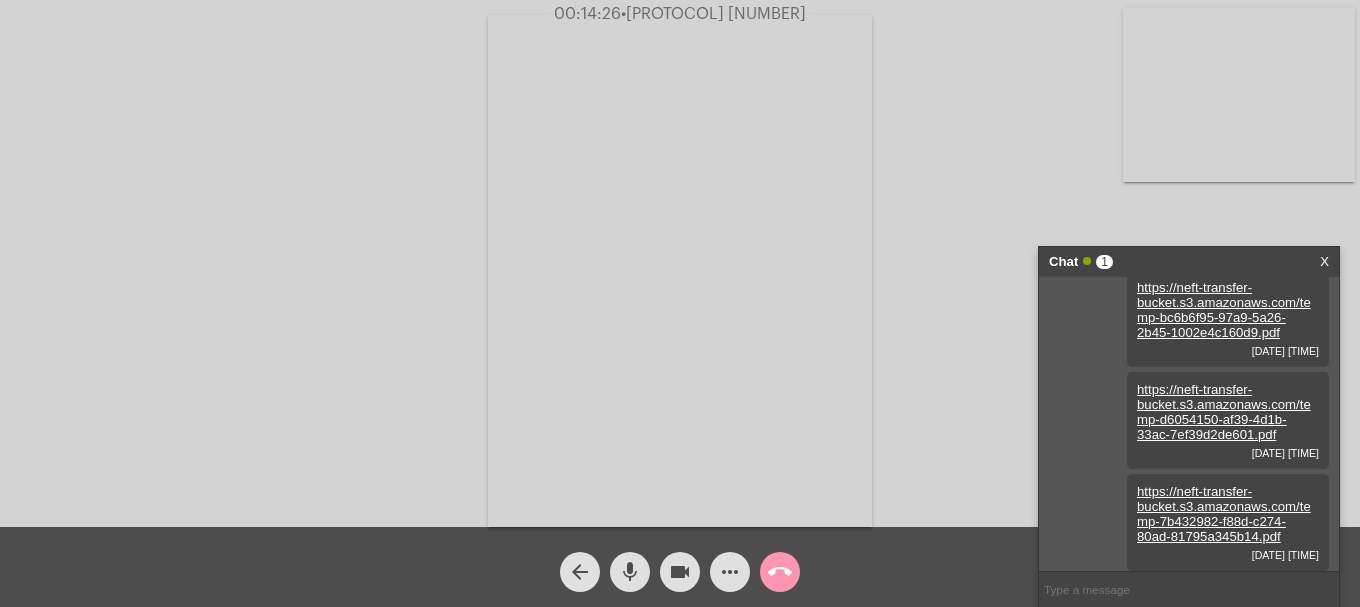 click on "•  Protocolo do atendimento: 20250805009914" 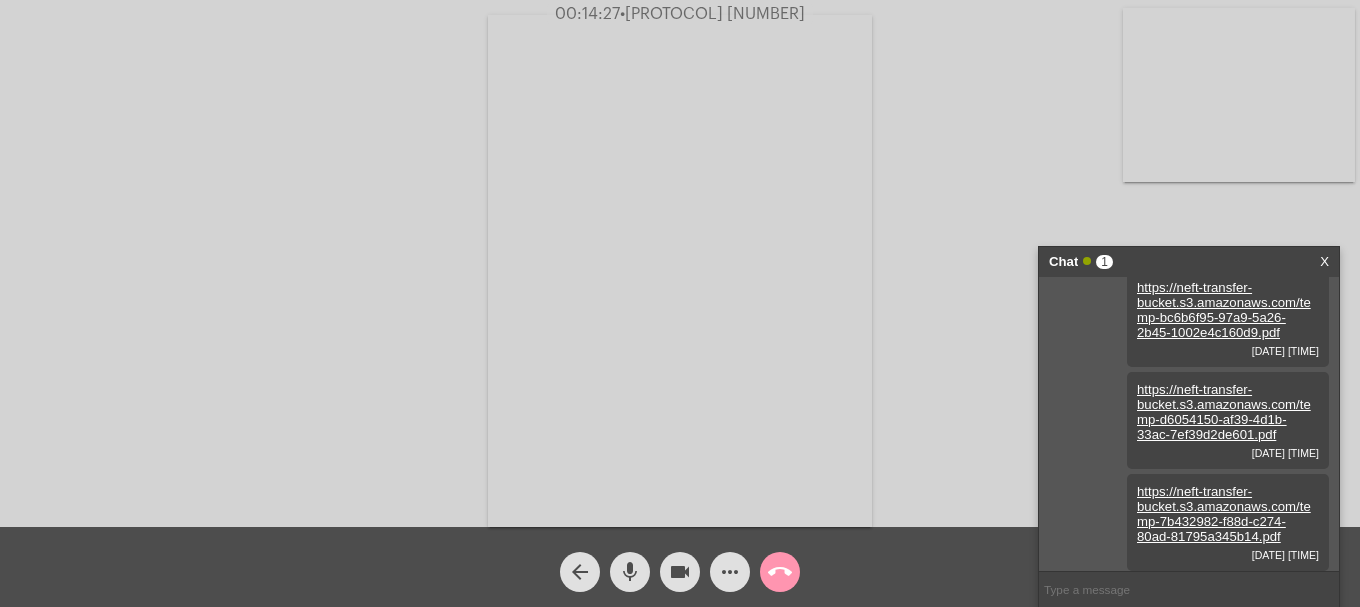 copy on "20250805009914" 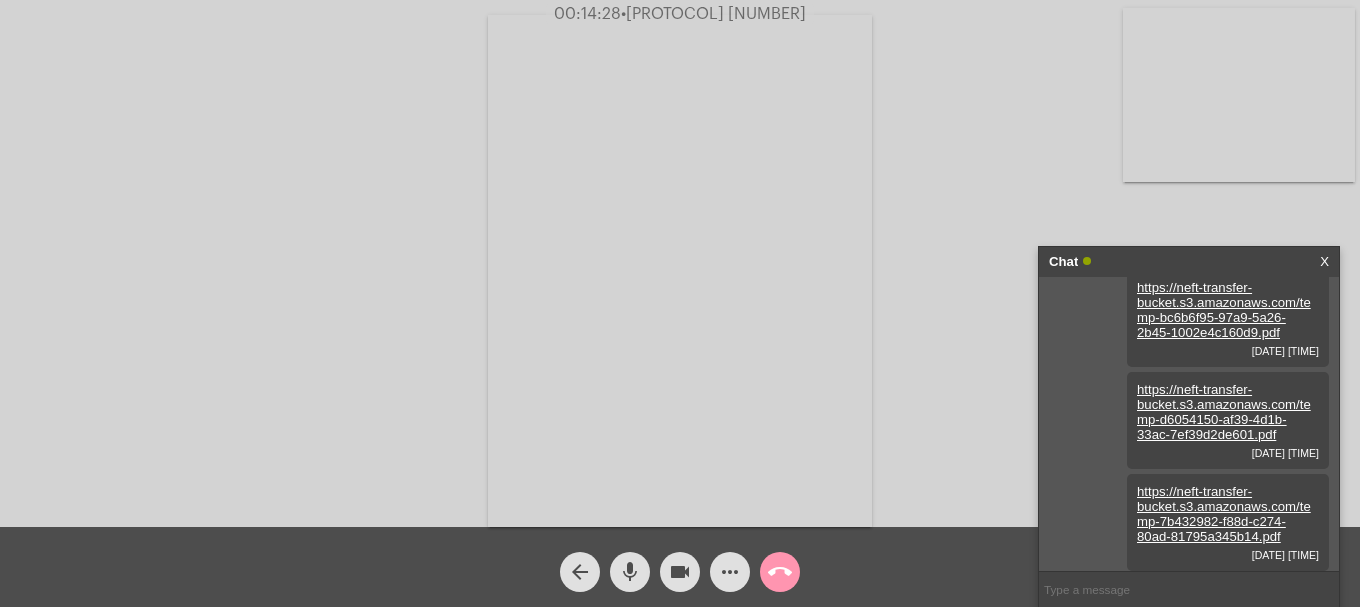 click at bounding box center [1189, 589] 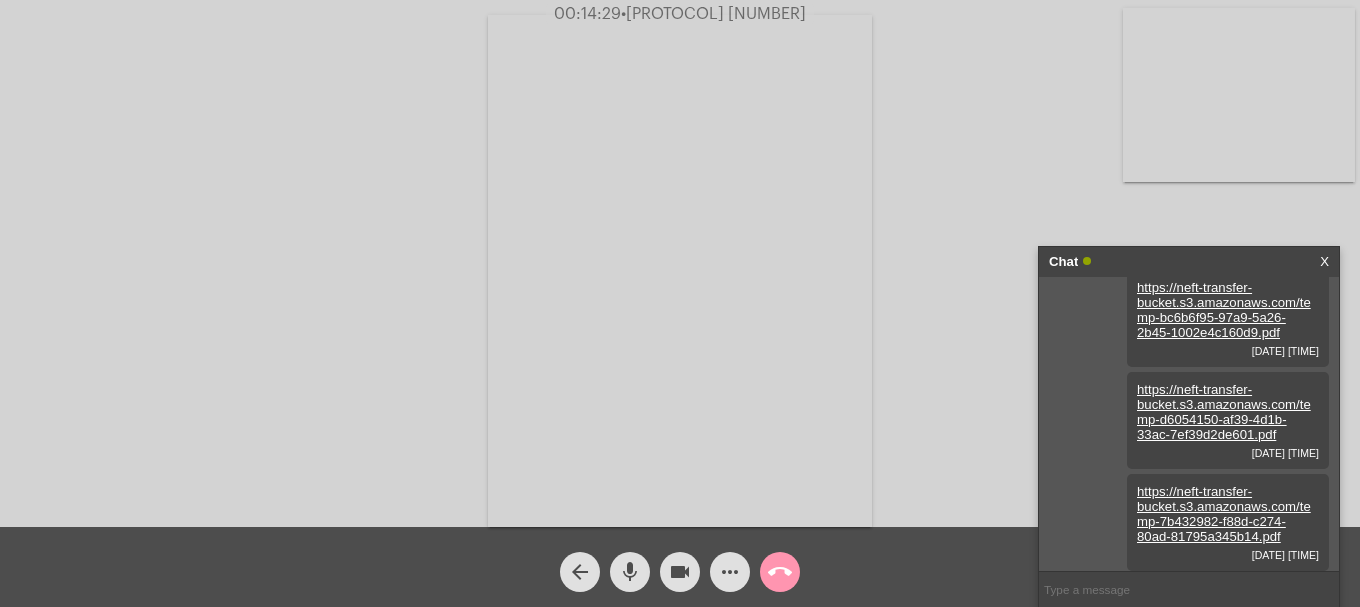 paste on "20250805009914" 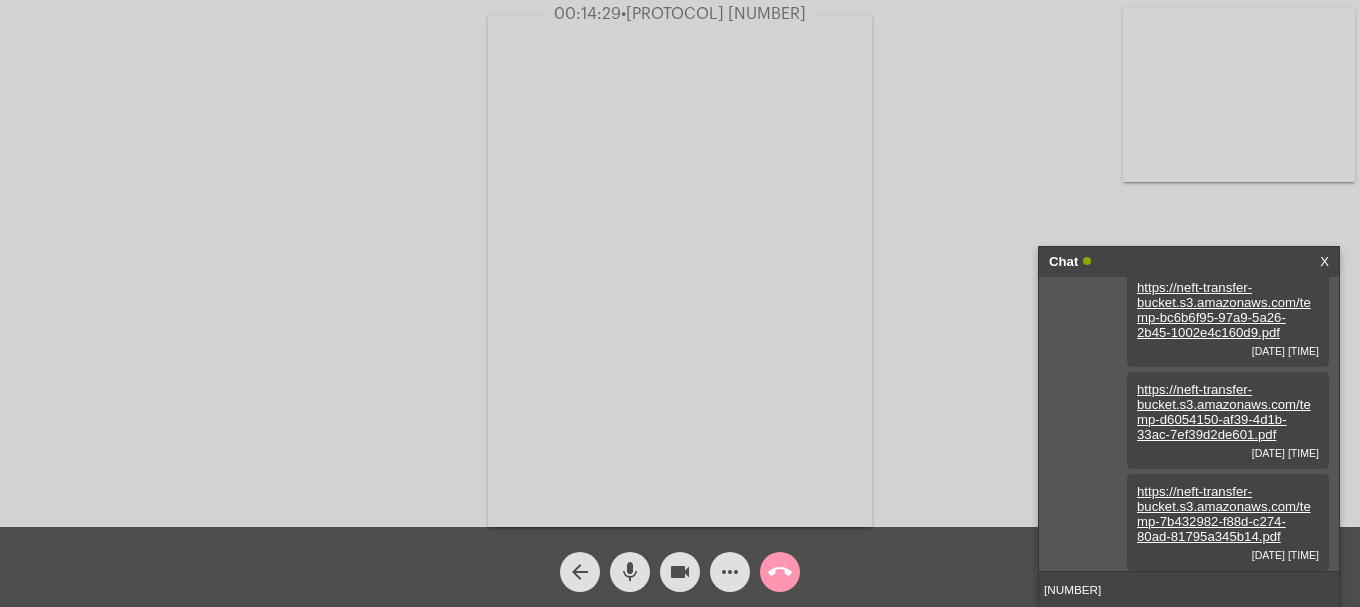 type 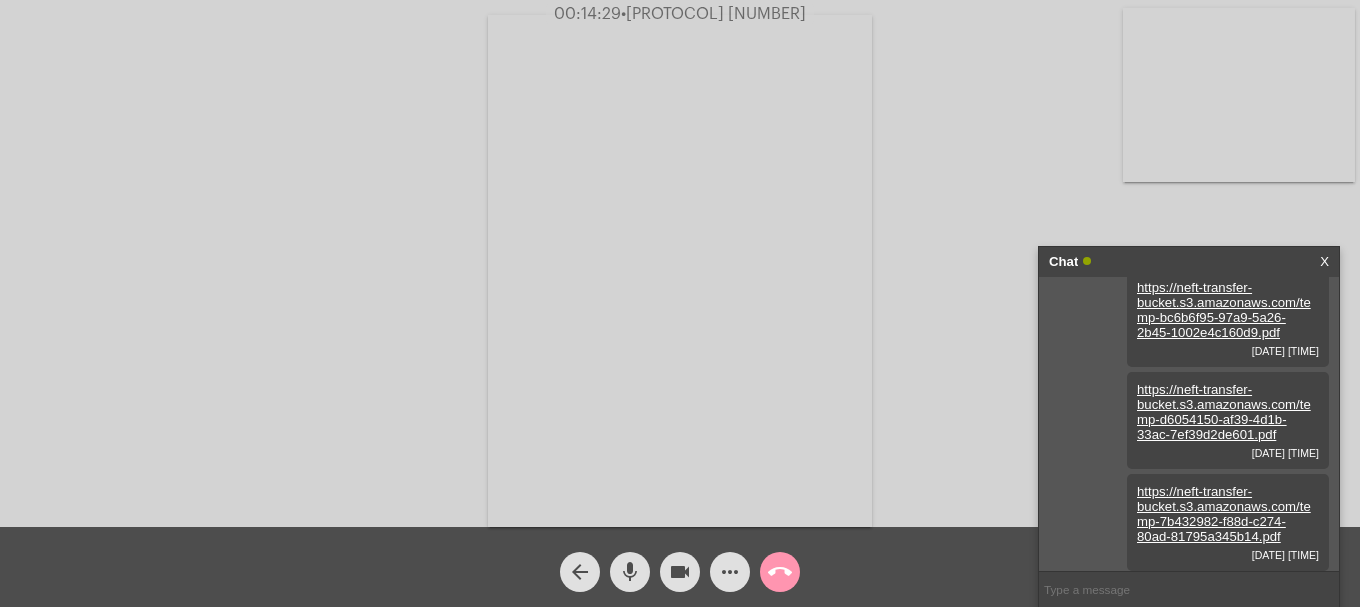 scroll, scrollTop: 176, scrollLeft: 0, axis: vertical 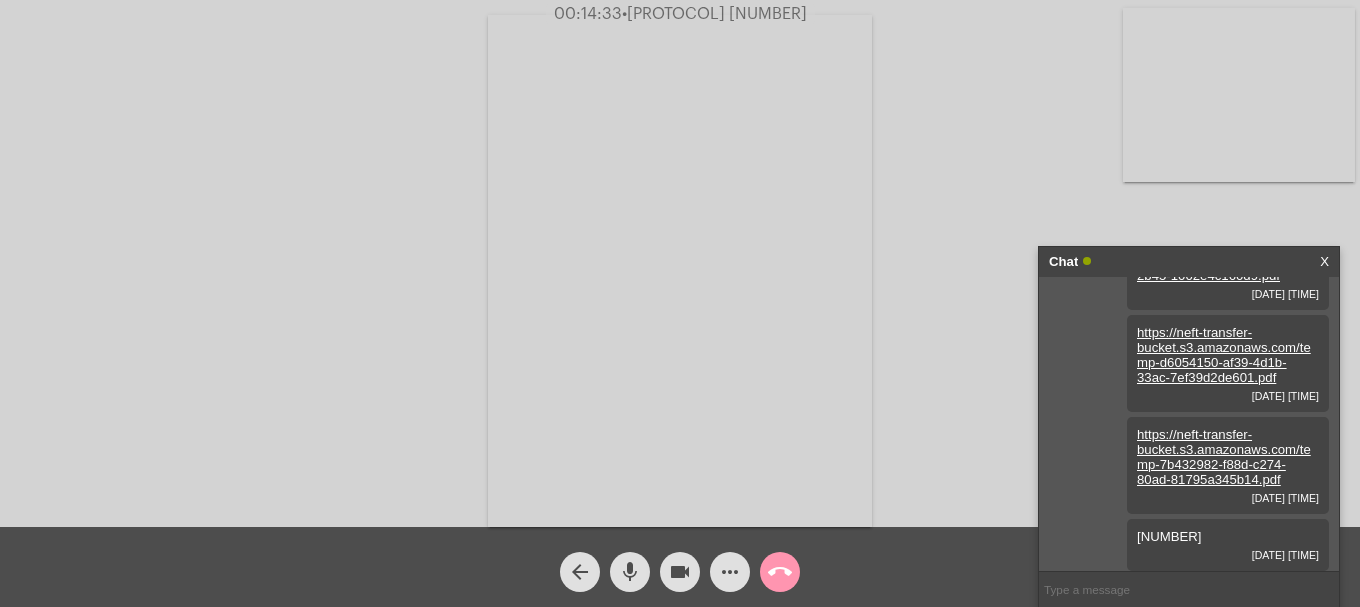 click on "call_end" 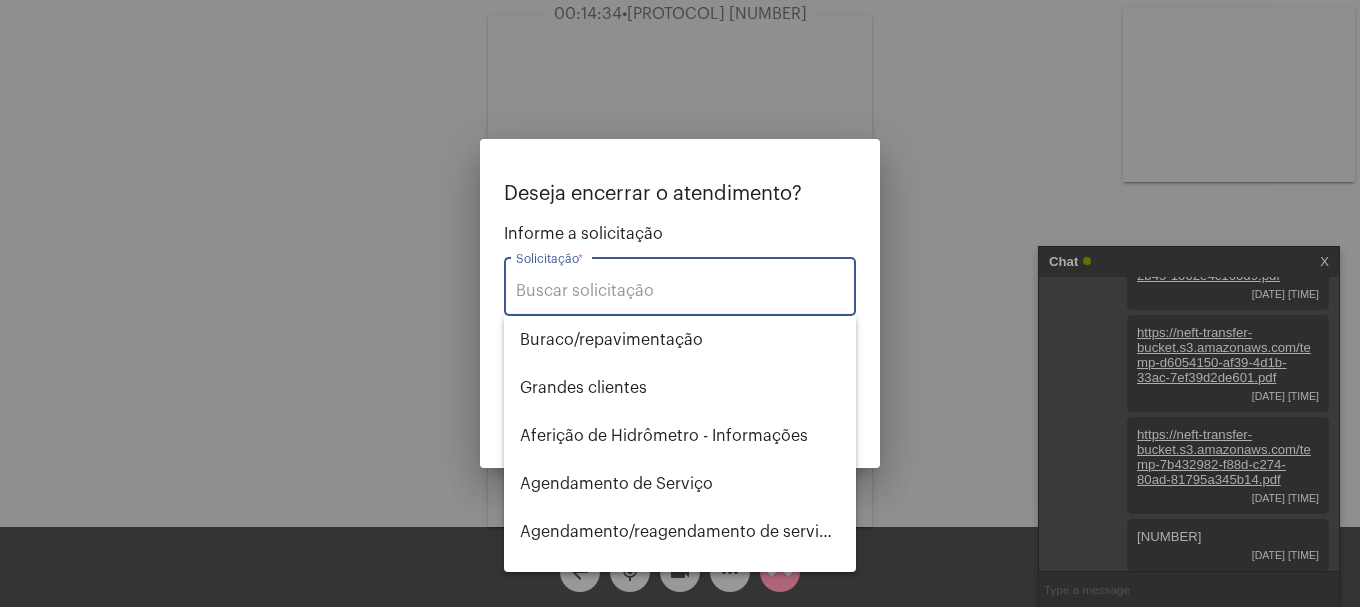 click on "Solicitação  *" at bounding box center (680, 291) 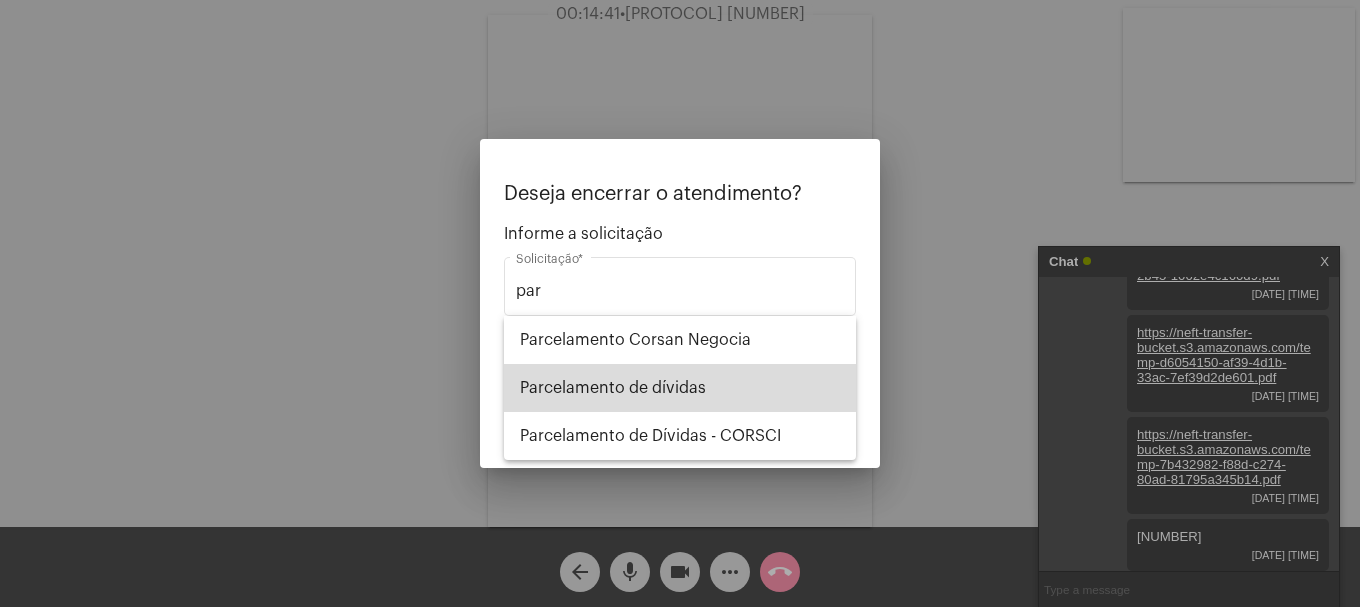 click on "Parcelamento de dívidas" at bounding box center (680, 388) 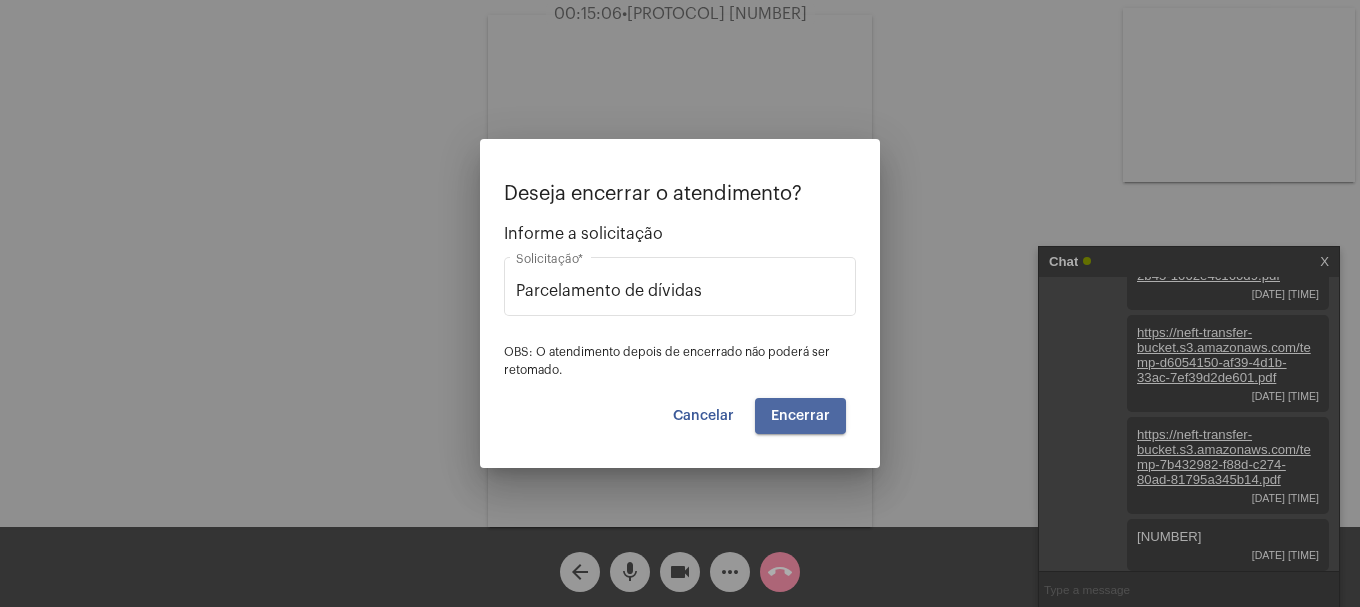 click on "Encerrar" at bounding box center [800, 416] 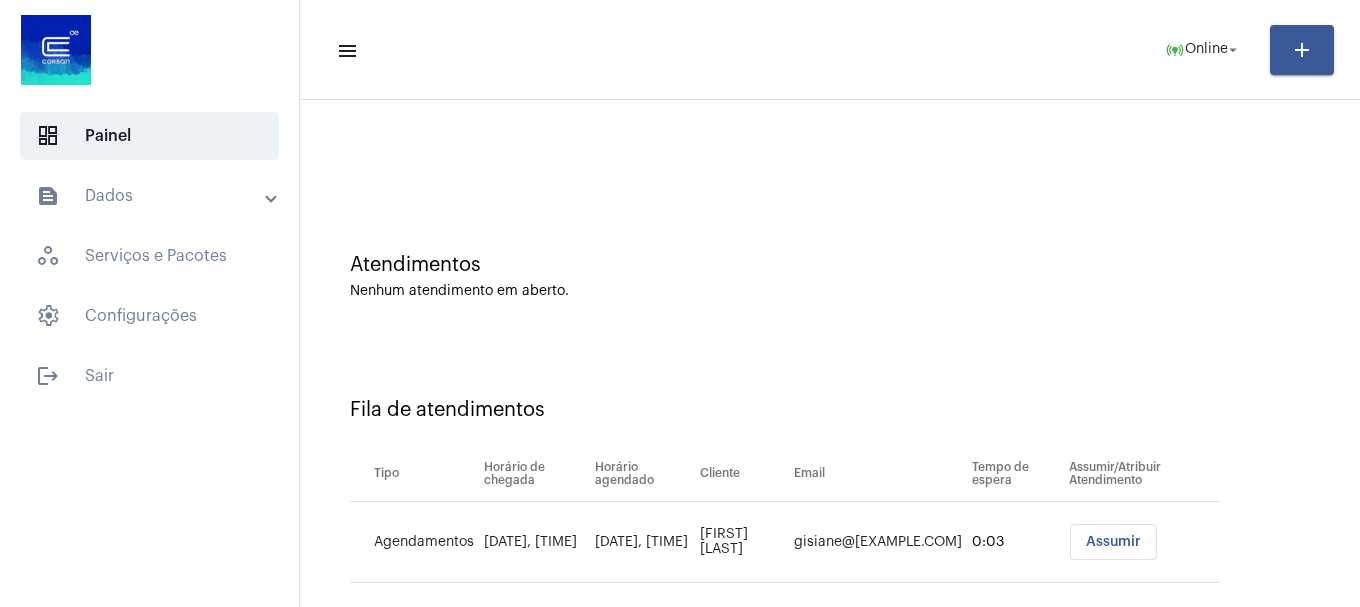 scroll, scrollTop: 61, scrollLeft: 0, axis: vertical 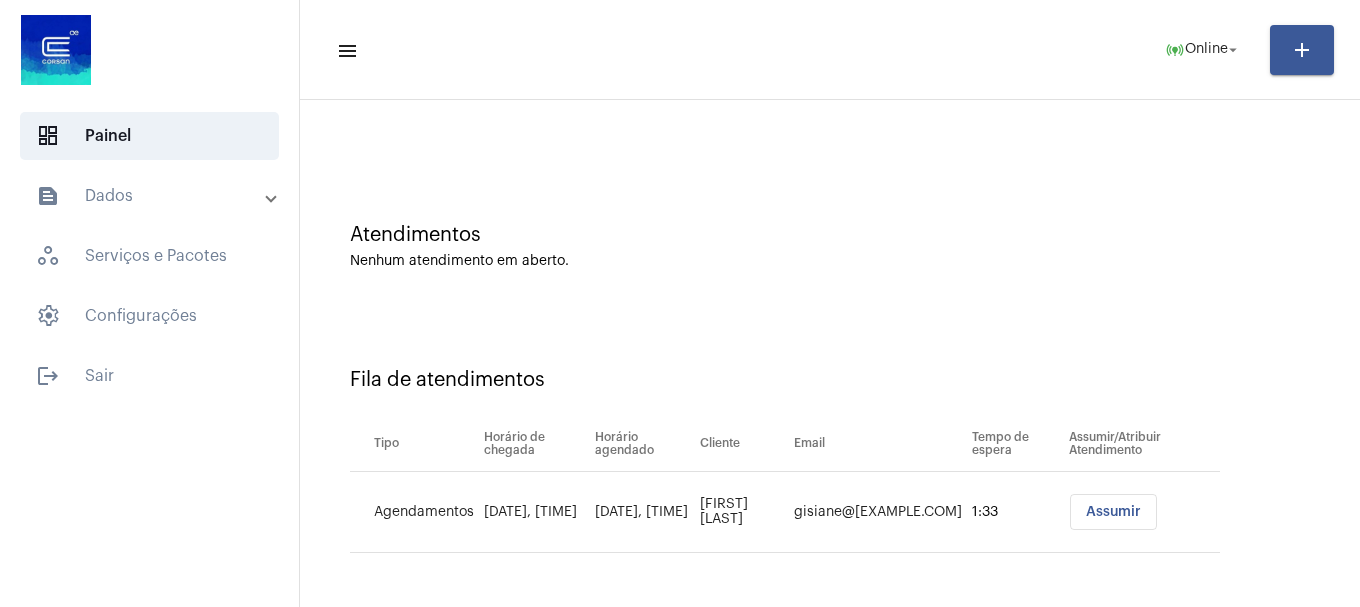 click on "text_snippet_outlined  Dados" at bounding box center (155, 196) 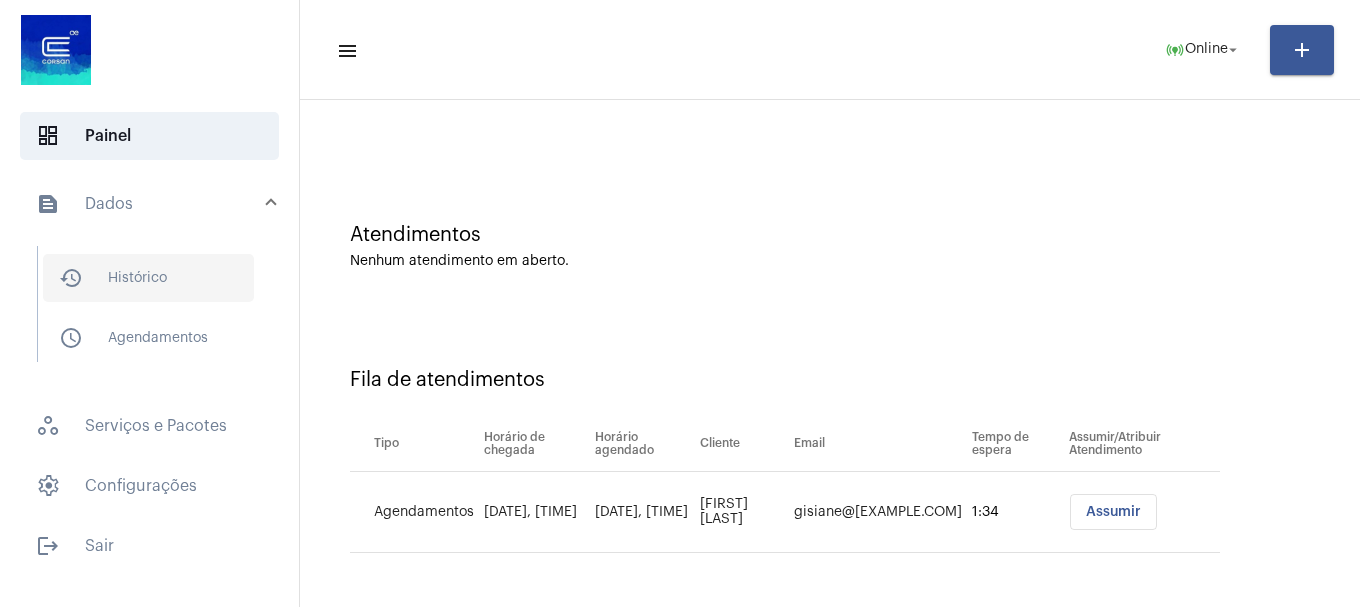 click on "history_outlined  Histórico" at bounding box center [148, 278] 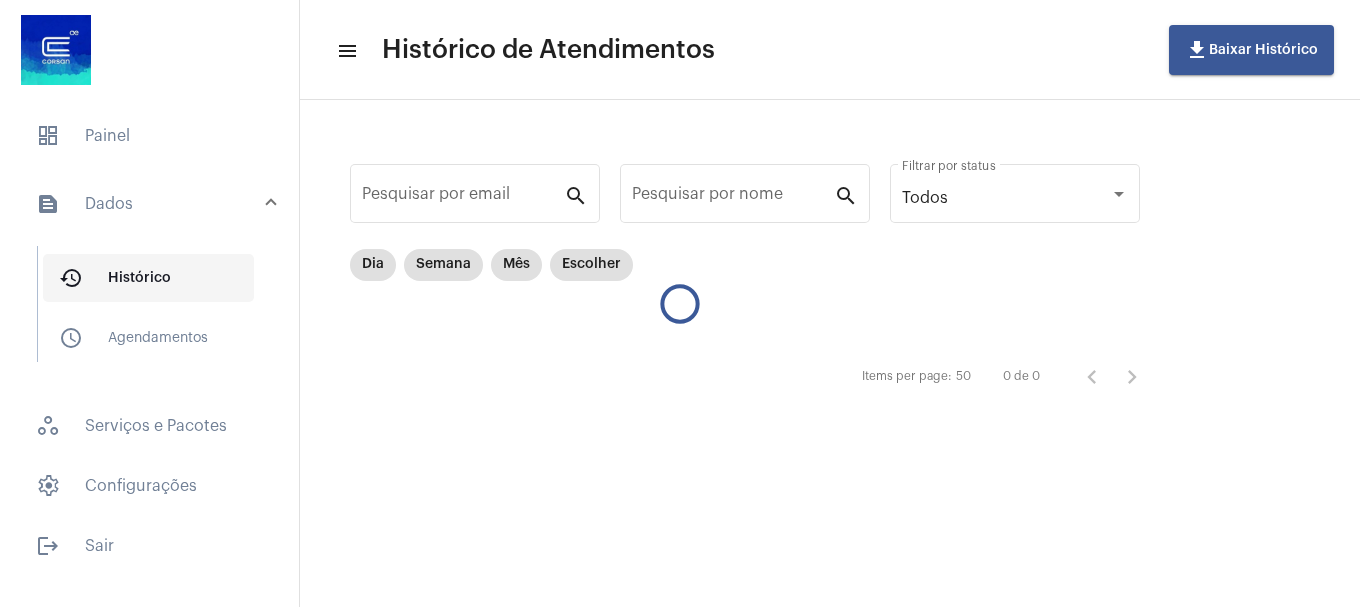 scroll, scrollTop: 0, scrollLeft: 0, axis: both 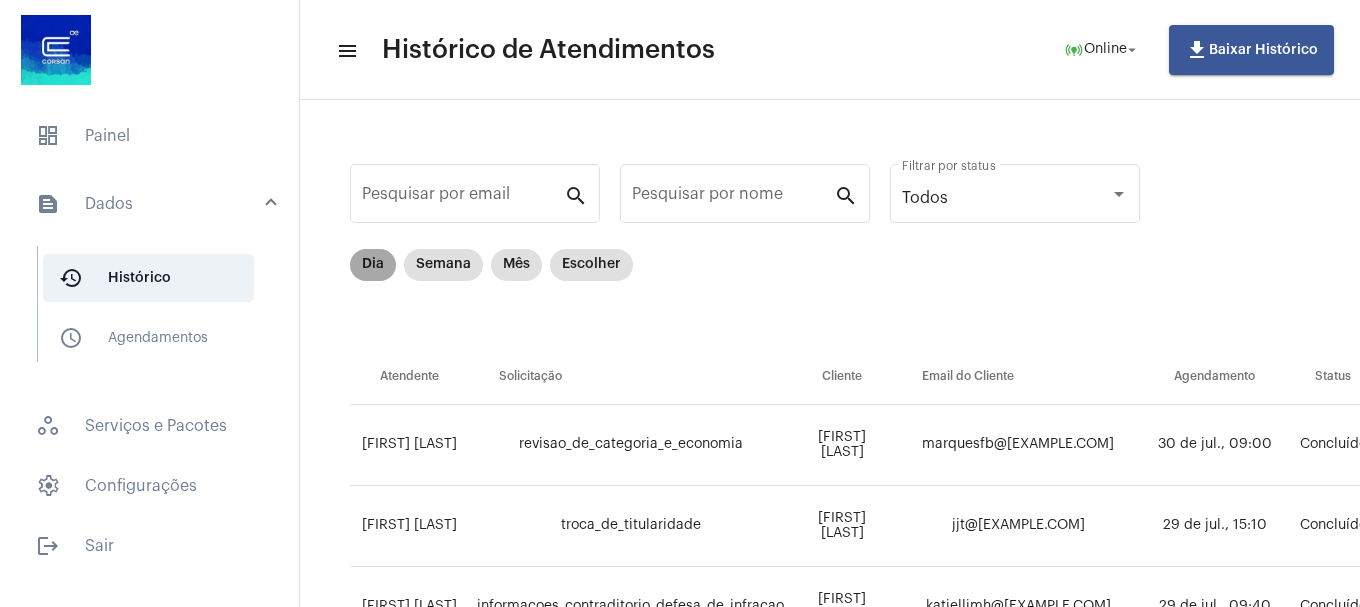 click on "Dia" at bounding box center [373, 265] 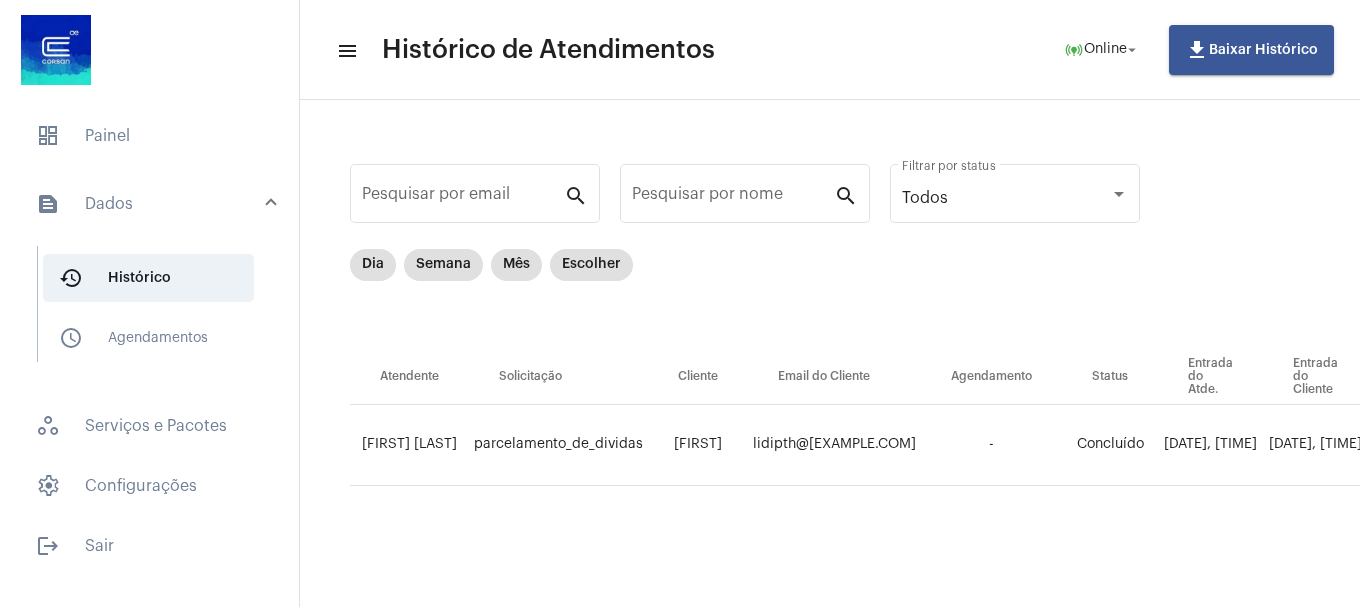 drag, startPoint x: 779, startPoint y: 586, endPoint x: 880, endPoint y: 584, distance: 101.0198 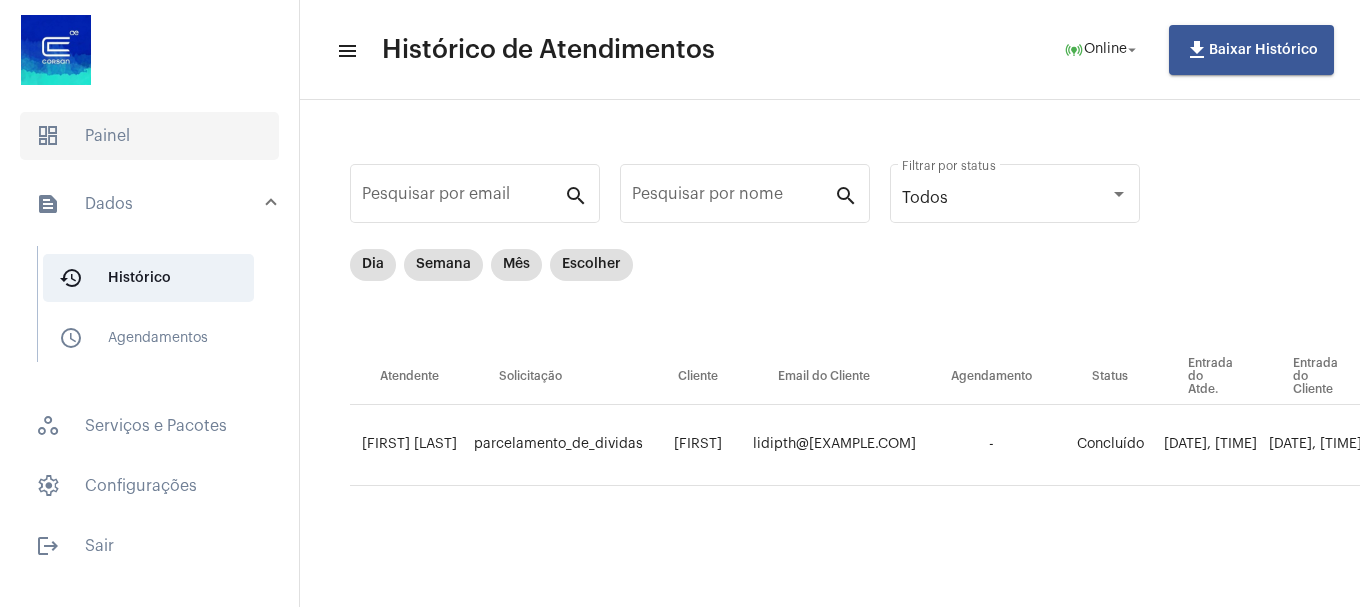 click on "dashboard   Painel" 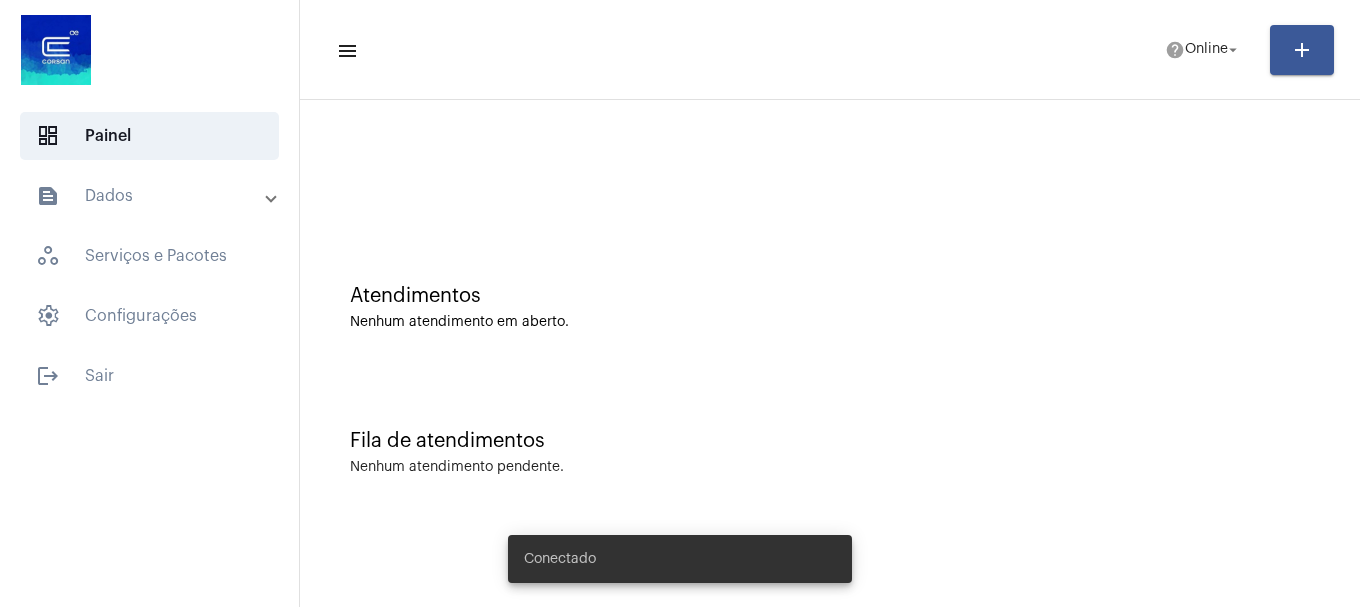 scroll, scrollTop: 0, scrollLeft: 0, axis: both 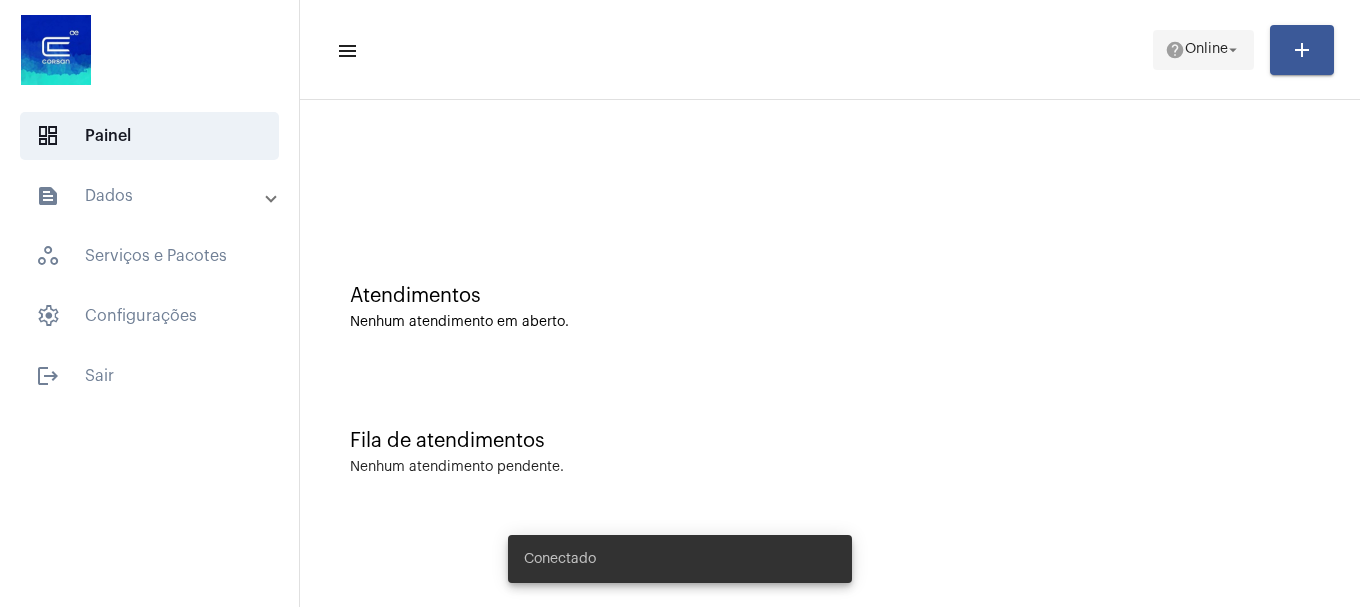 click on "help  Online arrow_drop_down" 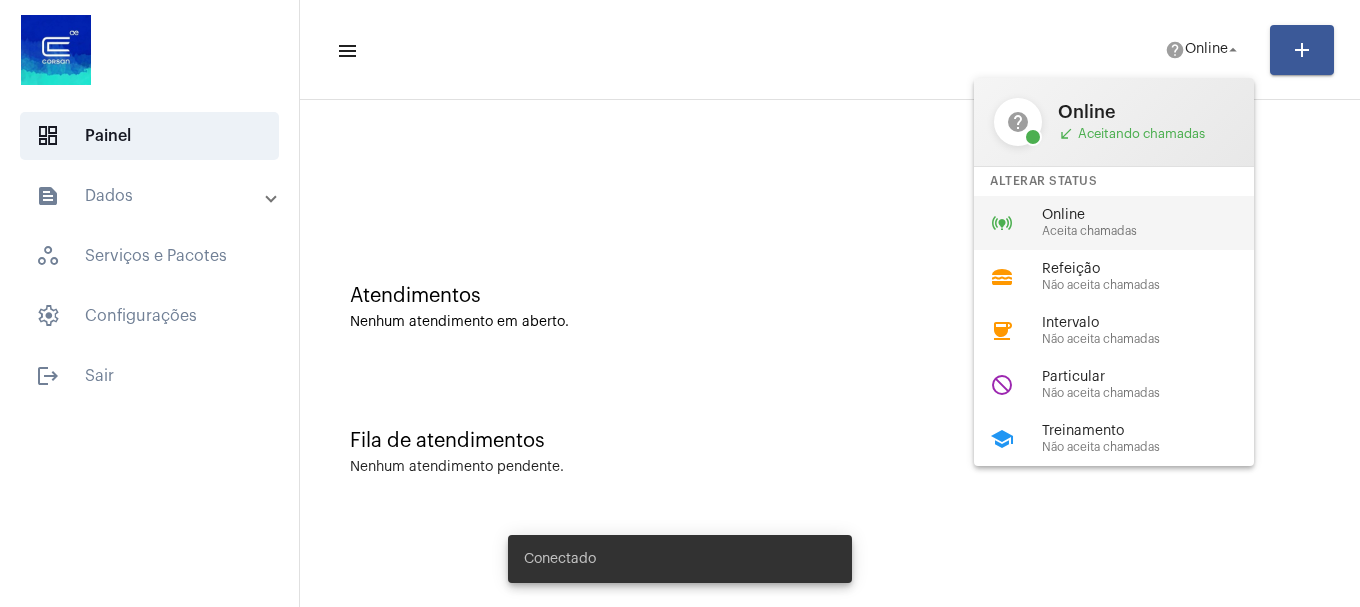 click on "Online" at bounding box center [1156, 215] 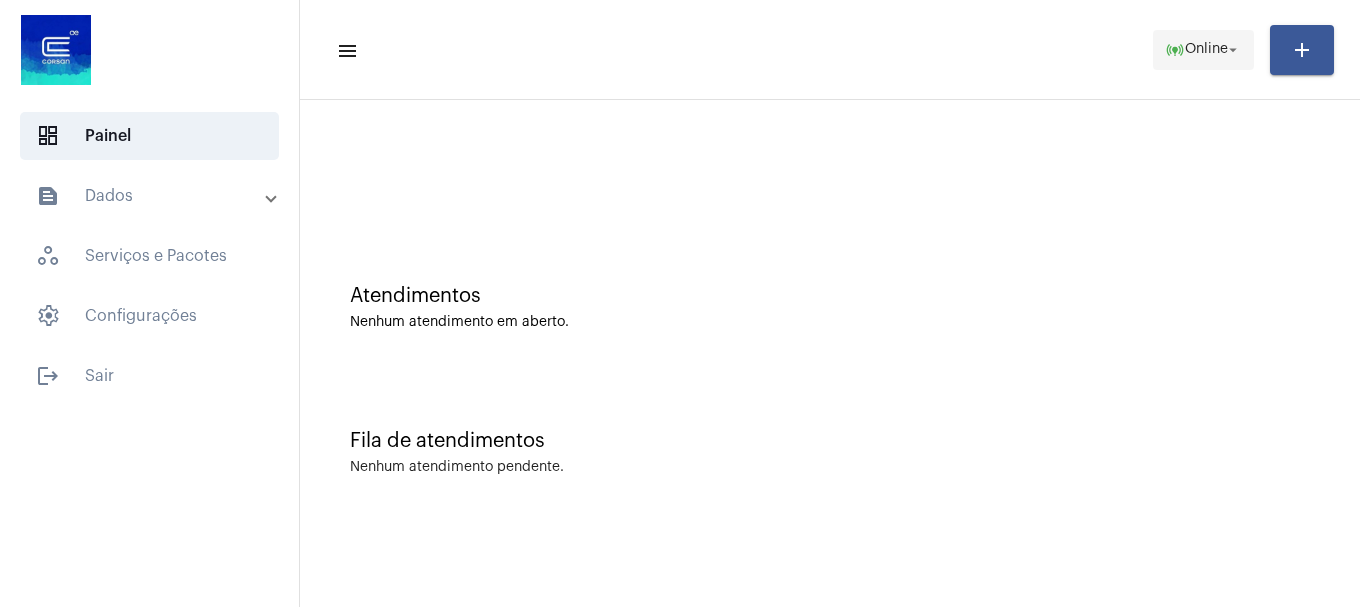 click on "Online" 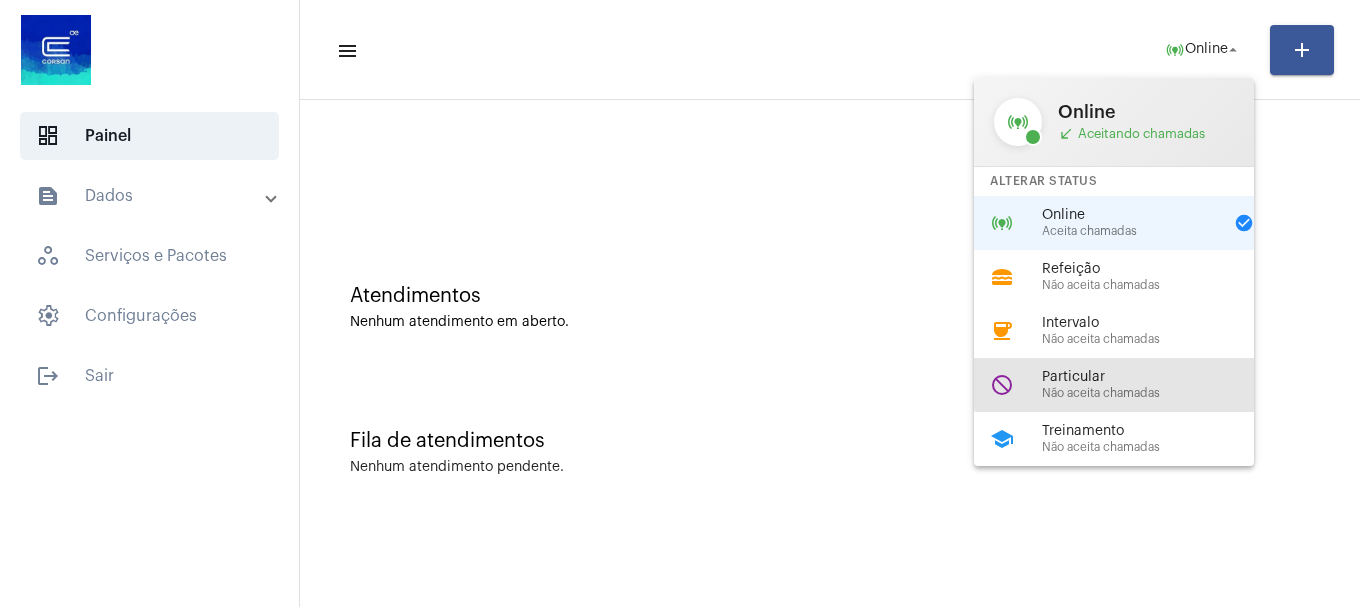 drag, startPoint x: 1177, startPoint y: 364, endPoint x: 1189, endPoint y: 357, distance: 13.892444 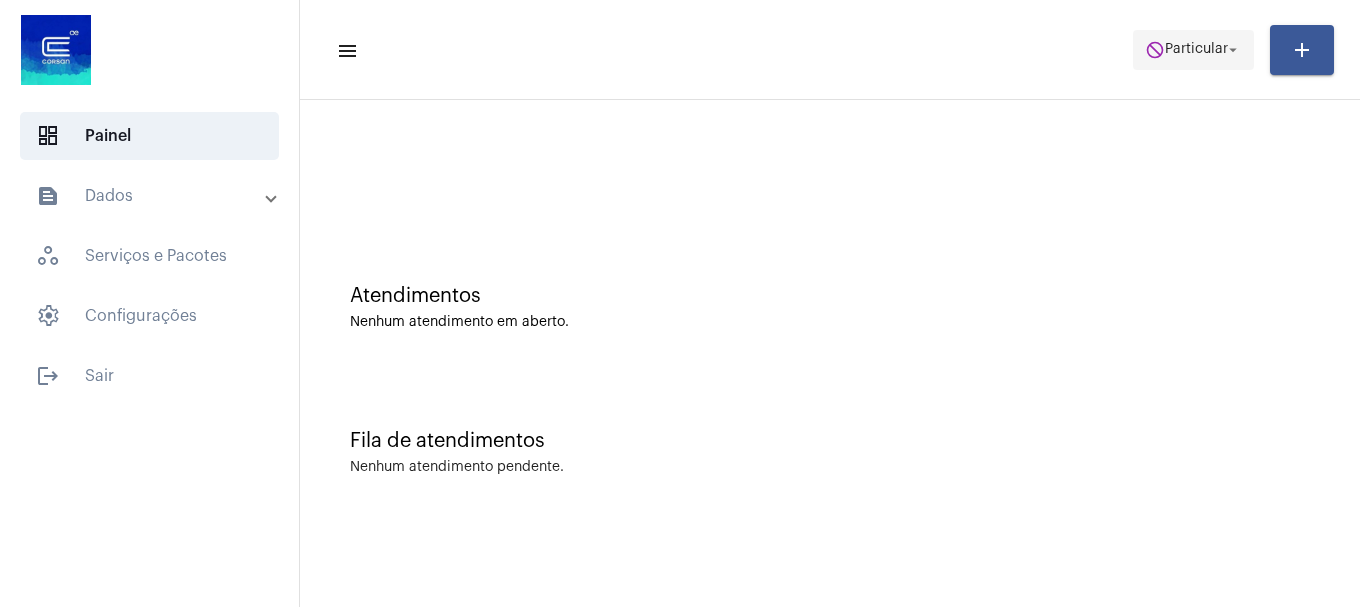 click on "do_not_disturb  Particular arrow_drop_down" 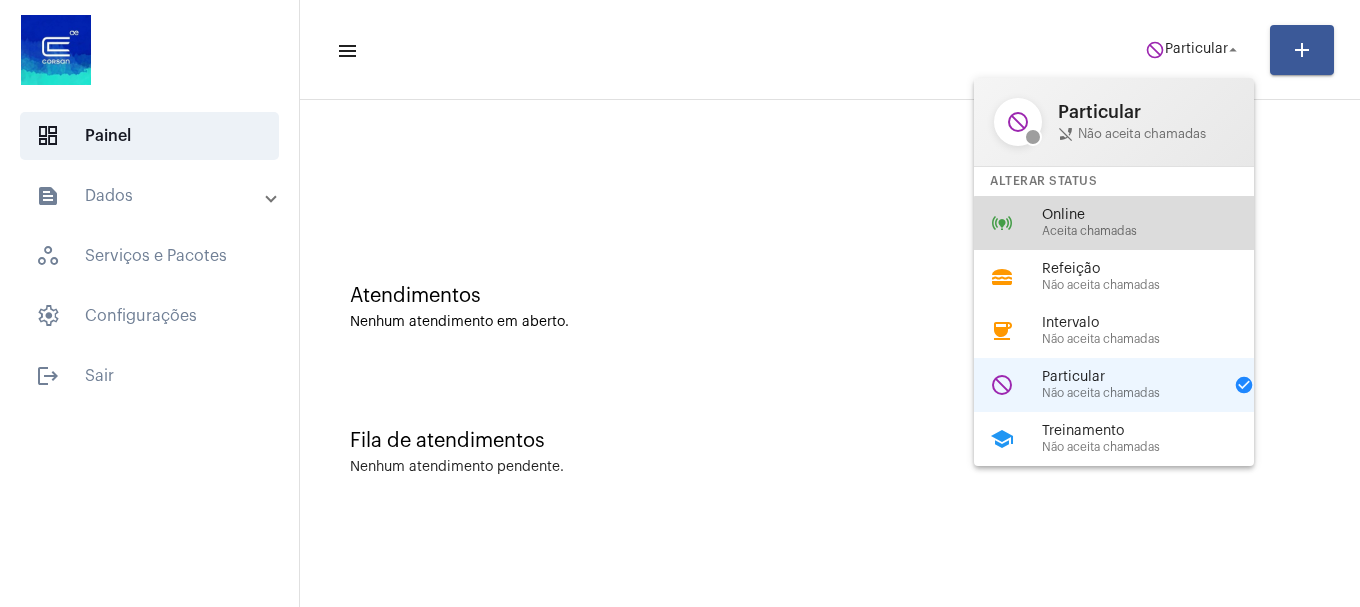 click on "Aceita chamadas" at bounding box center (1156, 231) 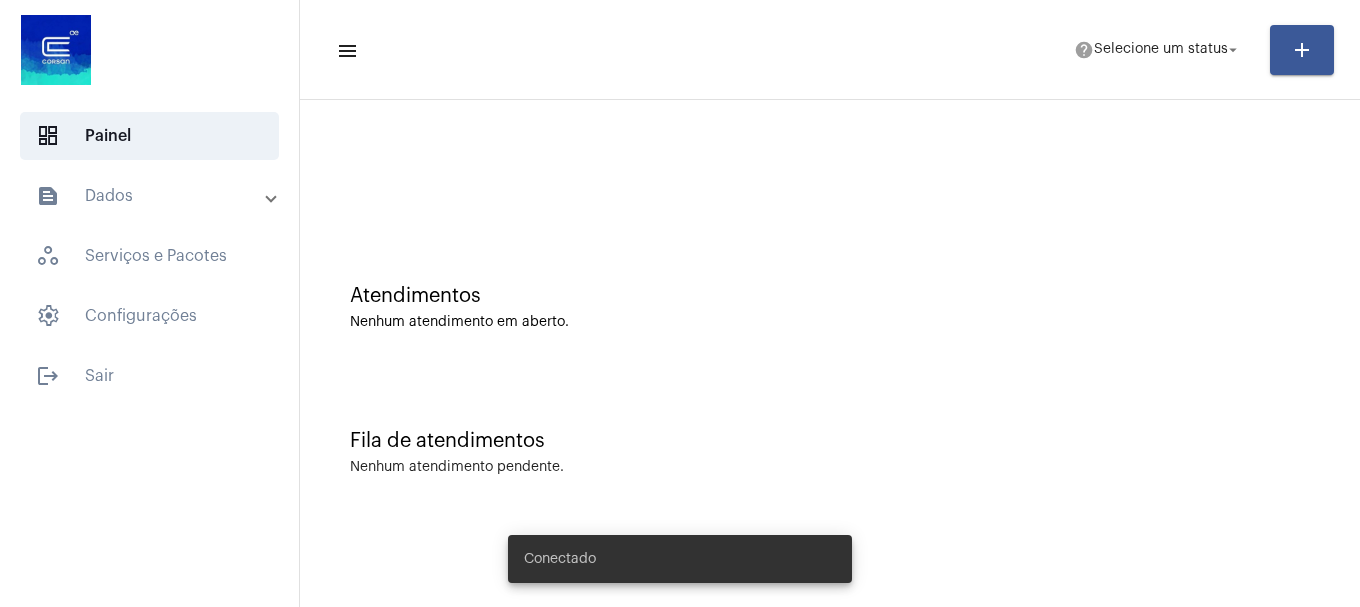 scroll, scrollTop: 0, scrollLeft: 0, axis: both 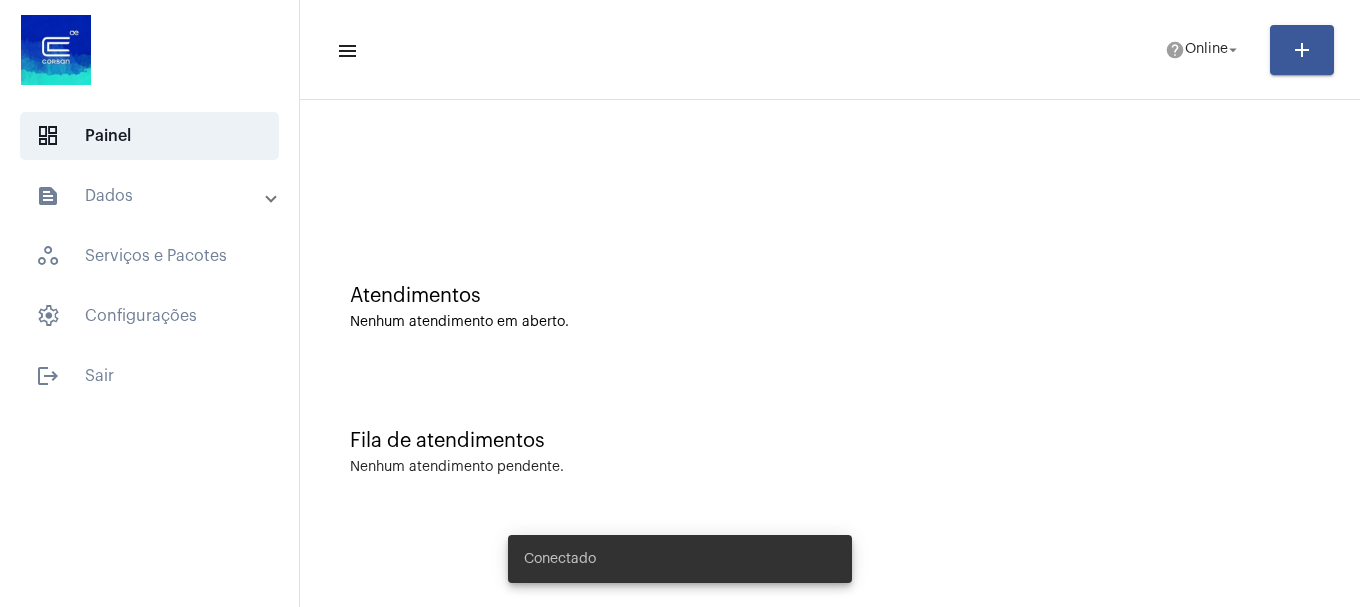 click on "menu  help  Online arrow_drop_down add" 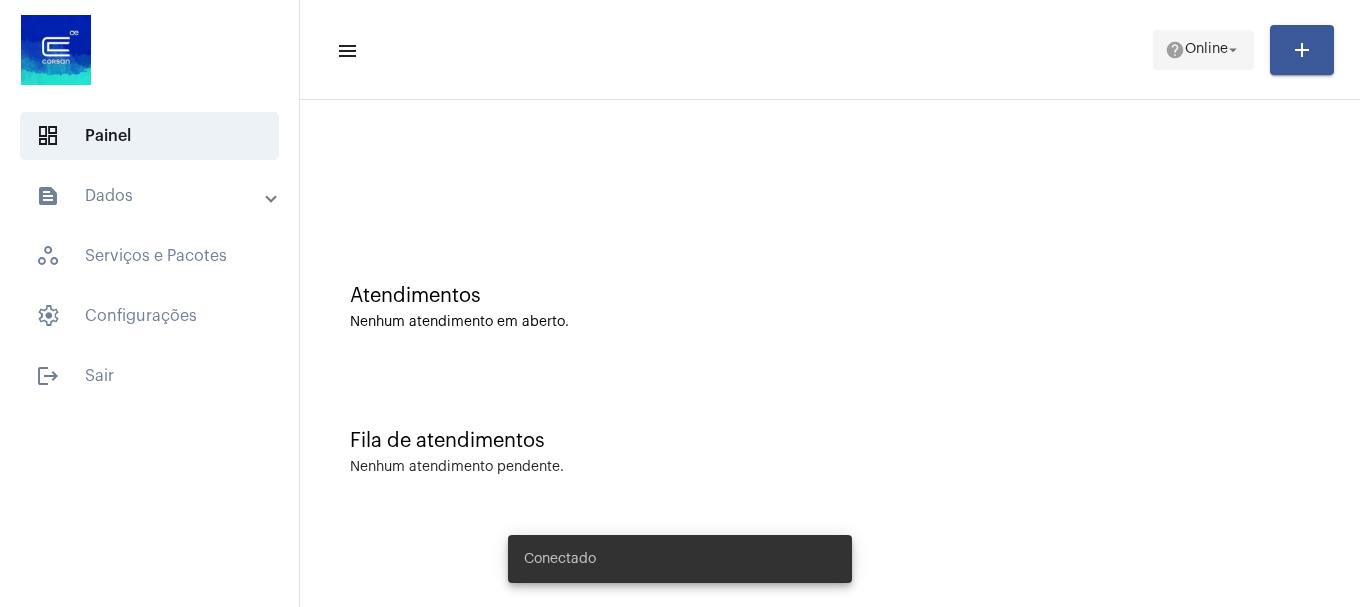 click on "help  Online arrow_drop_down" 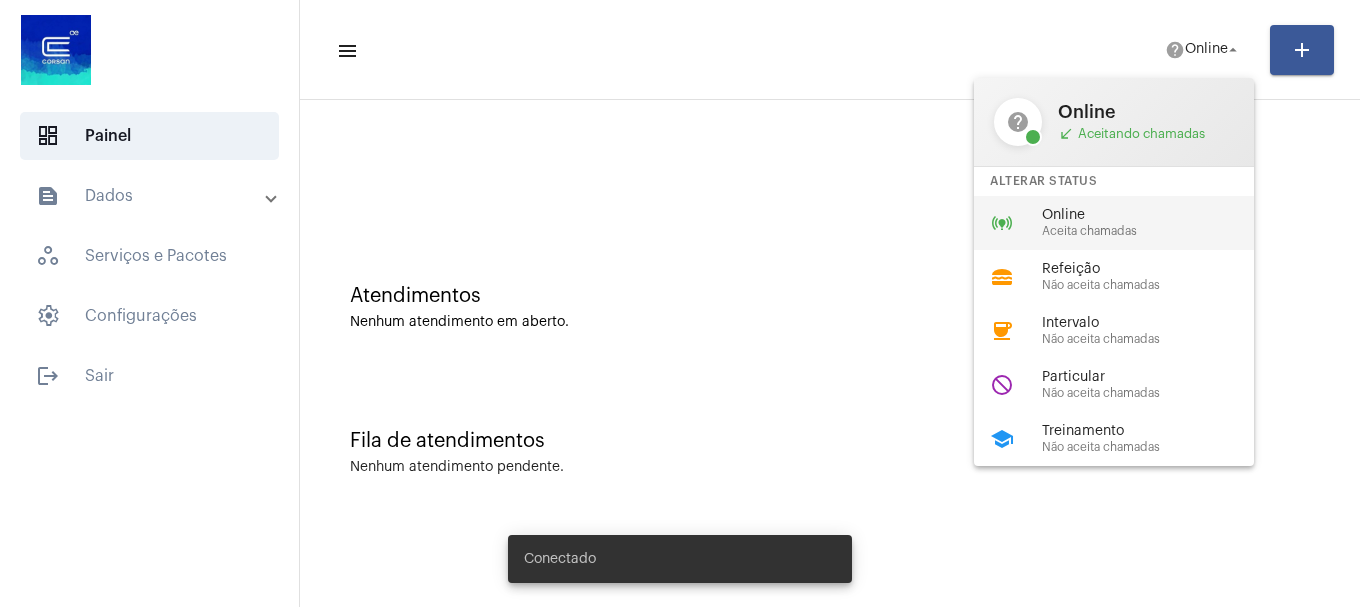 click on "online_prediction  Online Aceita chamadas" at bounding box center [1130, 223] 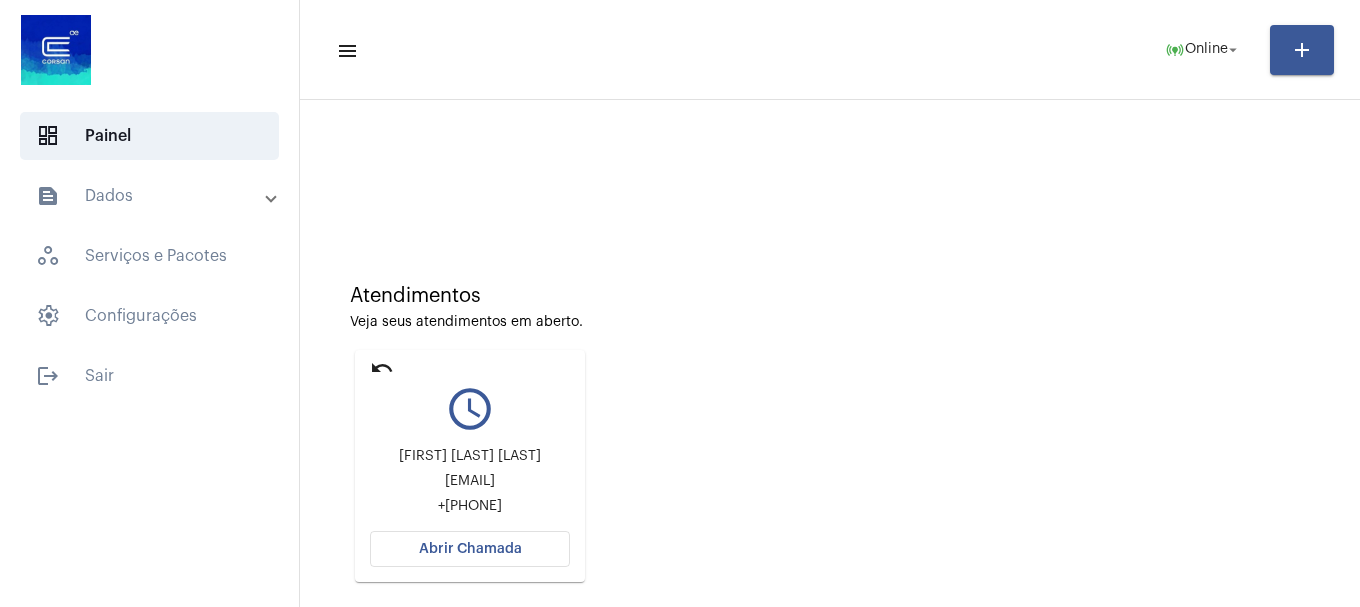 scroll, scrollTop: 175, scrollLeft: 0, axis: vertical 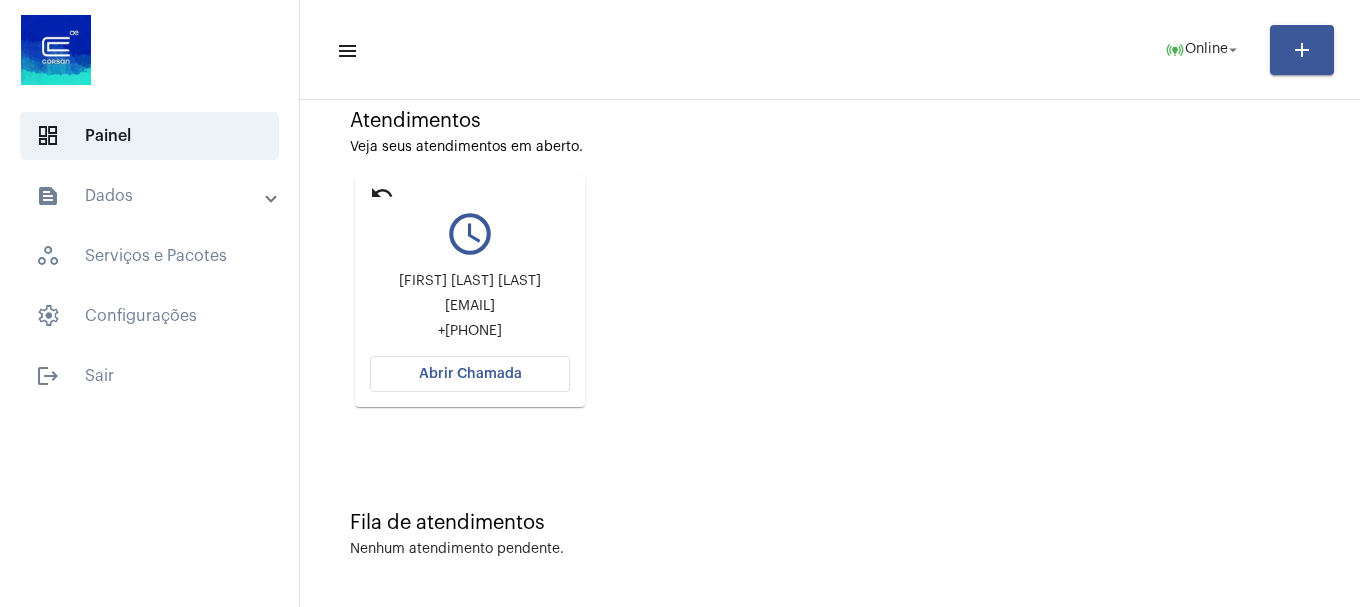 drag, startPoint x: 543, startPoint y: 399, endPoint x: 543, endPoint y: 388, distance: 11 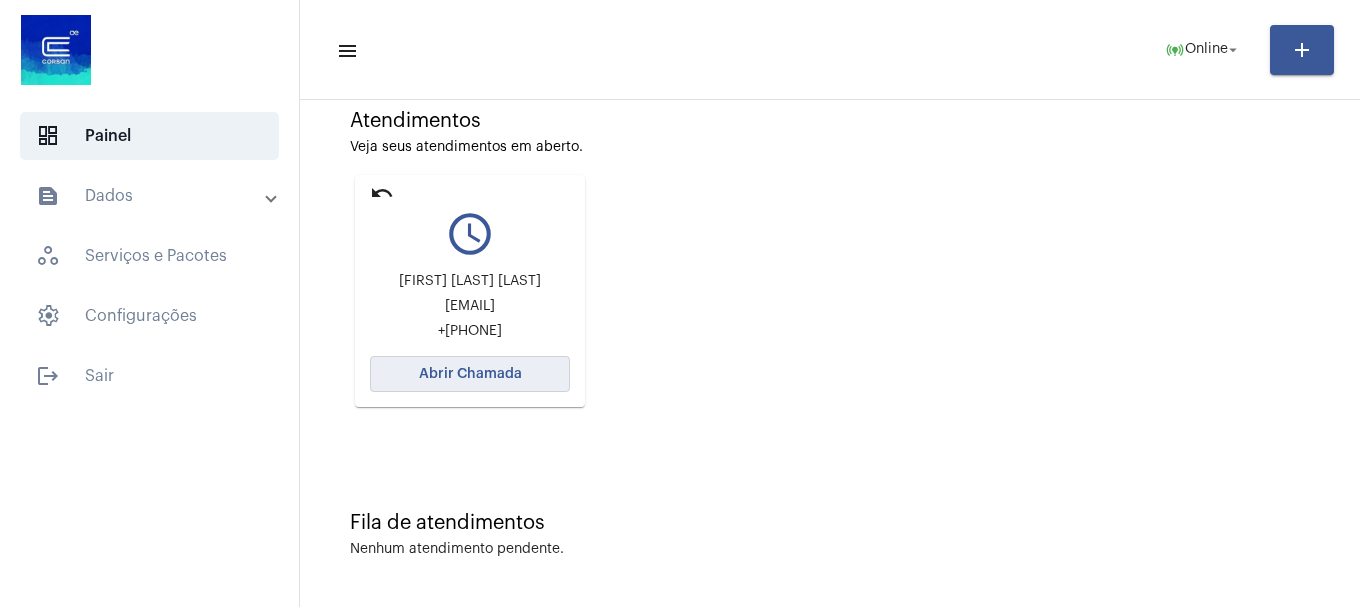 click on "Abrir Chamada" 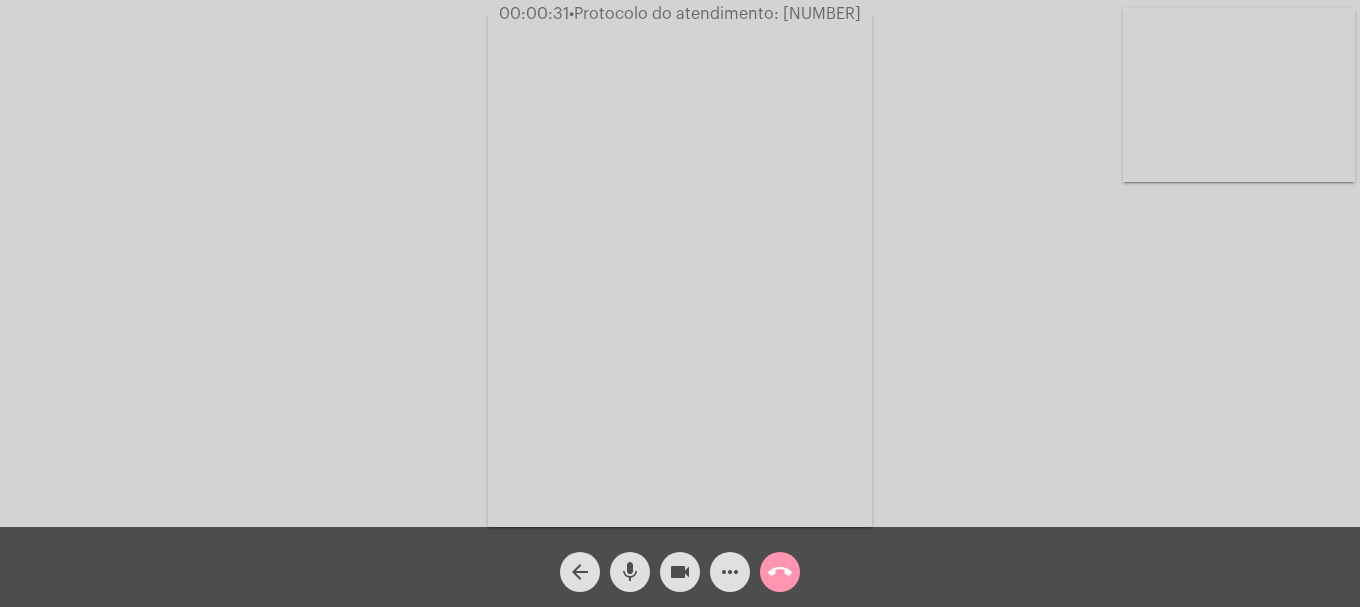 click at bounding box center [1239, 95] 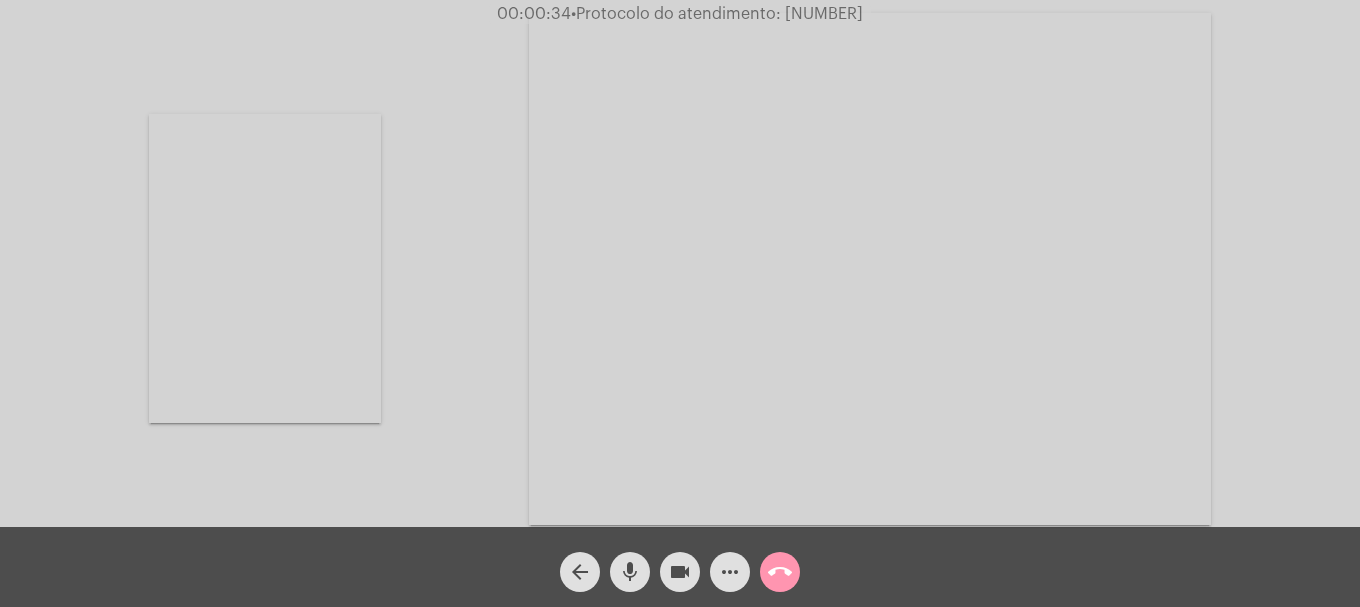 click at bounding box center (265, 268) 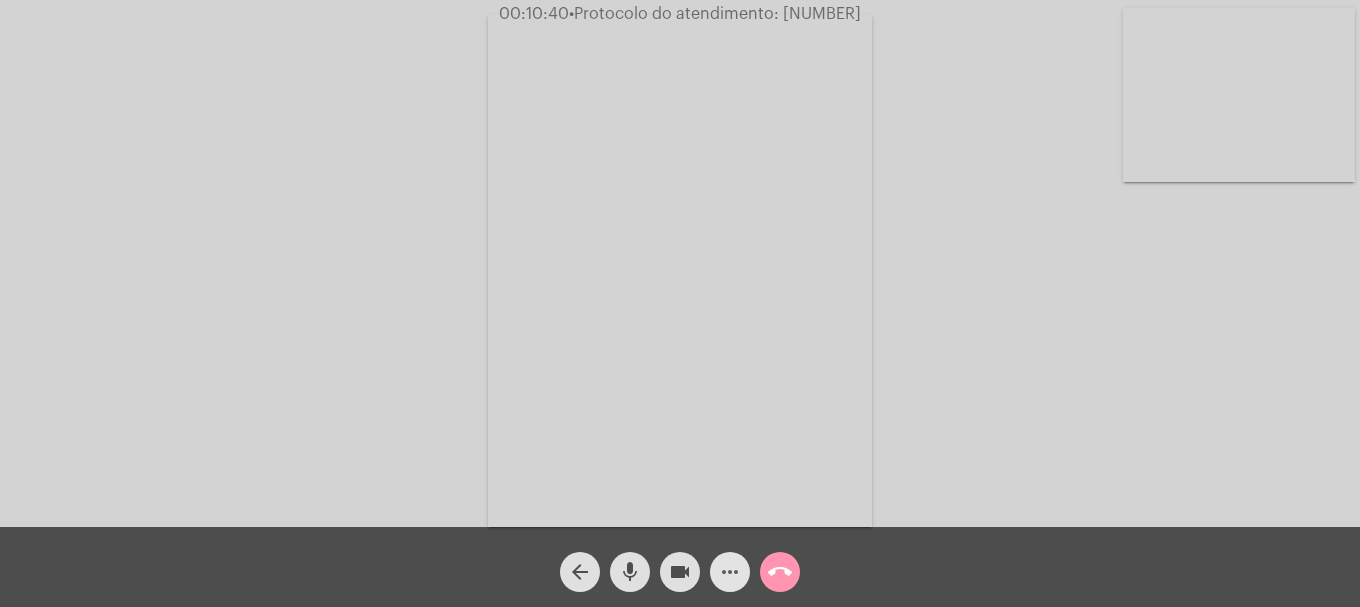 click on "more_horiz" 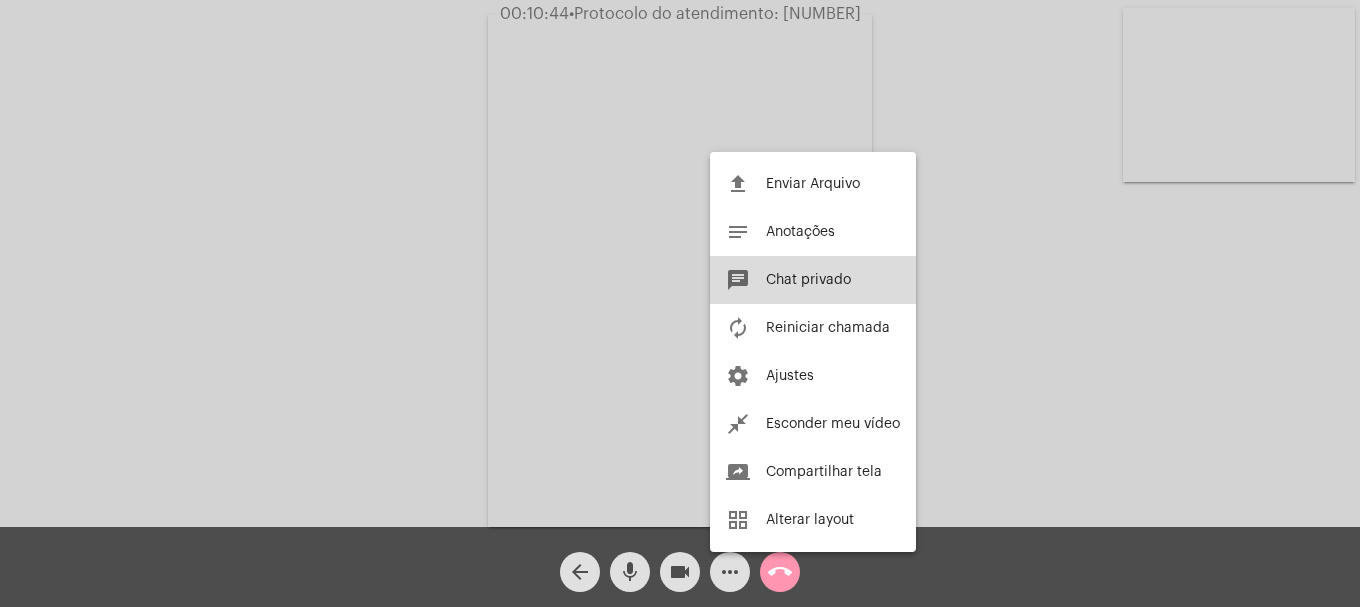 click on "Chat privado" at bounding box center [808, 280] 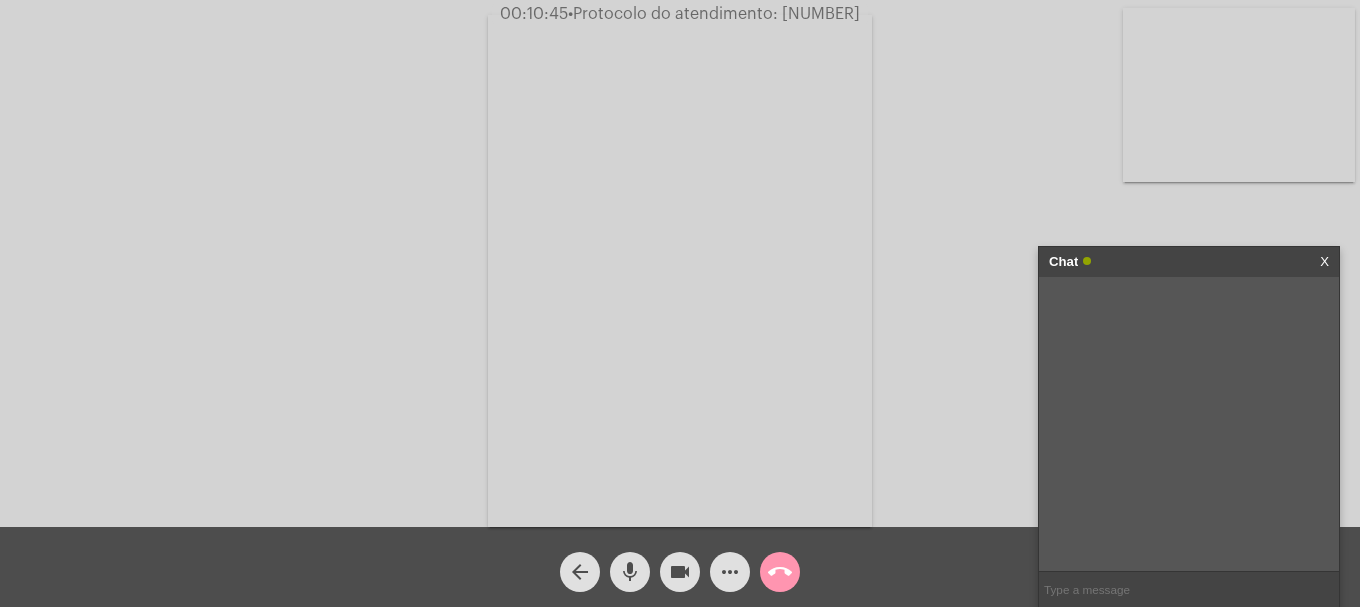 click at bounding box center [1189, 589] 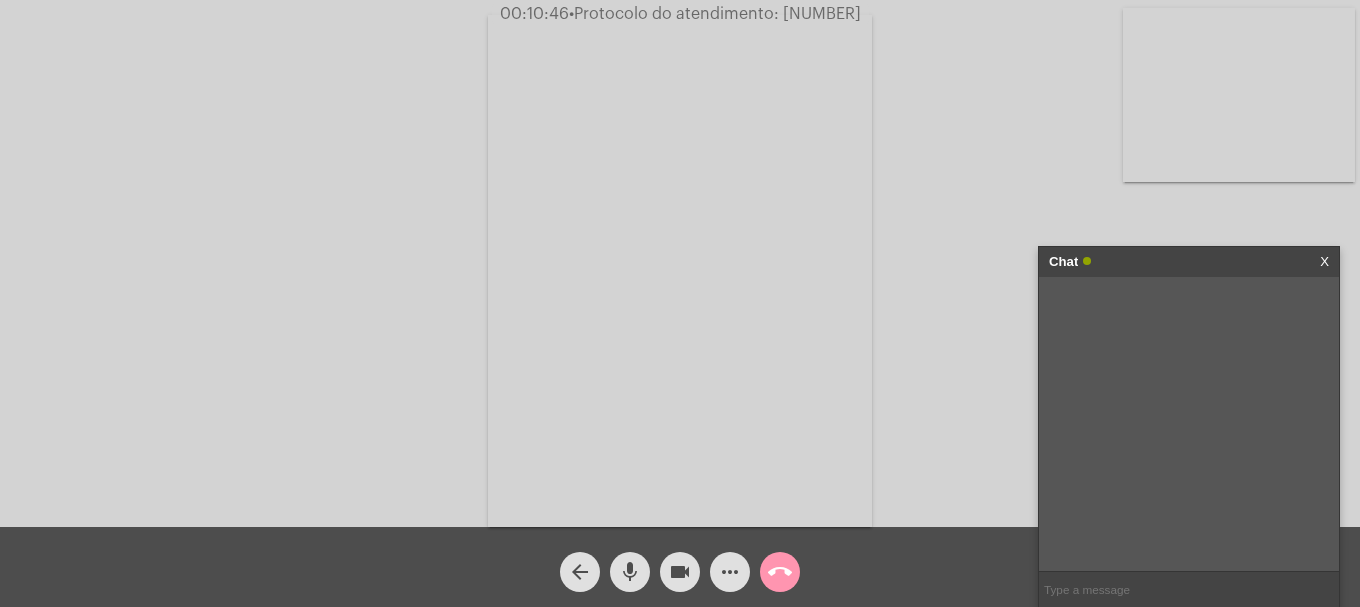 paste on "([PHONE]) [PHONE]" 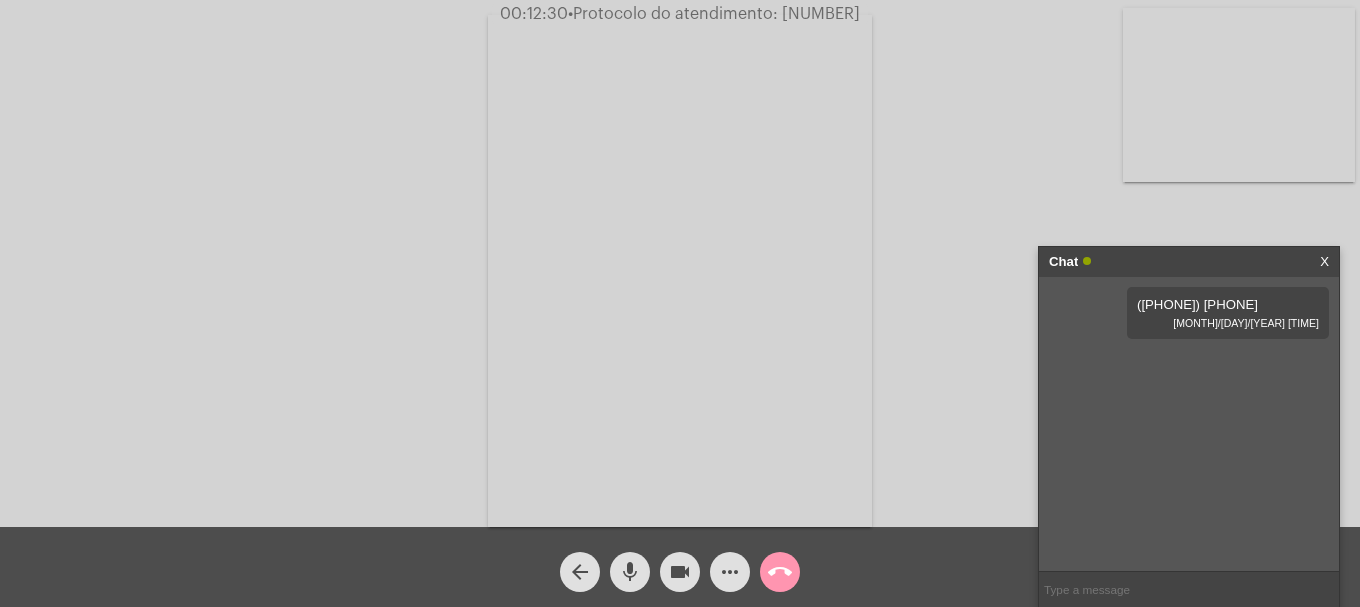 click on "Protocolo do atendimento: [NUMBER]" 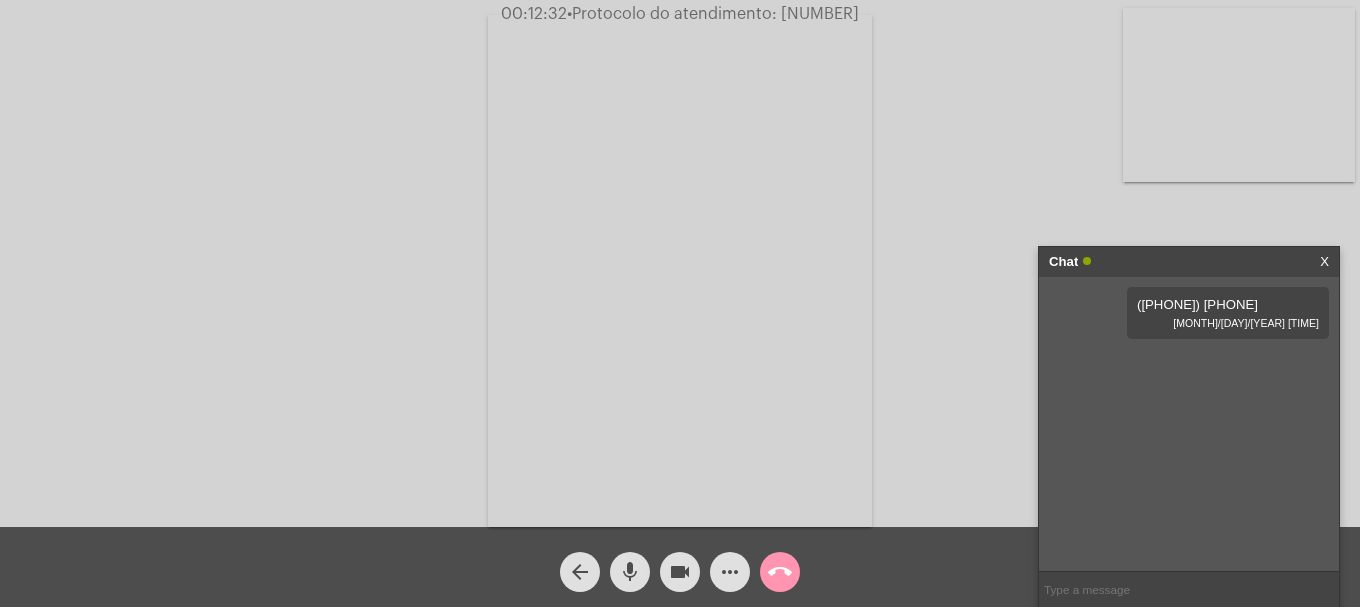copy on "[NUMBER]" 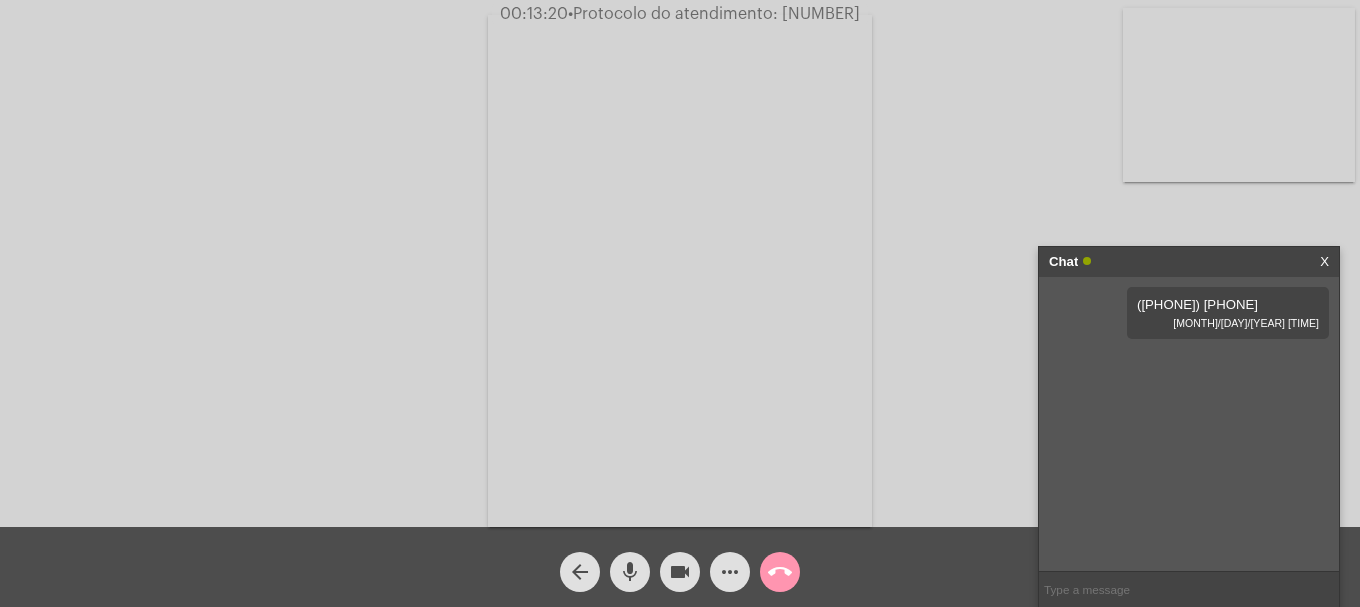 click at bounding box center (1189, 589) 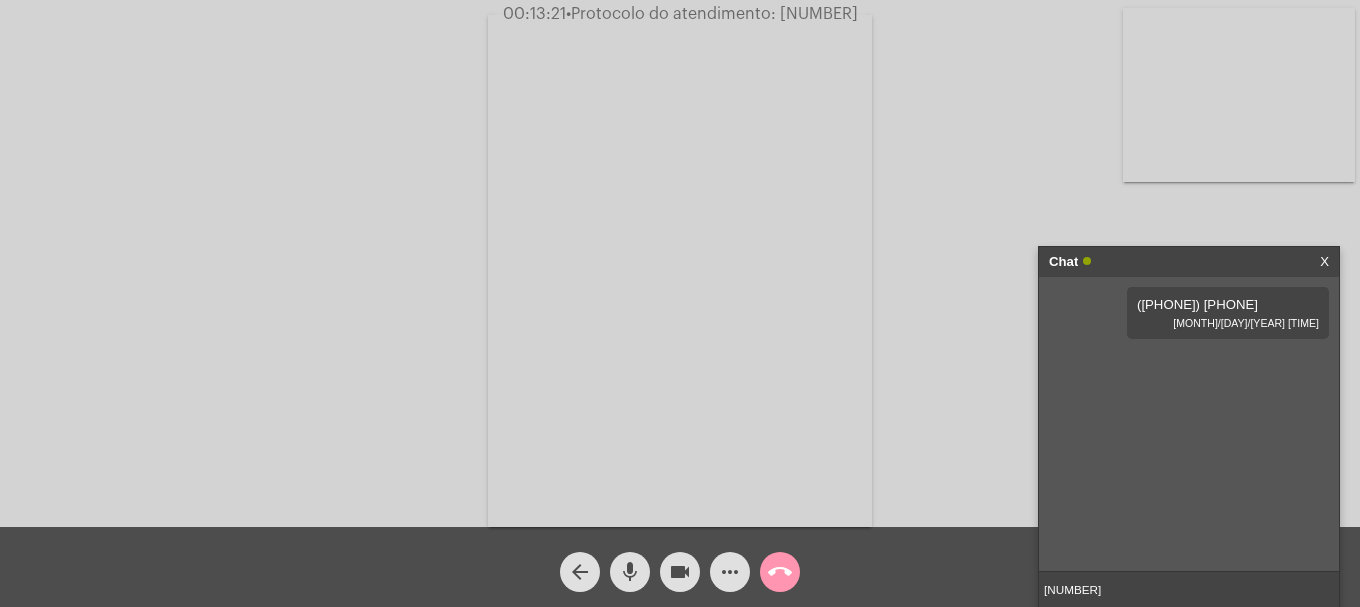 type 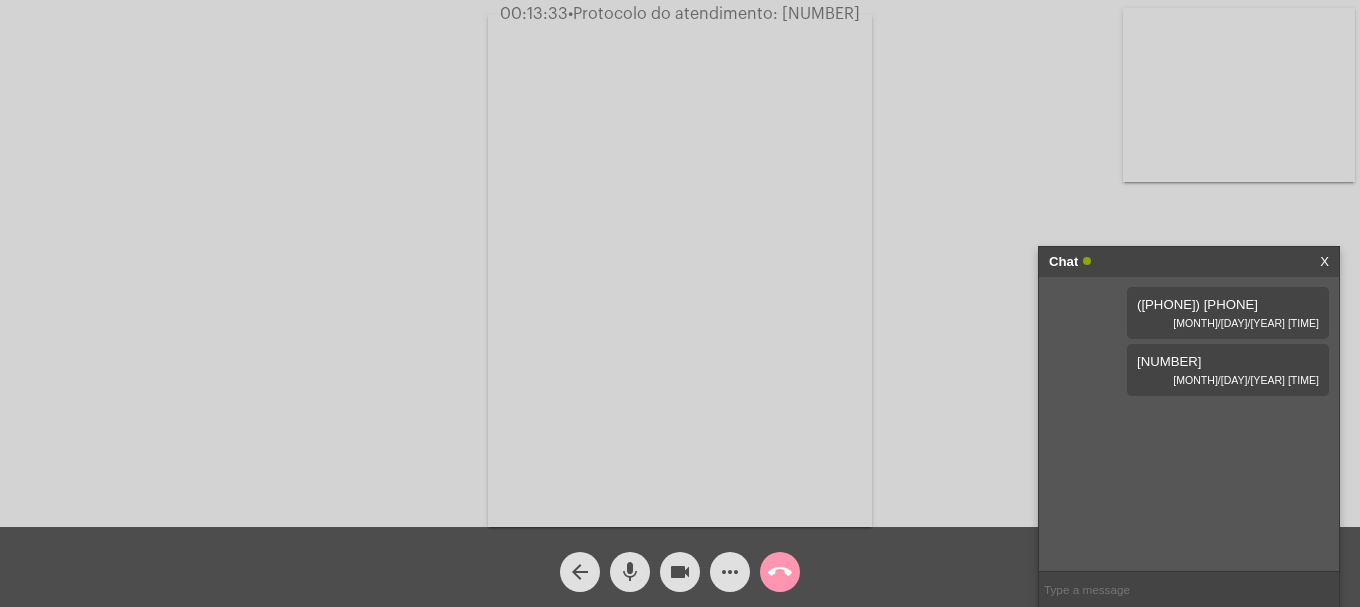 click on "call_end" 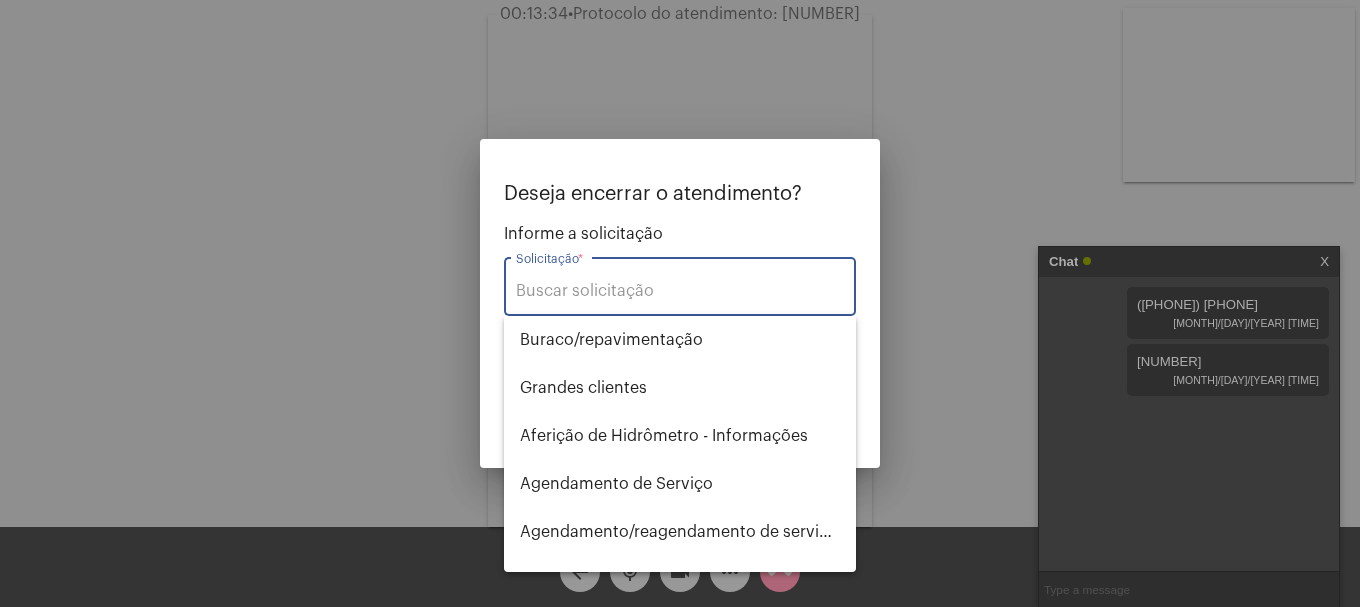 click on "Solicitação  *" at bounding box center [680, 291] 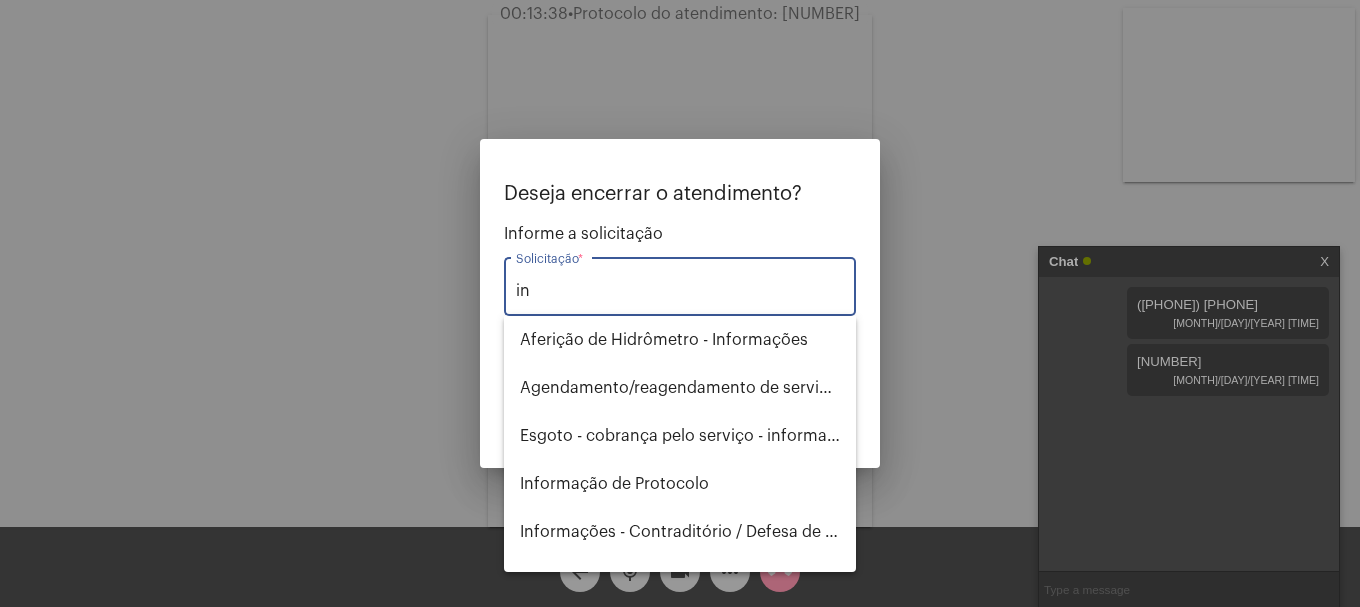 type on "i" 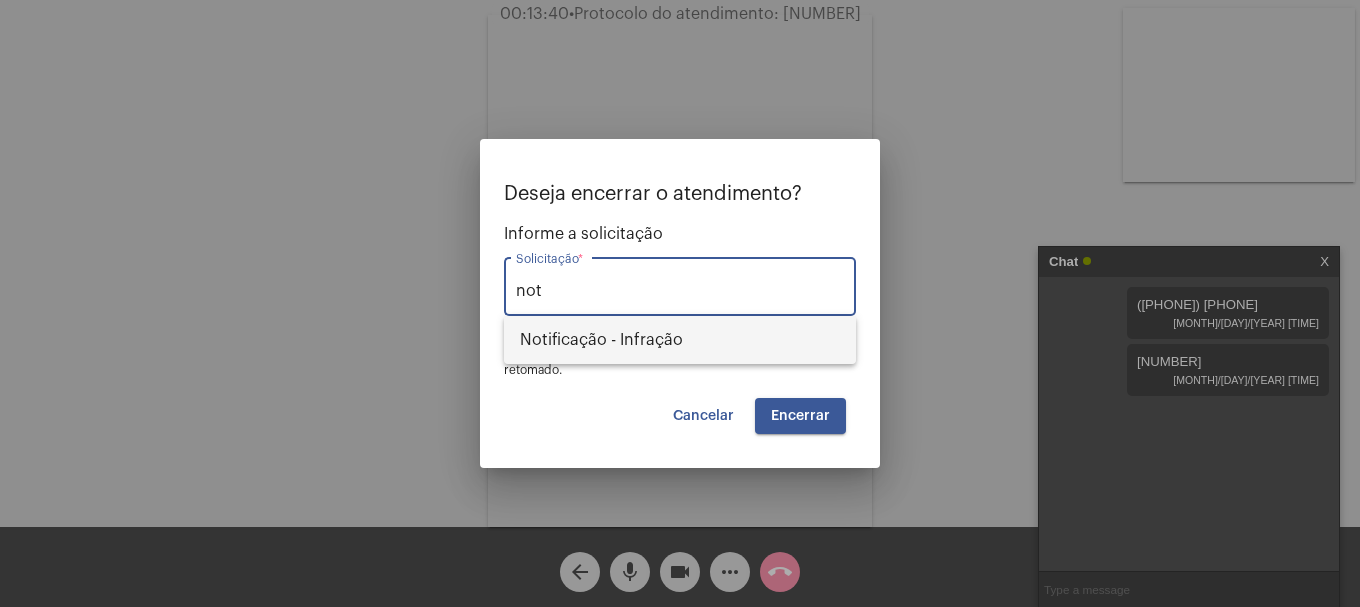 click on "Notificação - Infração" at bounding box center [680, 340] 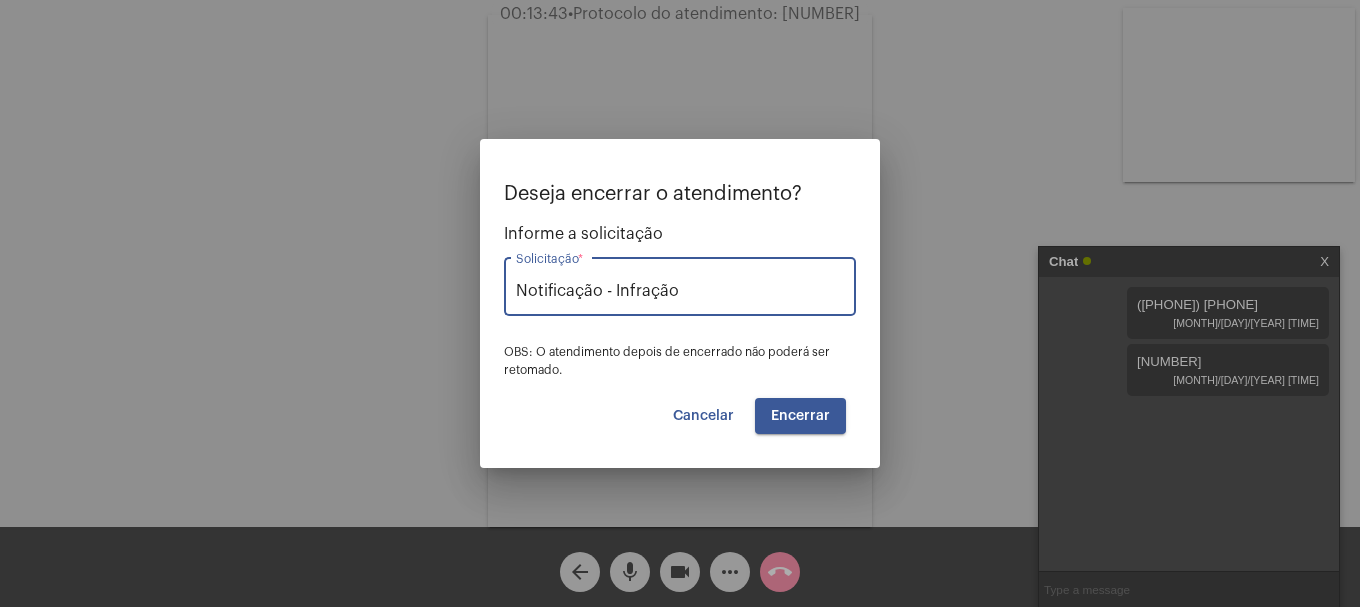 click on "Encerrar" at bounding box center (800, 416) 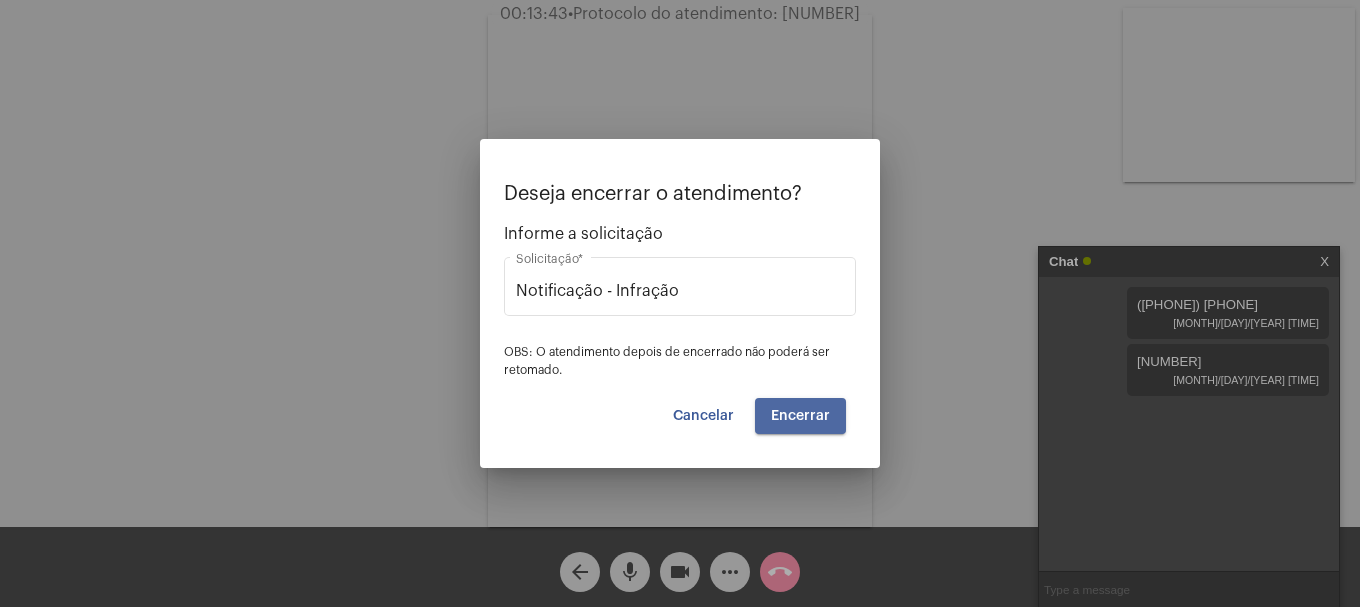 click on "Encerrar" at bounding box center (800, 416) 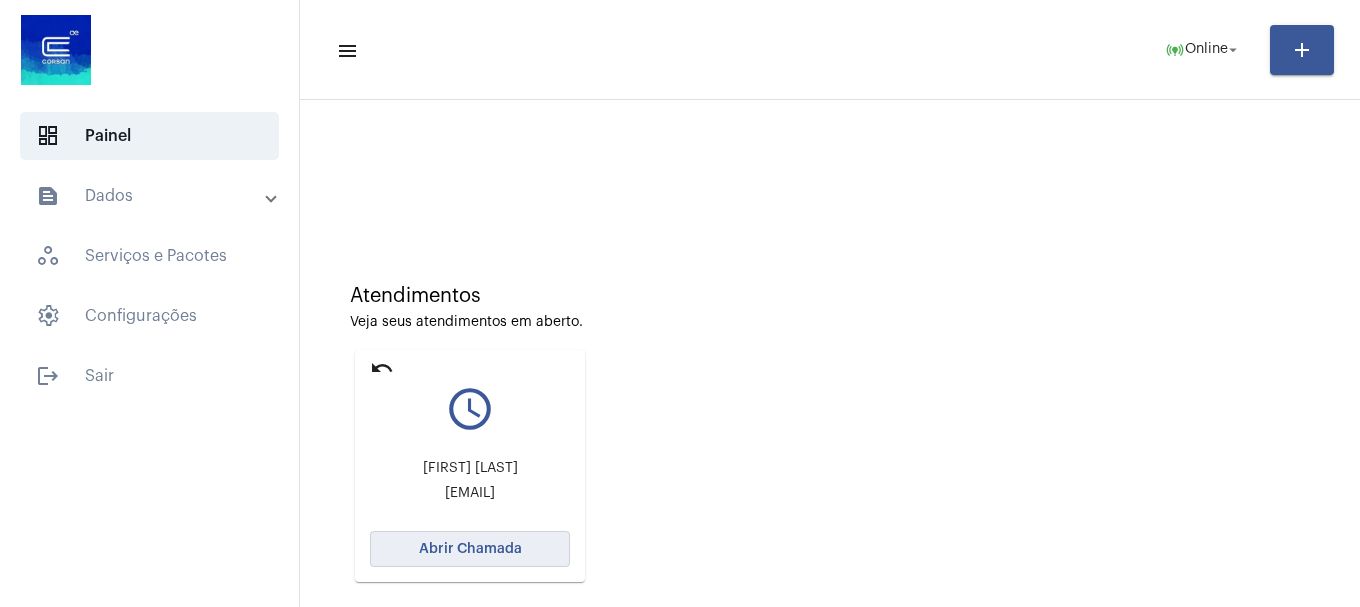 click on "Abrir Chamada" 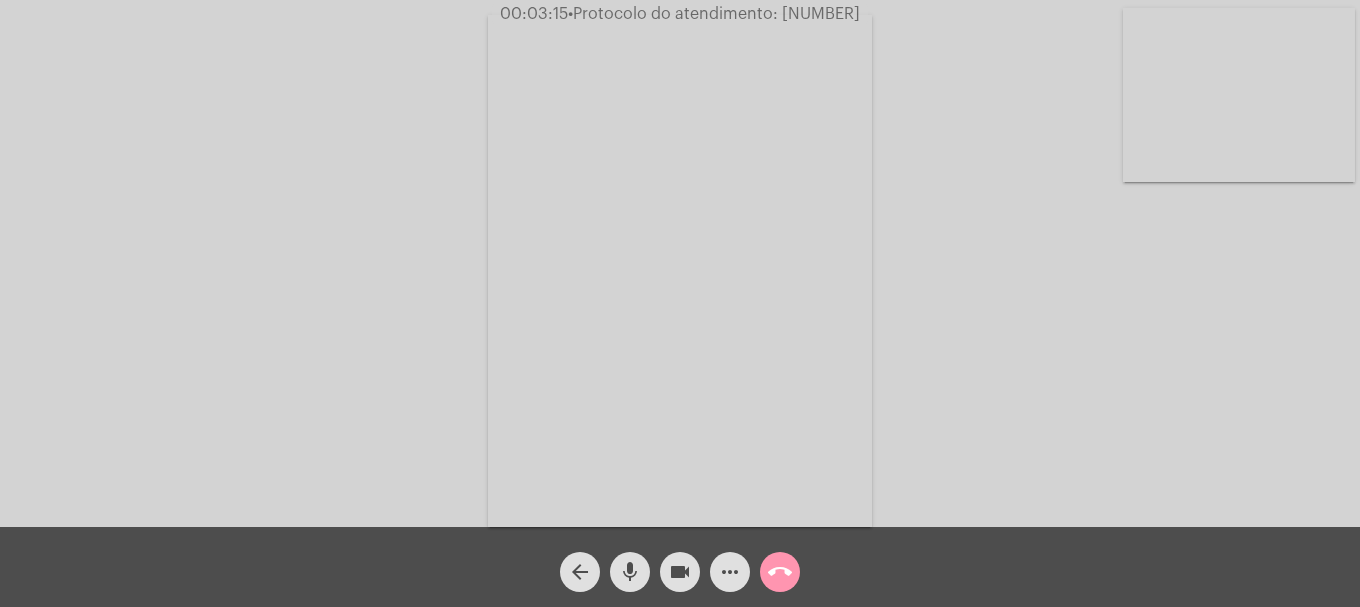 click at bounding box center (1239, 95) 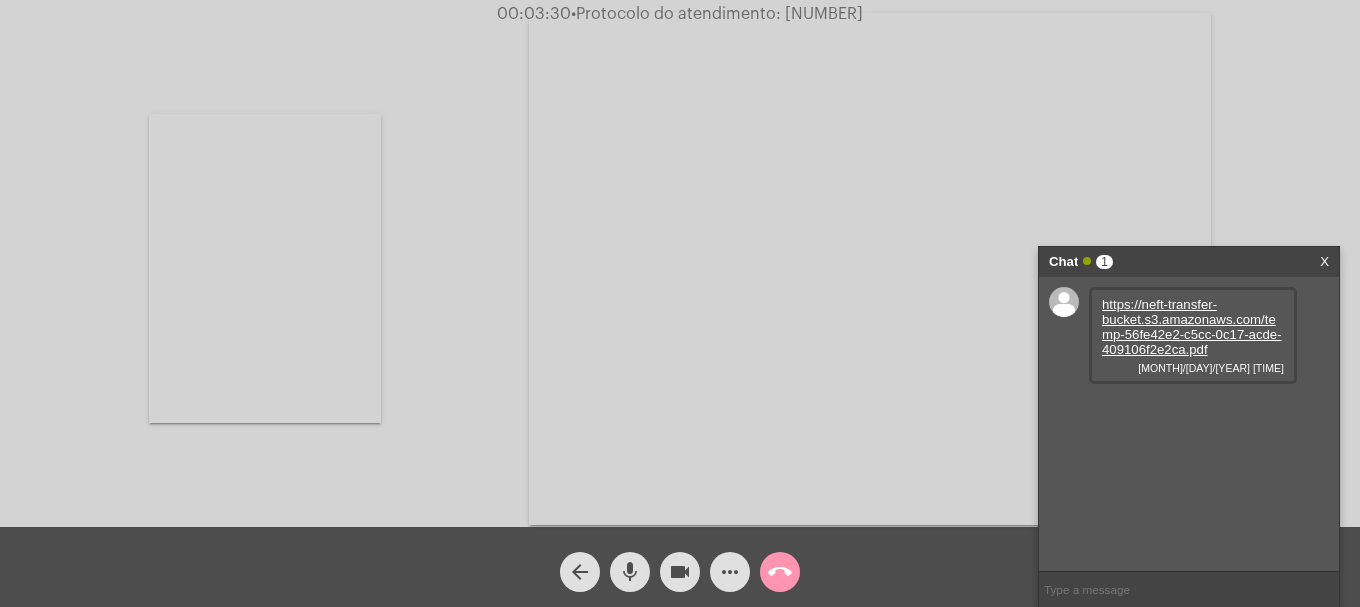 click on "https://neft-transfer-bucket.s3.amazonaws.com/temp-56fe42e2-c5cc-0c17-acde-409106f2e2ca.pdf" at bounding box center (1192, 327) 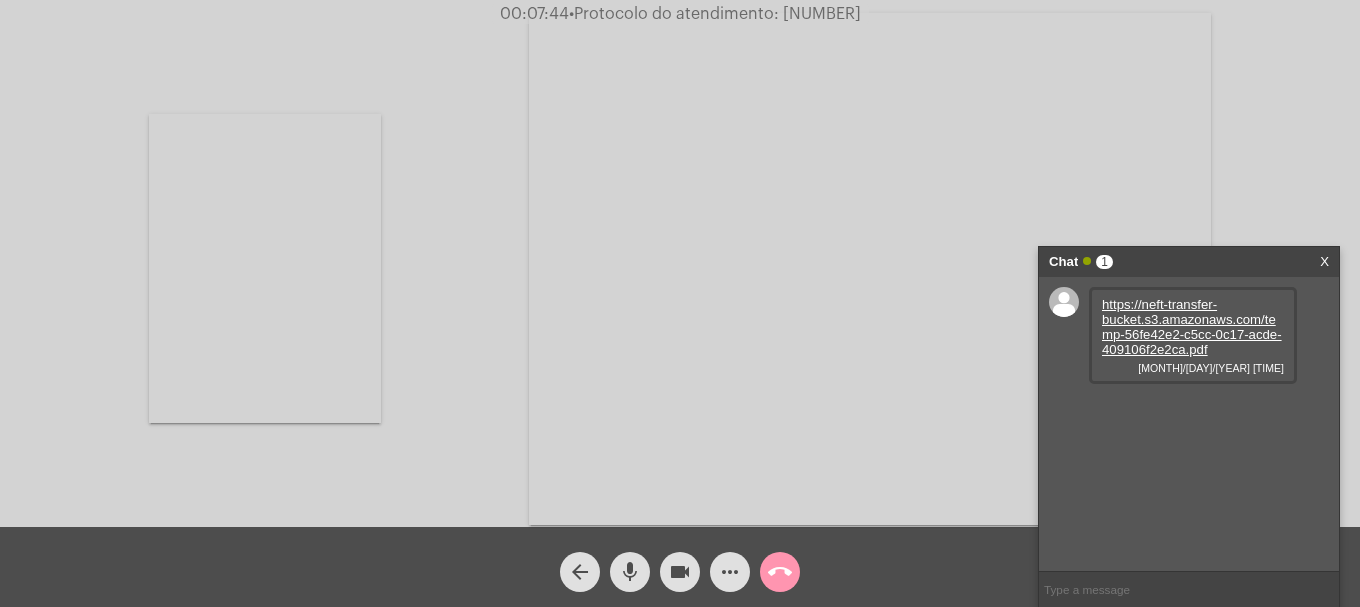 click on "Acessando Câmera e Microfone..." 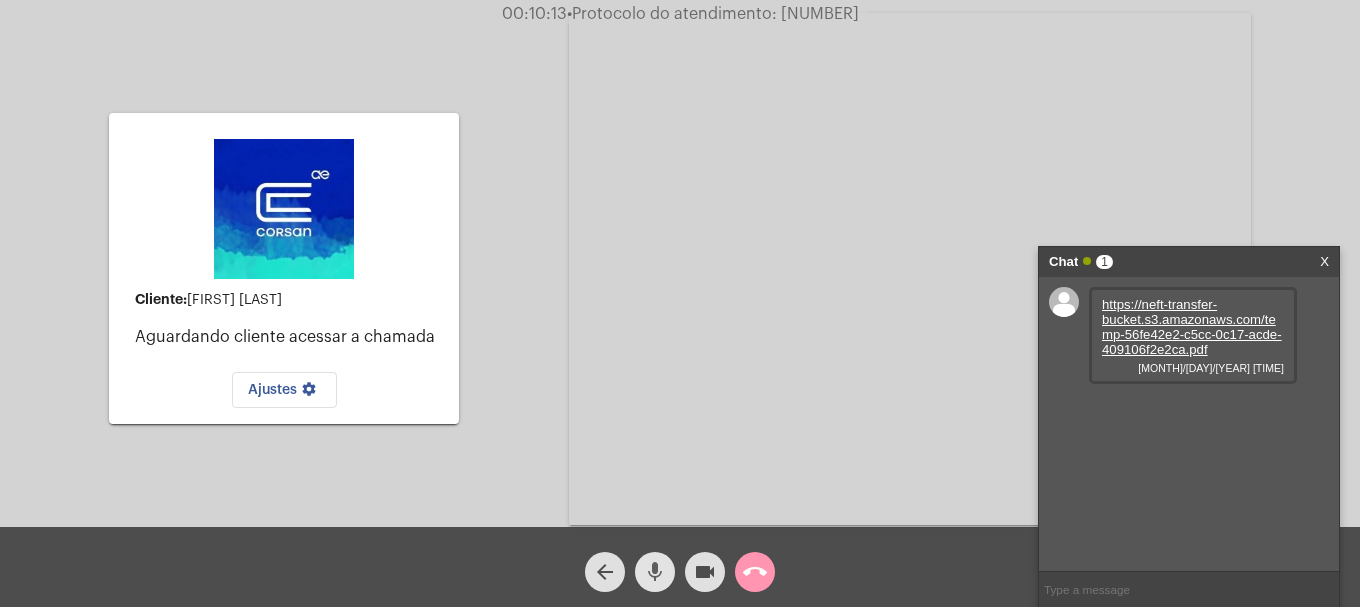 click on "mic" 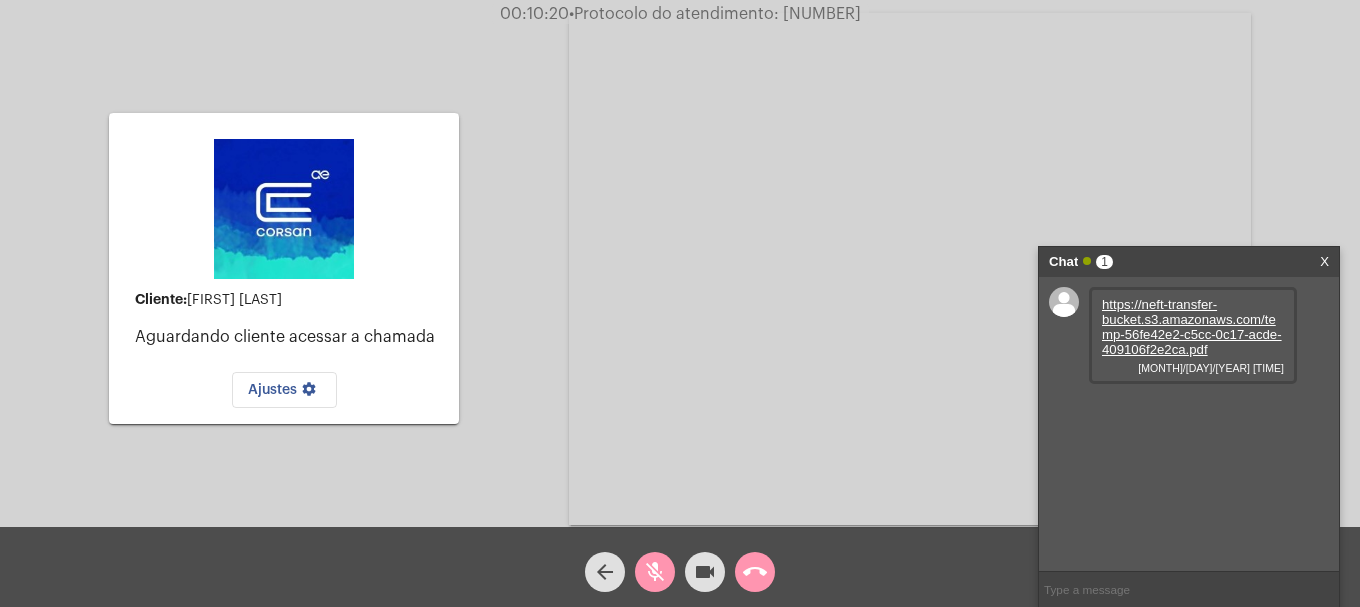click on "videocam" 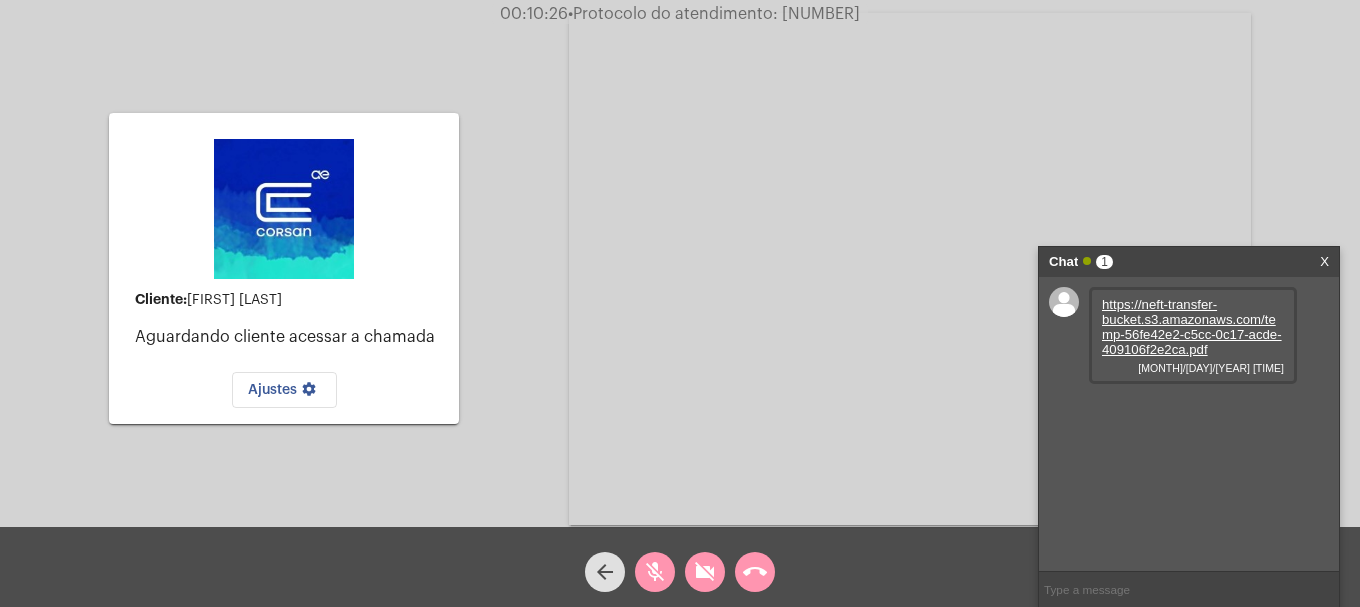 click on "videocam_off" 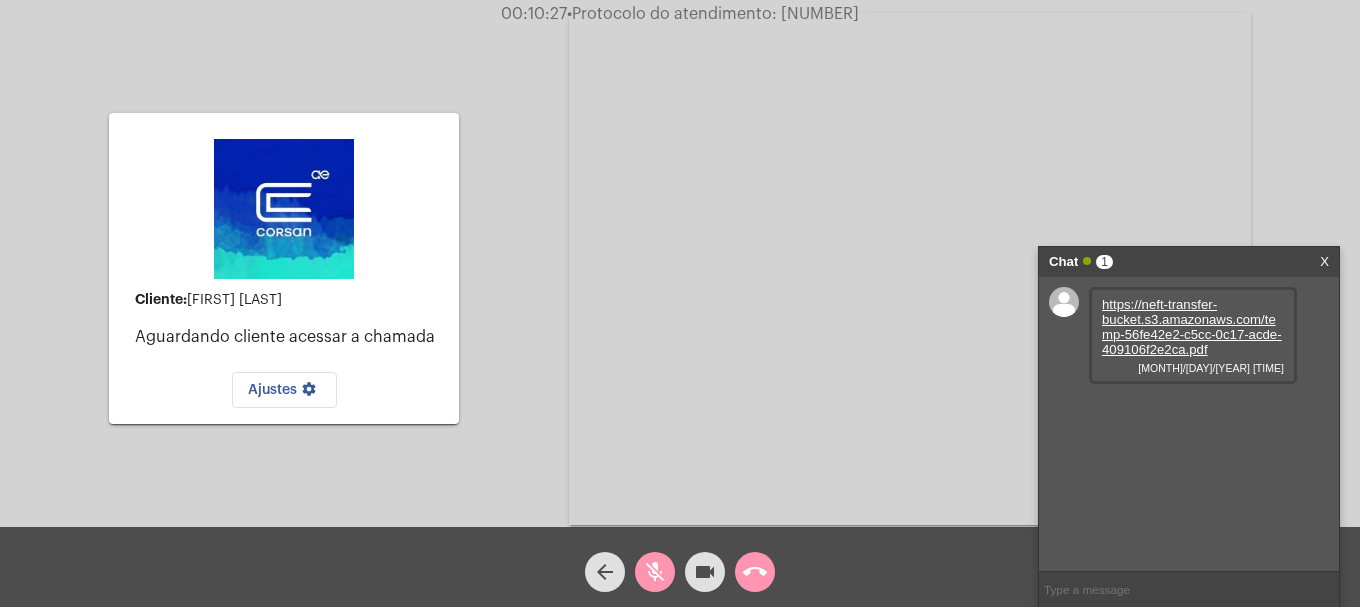 click on "mic_off" 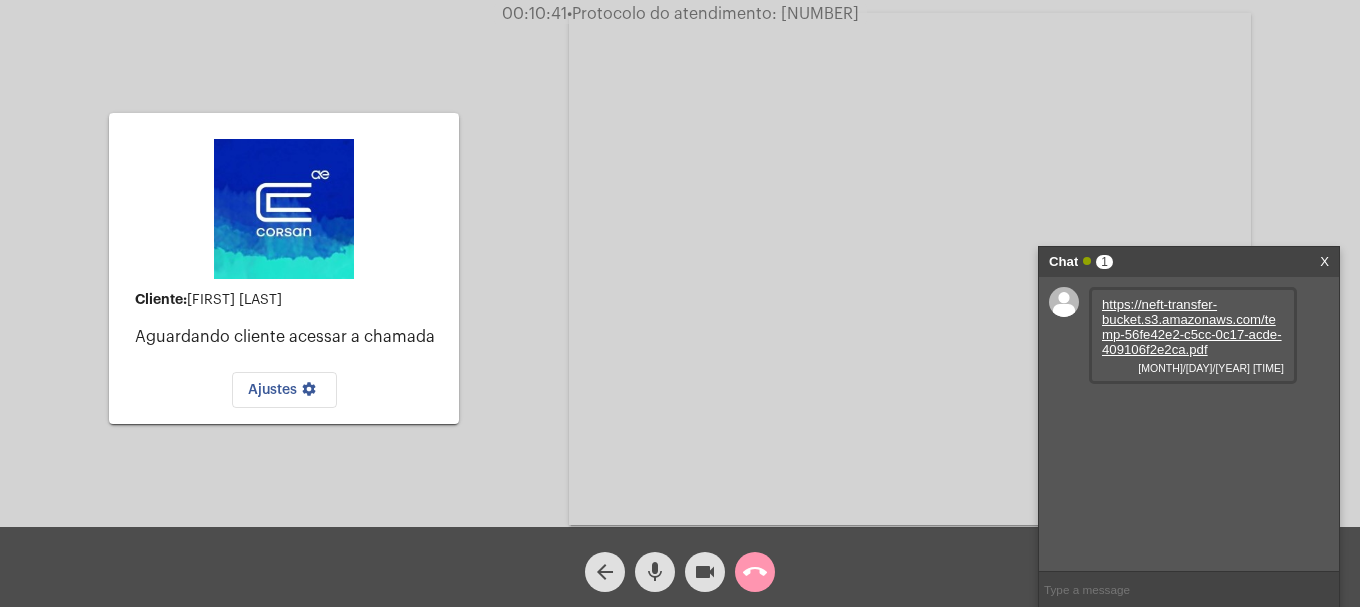 click on "mic" 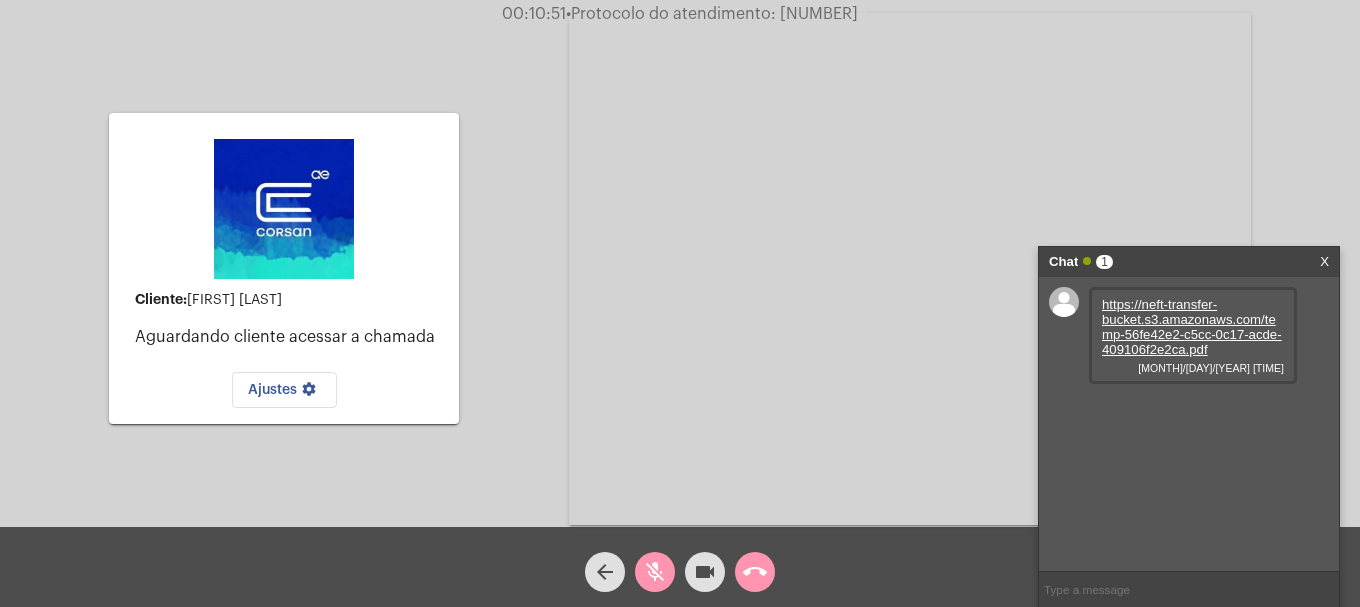 drag, startPoint x: 1299, startPoint y: 142, endPoint x: 1297, endPoint y: 159, distance: 17.117243 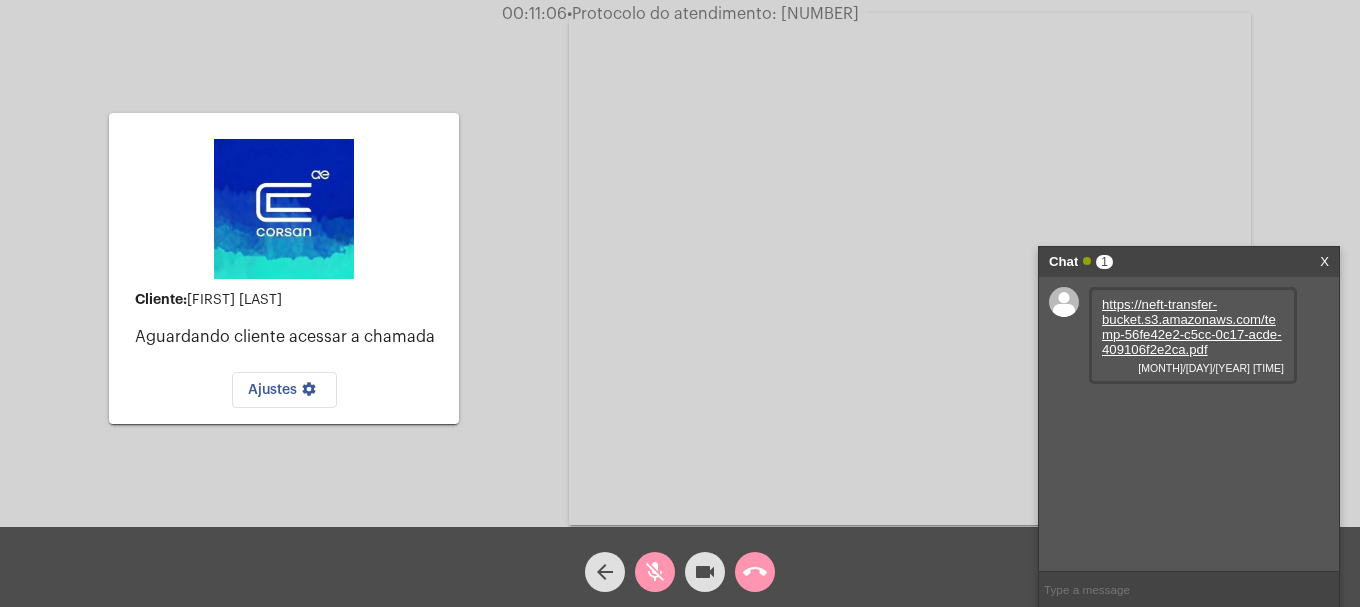 click on "call_end" 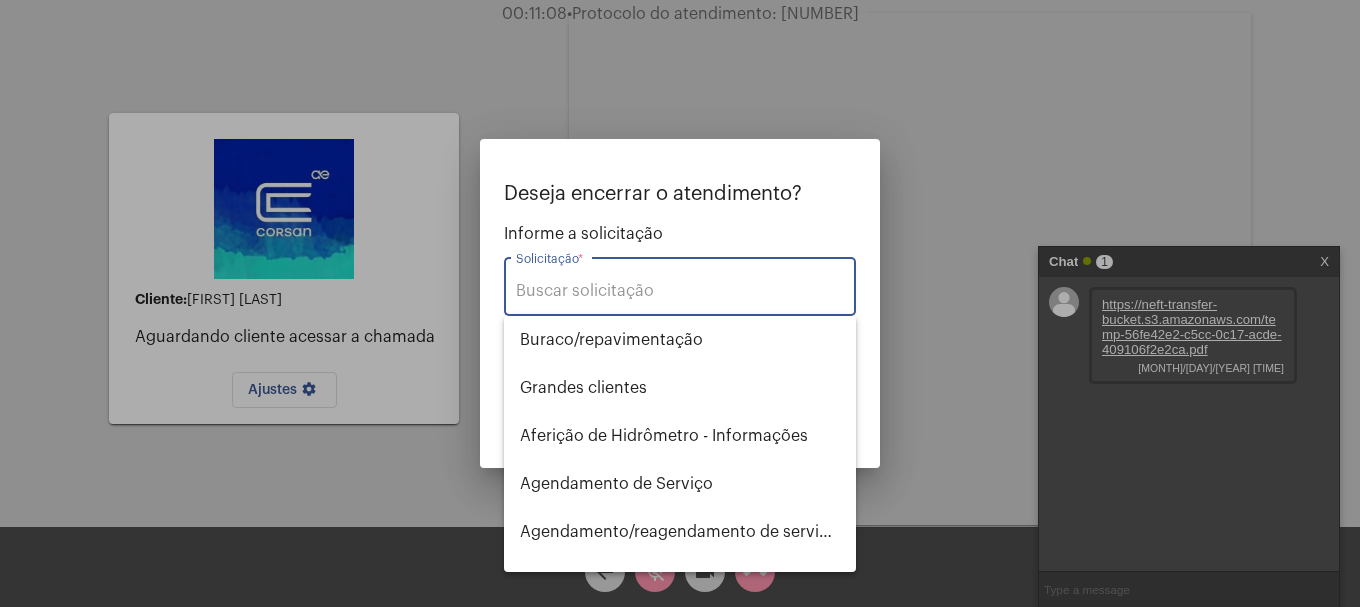drag, startPoint x: 330, startPoint y: 410, endPoint x: 340, endPoint y: 411, distance: 10.049875 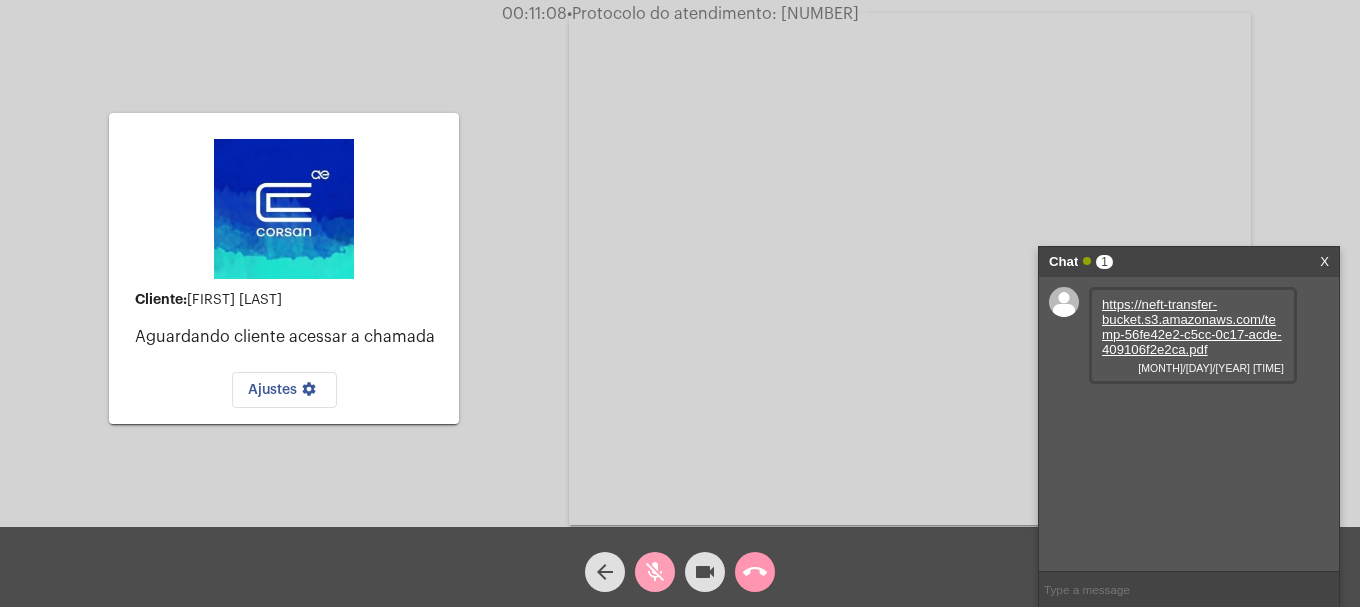 click on "mic_off" 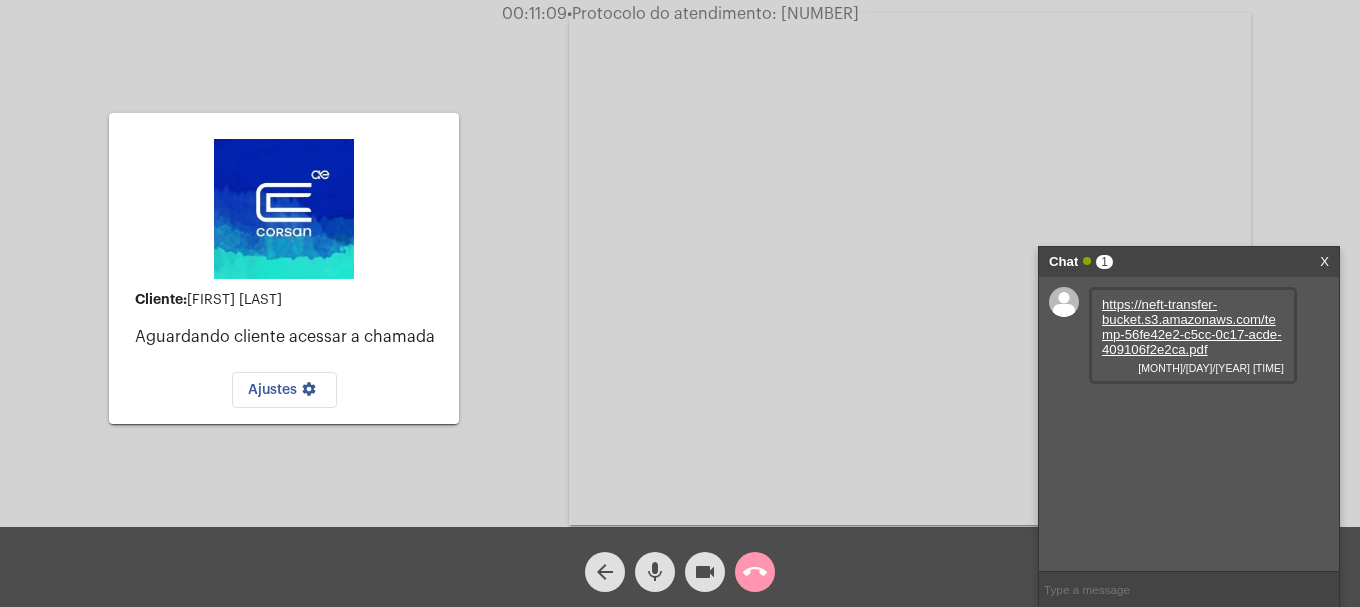 click on "videocam" 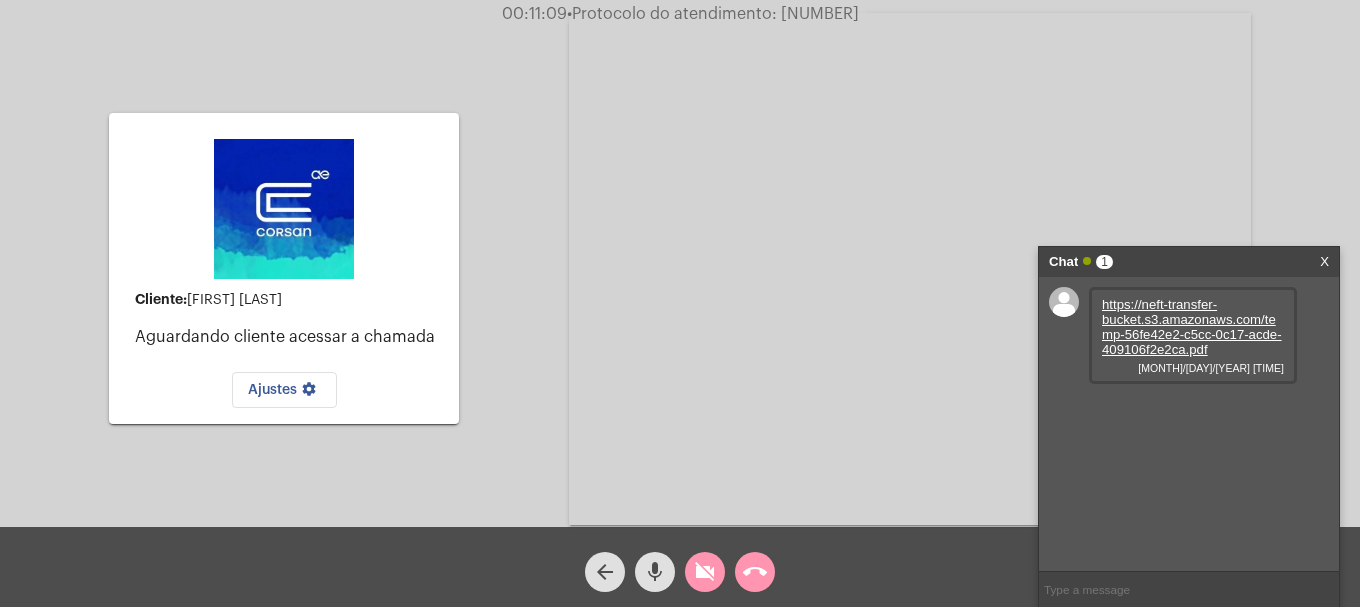 click on "videocam_off" 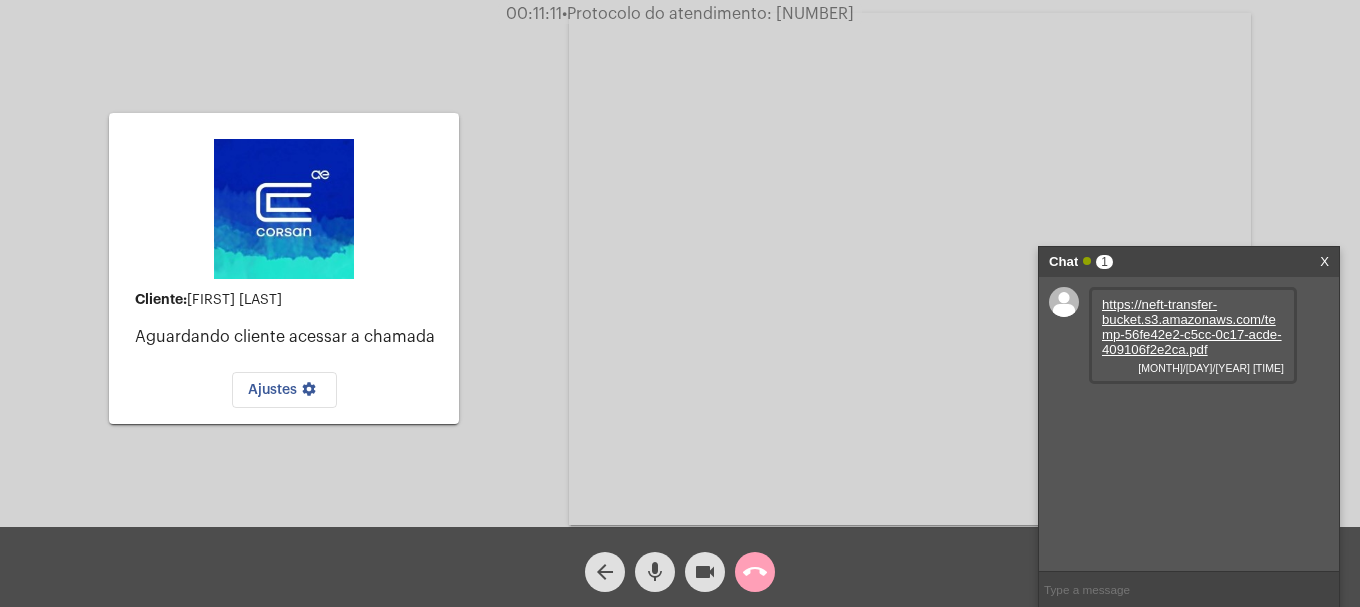 click on "call_end" 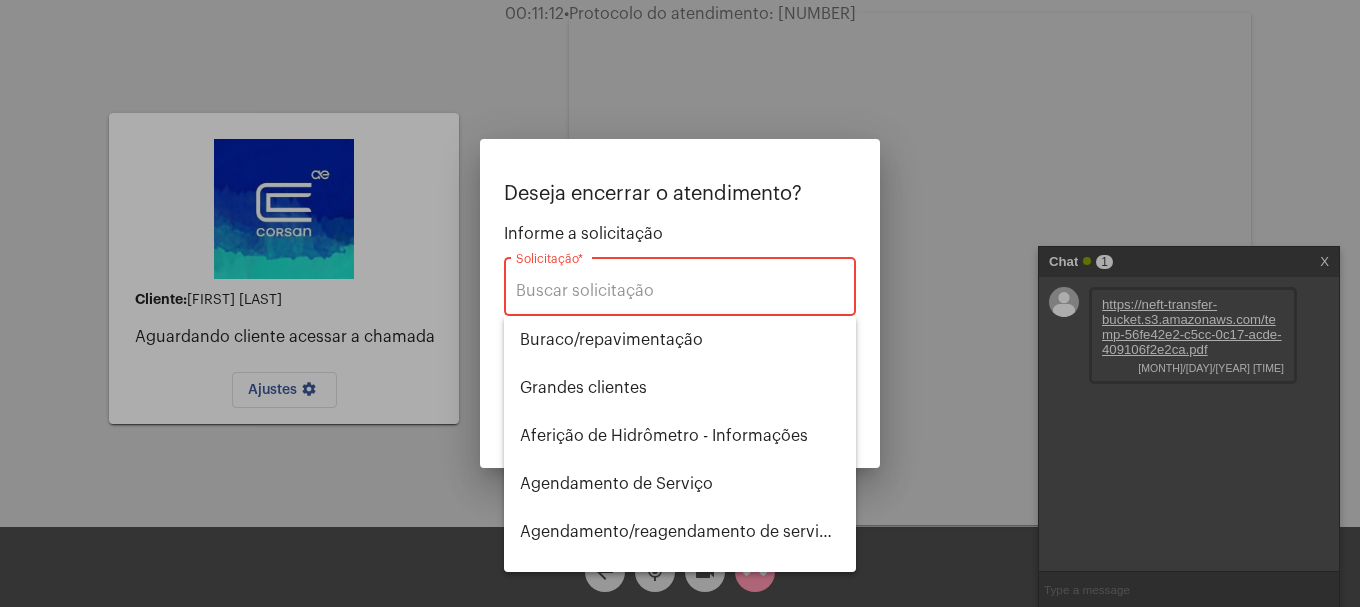 click on "Solicitação  *" at bounding box center [680, 284] 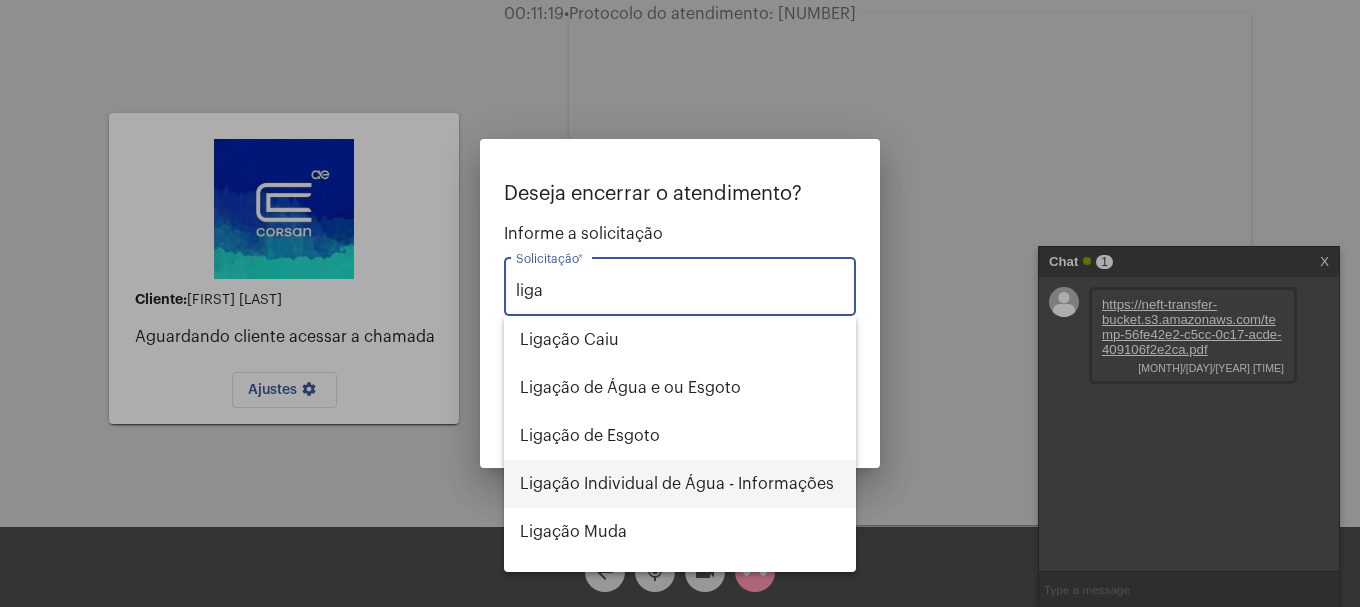 click on "Ligação Individual de Água - Informações" at bounding box center (680, 484) 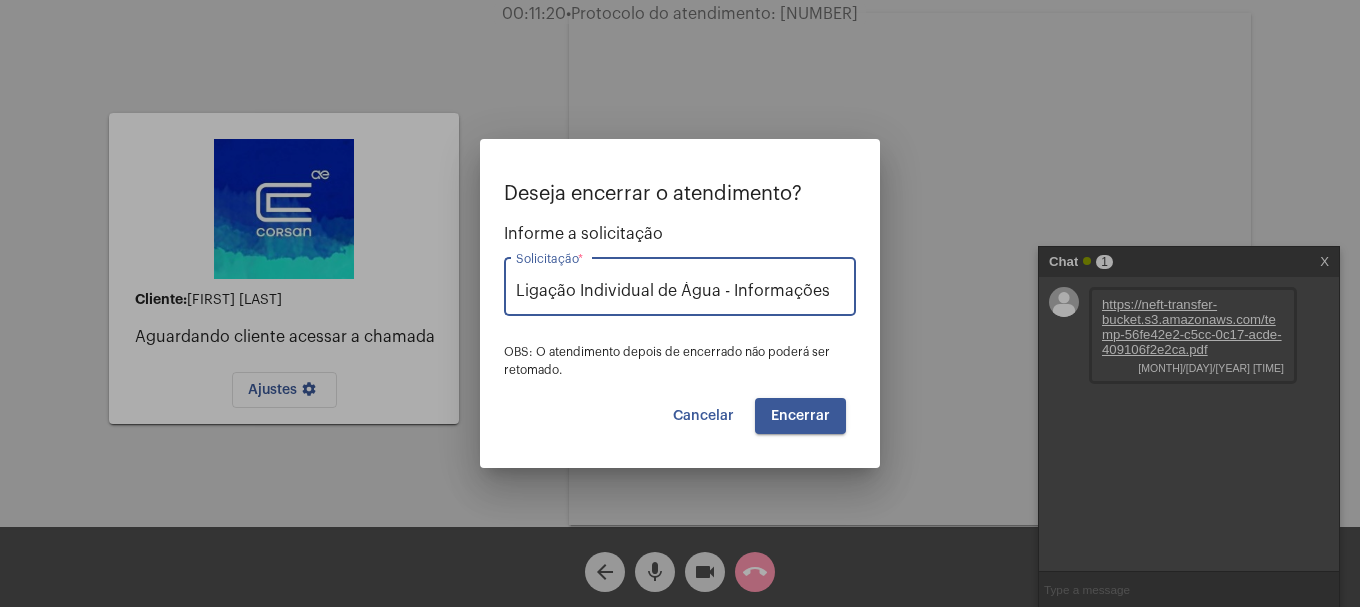 click on "Deseja encerrar o atendimento?  Informe a solicitação Ligação Individual de Água - Informações Solicitação  * OBS: O atendimento depois de encerrado não poderá ser retomado.  Cancelar   Encerrar" at bounding box center [680, 303] 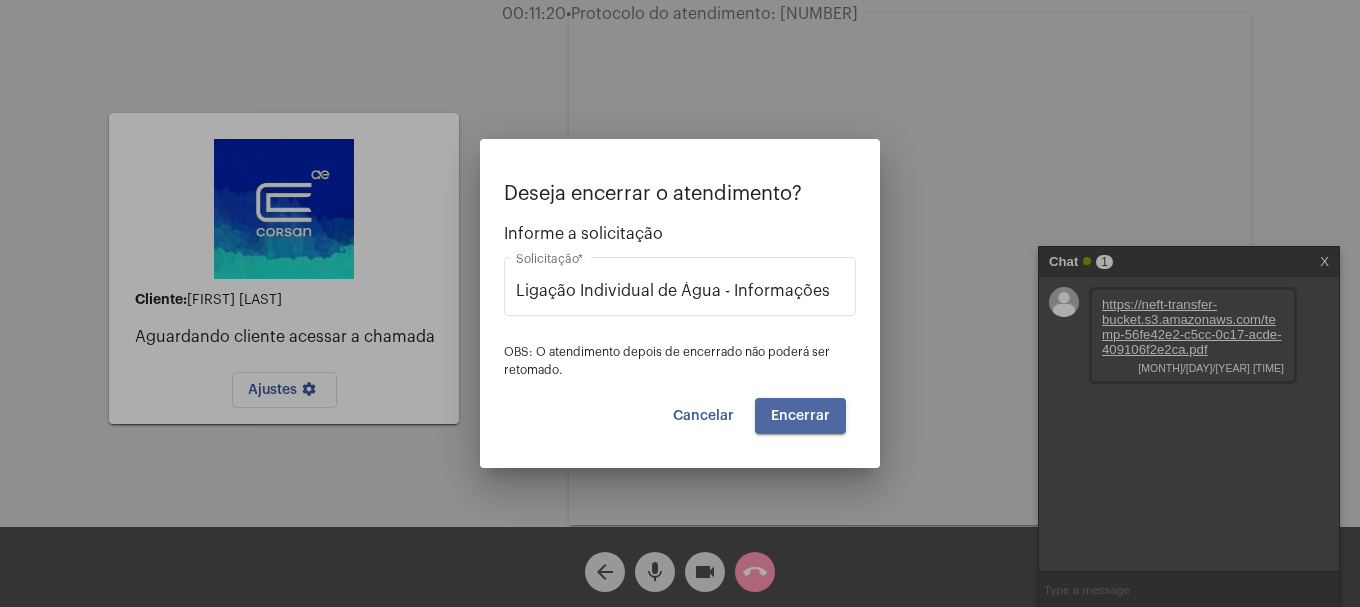 click on "Encerrar" at bounding box center [800, 416] 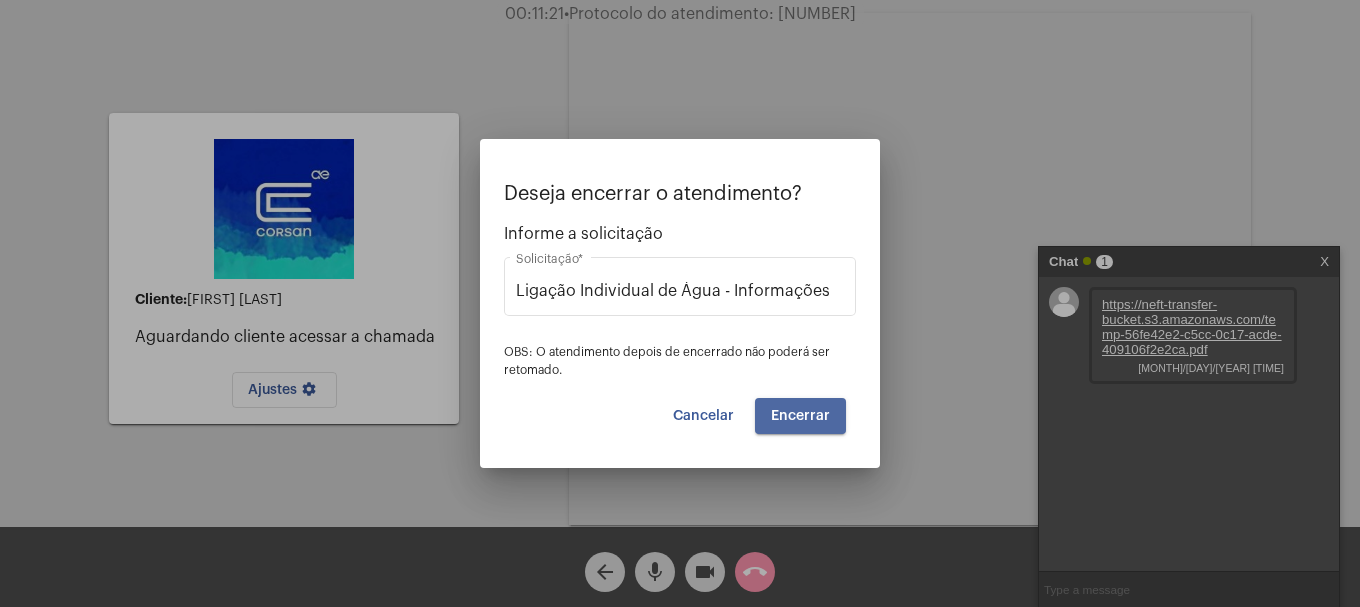 click on "Encerrar" at bounding box center [800, 416] 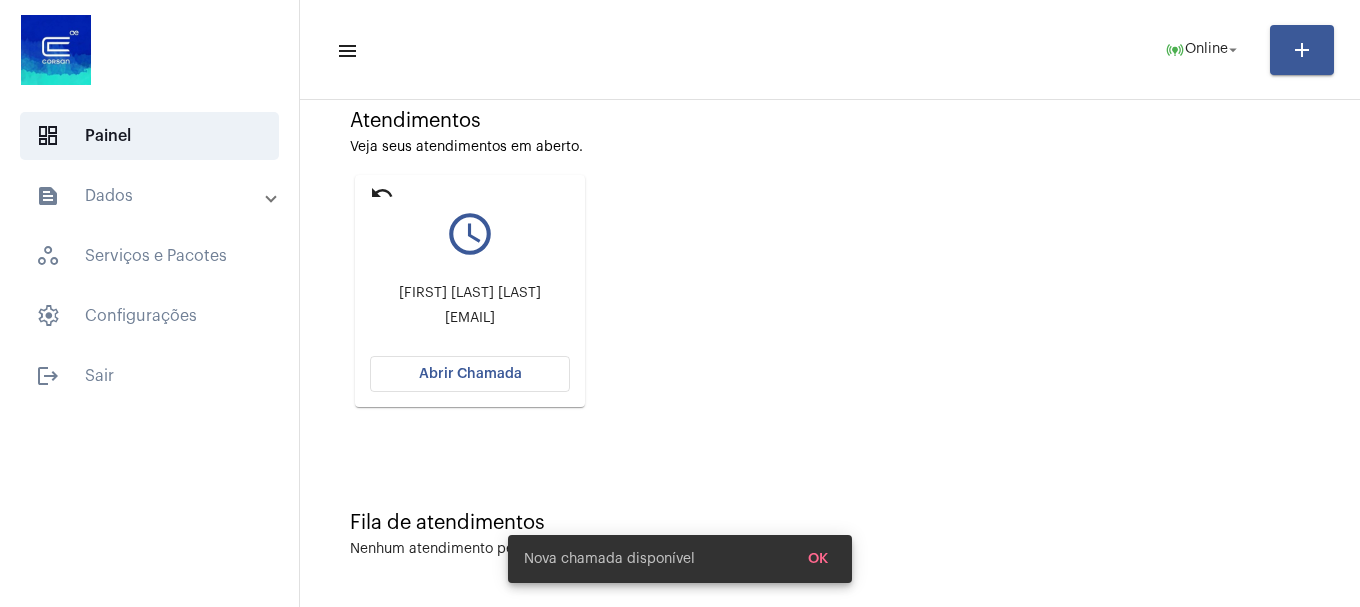 scroll, scrollTop: 0, scrollLeft: 0, axis: both 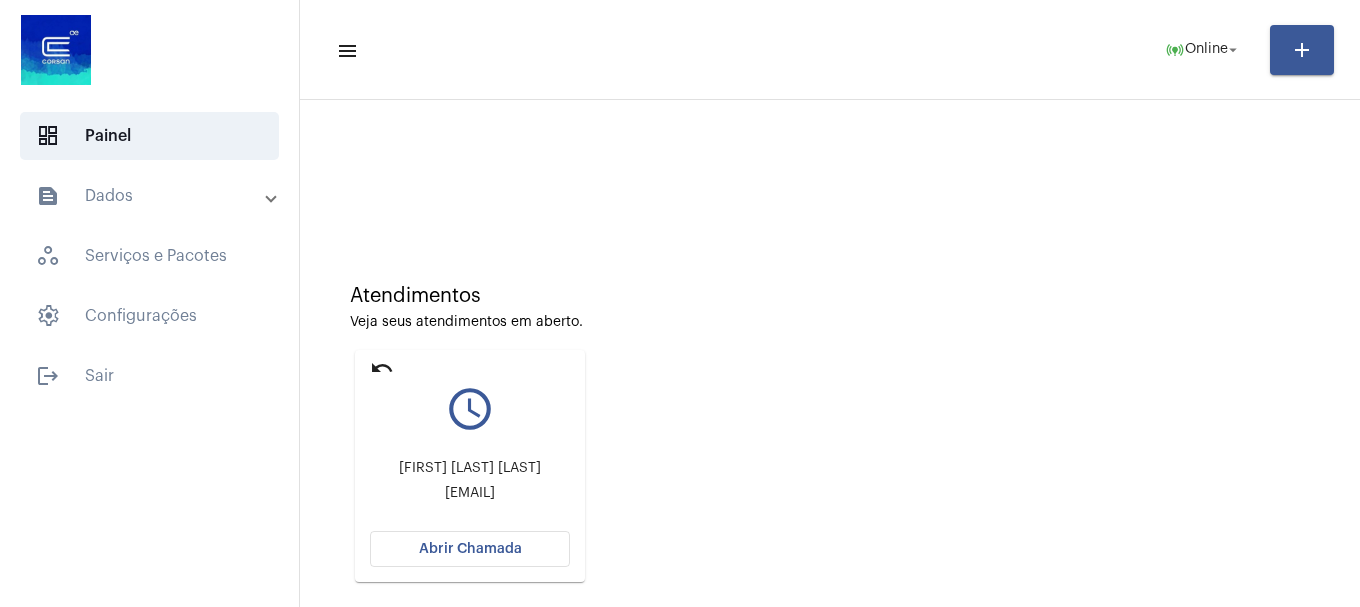 click on "text_snippet_outlined  Dados  history_outlined  Histórico  schedule_outlined  Agendamentos   workspaces_outlined   Serviços e Pacotes   settings   Configurações" 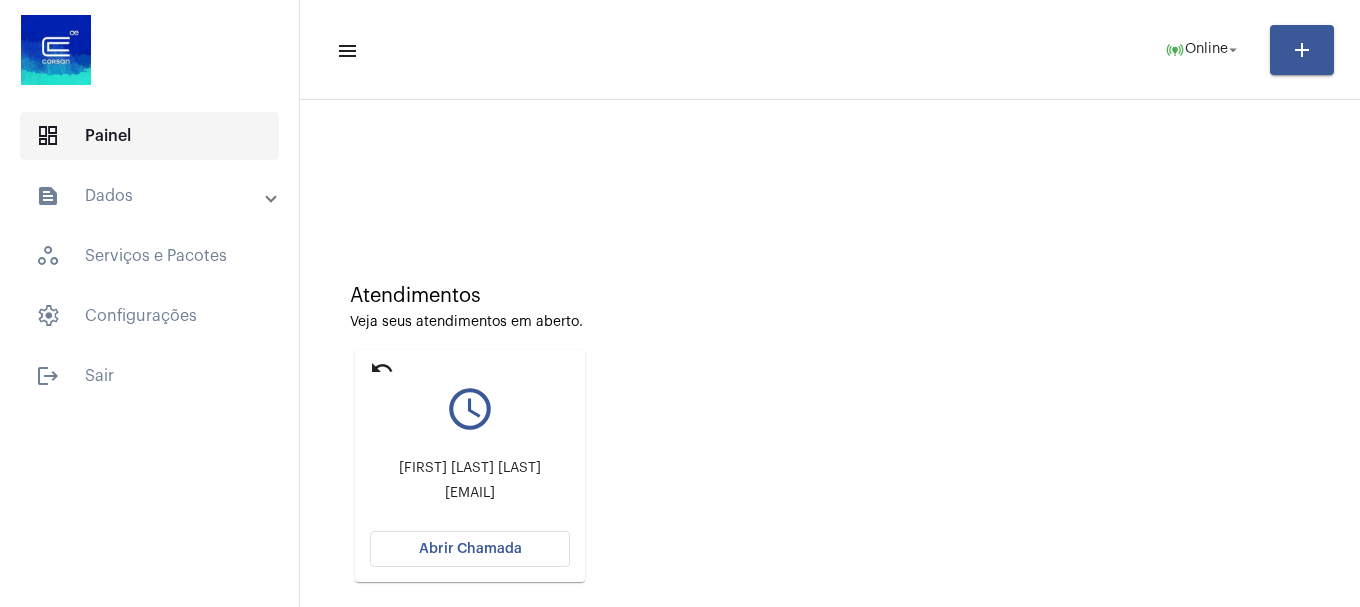 drag, startPoint x: 145, startPoint y: 173, endPoint x: 141, endPoint y: 156, distance: 17.464249 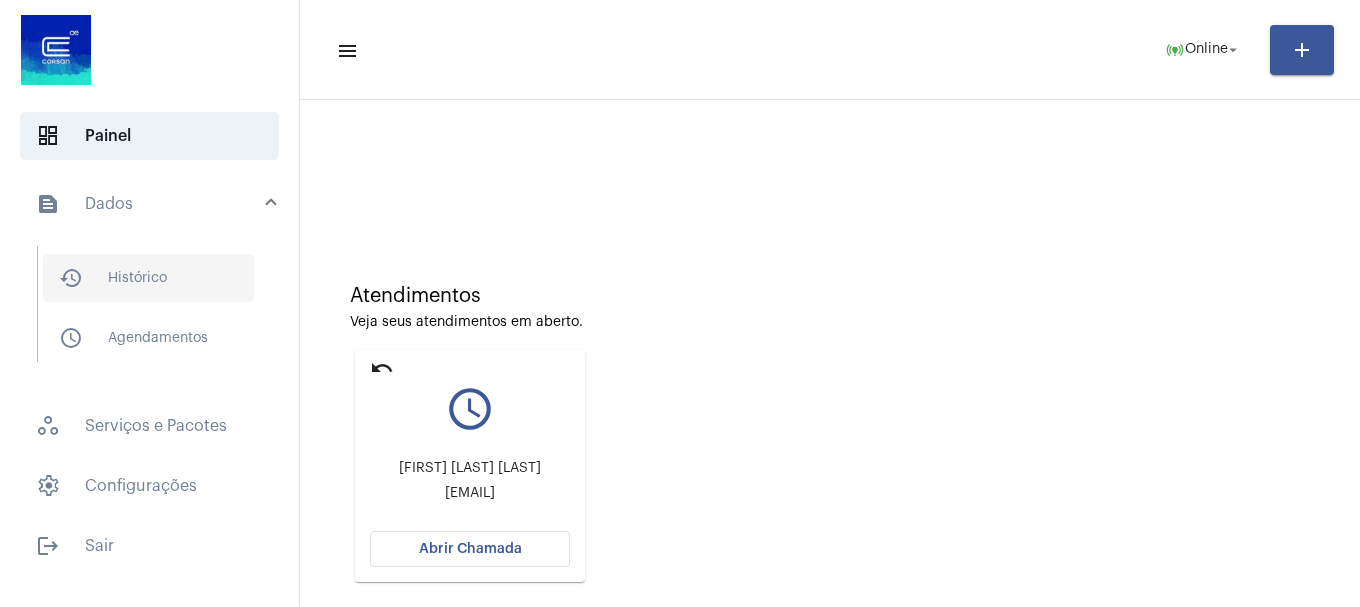 click on "history_outlined  Histórico" at bounding box center [148, 278] 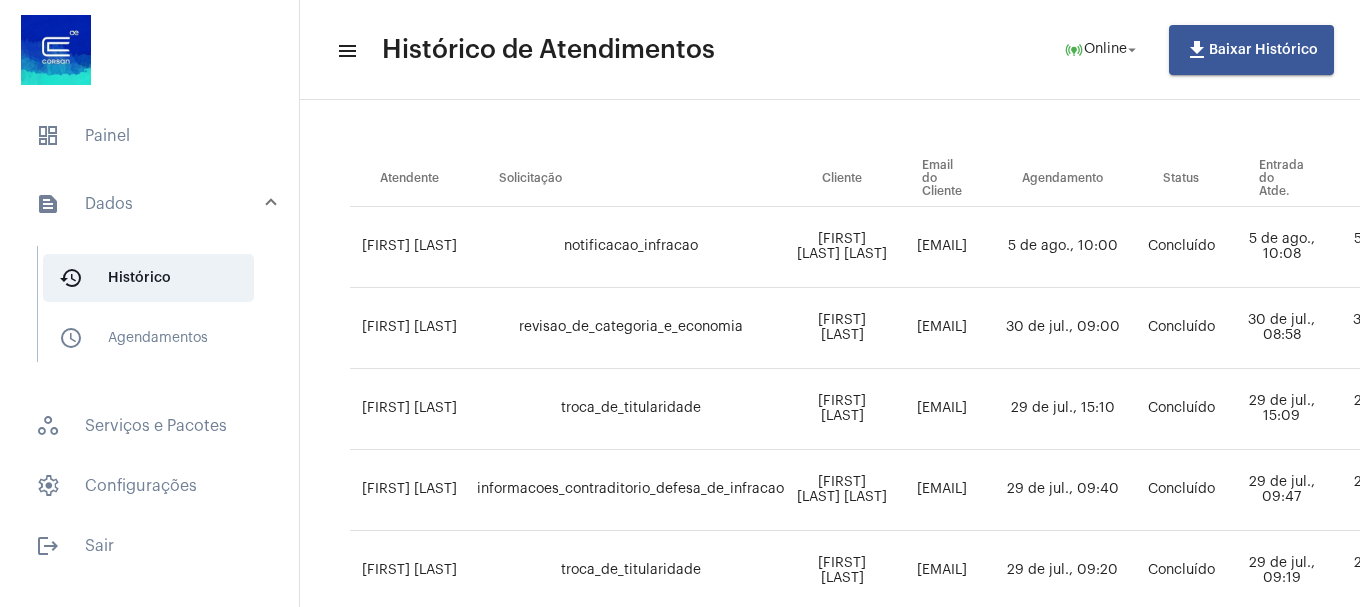 scroll, scrollTop: 0, scrollLeft: 0, axis: both 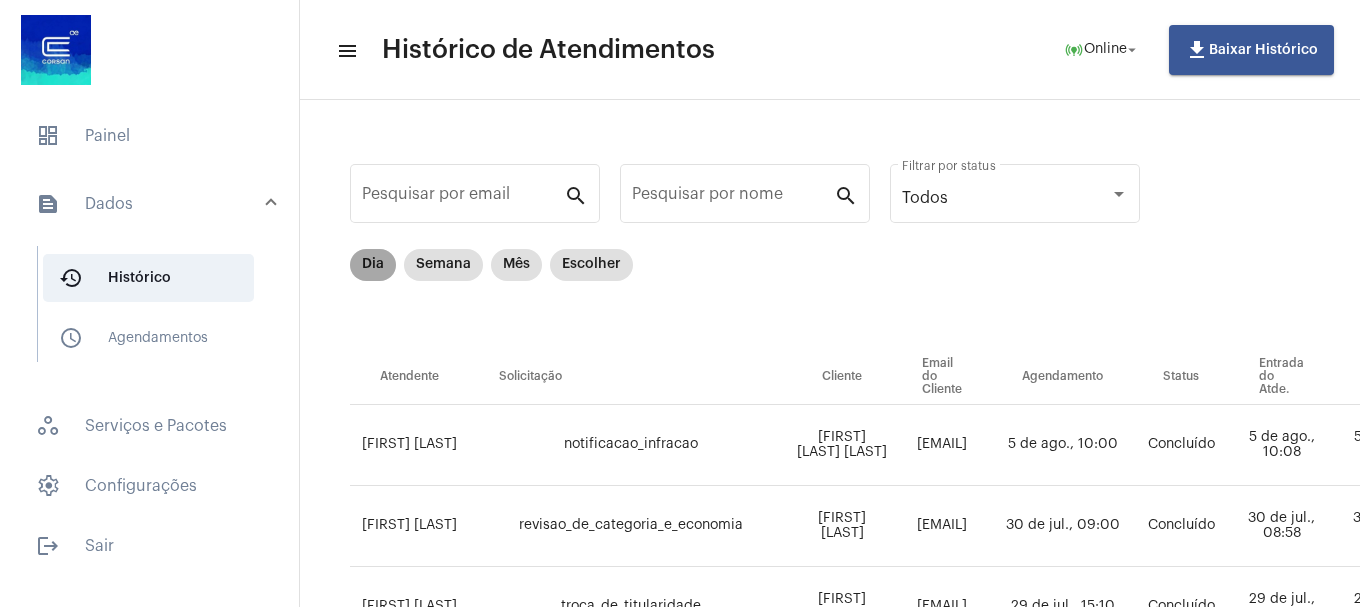 click on "Dia" at bounding box center (373, 265) 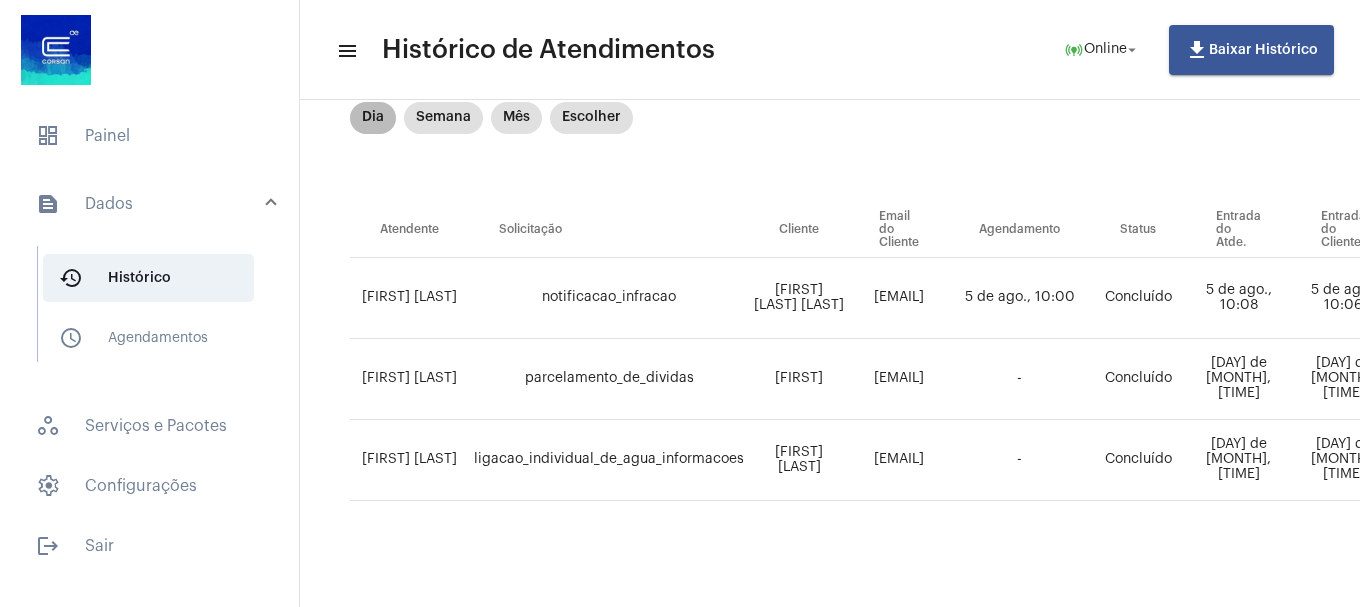 scroll, scrollTop: 162, scrollLeft: 0, axis: vertical 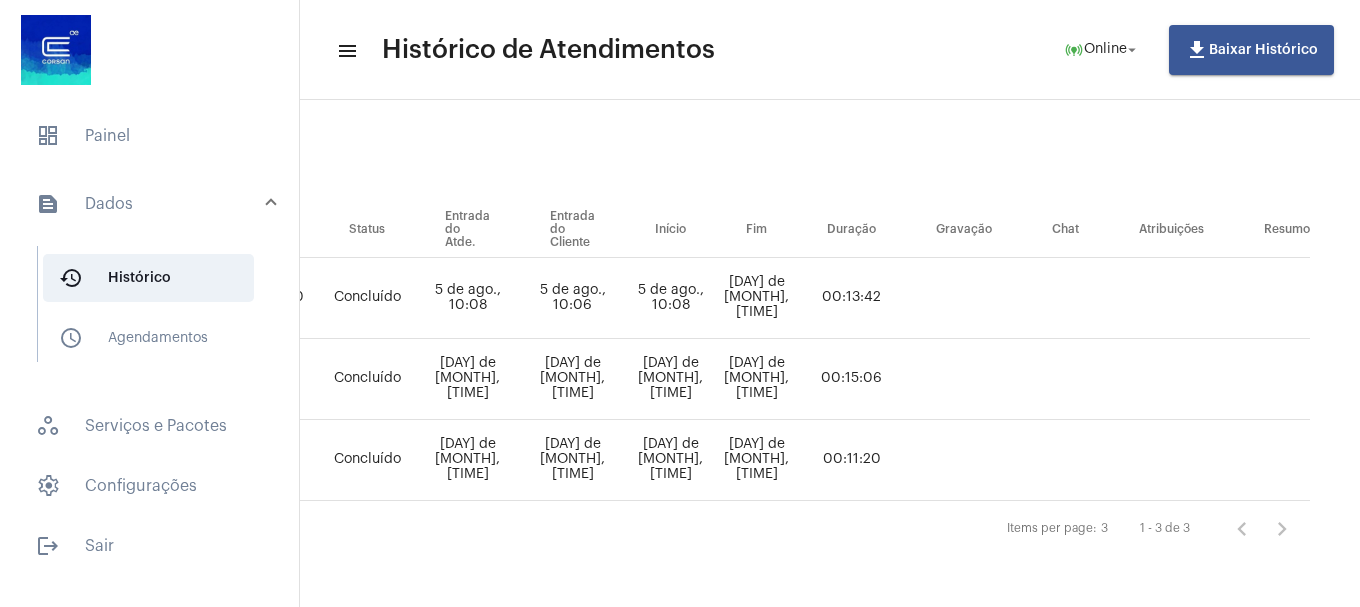 click on "text_snippet_outlined  Dados" at bounding box center [151, 204] 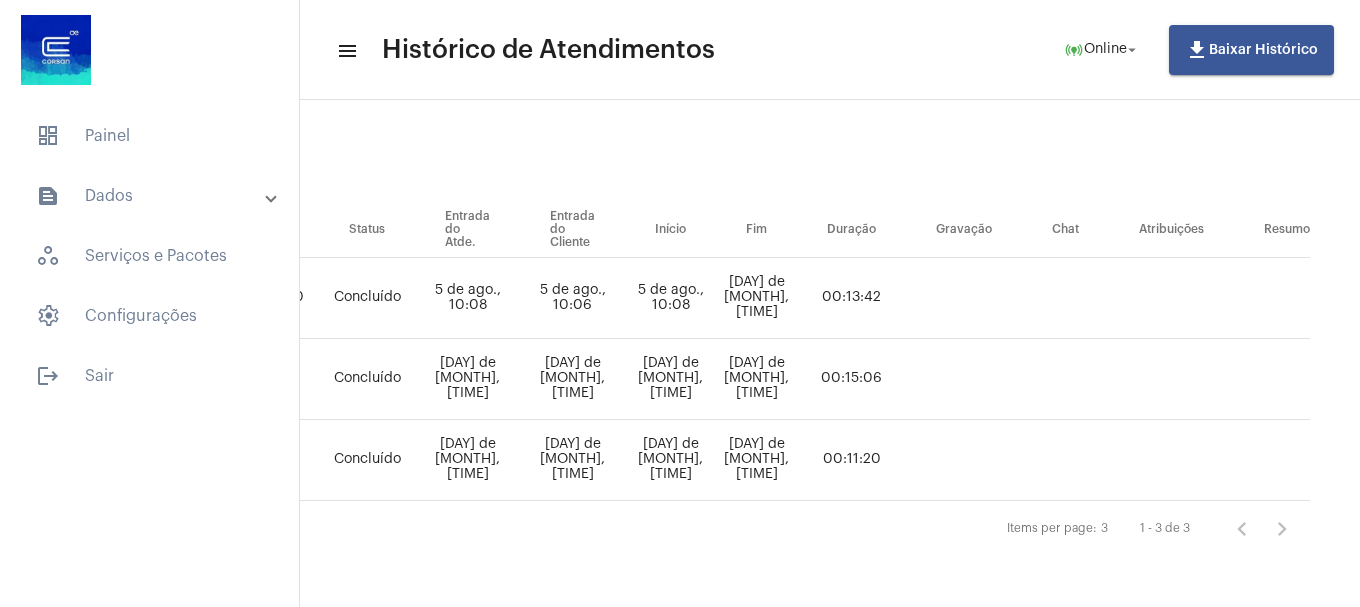 click on "text_snippet_outlined  Dados" at bounding box center (151, 196) 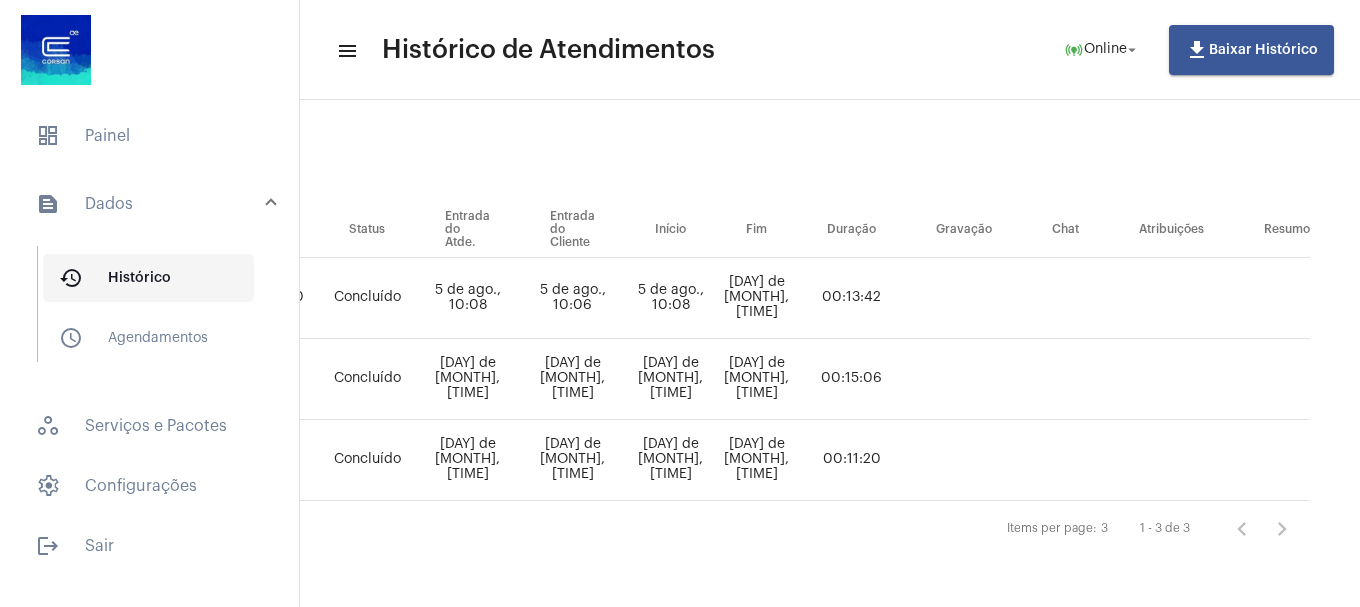 click on "history_outlined  Histórico" at bounding box center (148, 278) 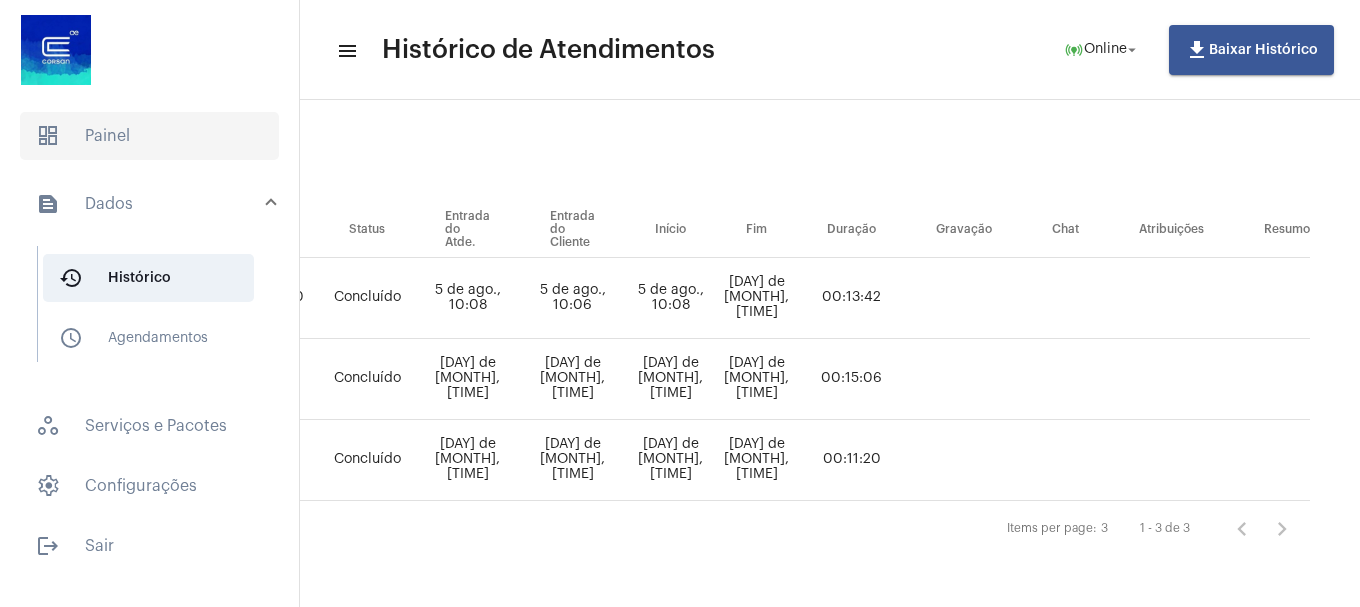 click on "dashboard   Painel" 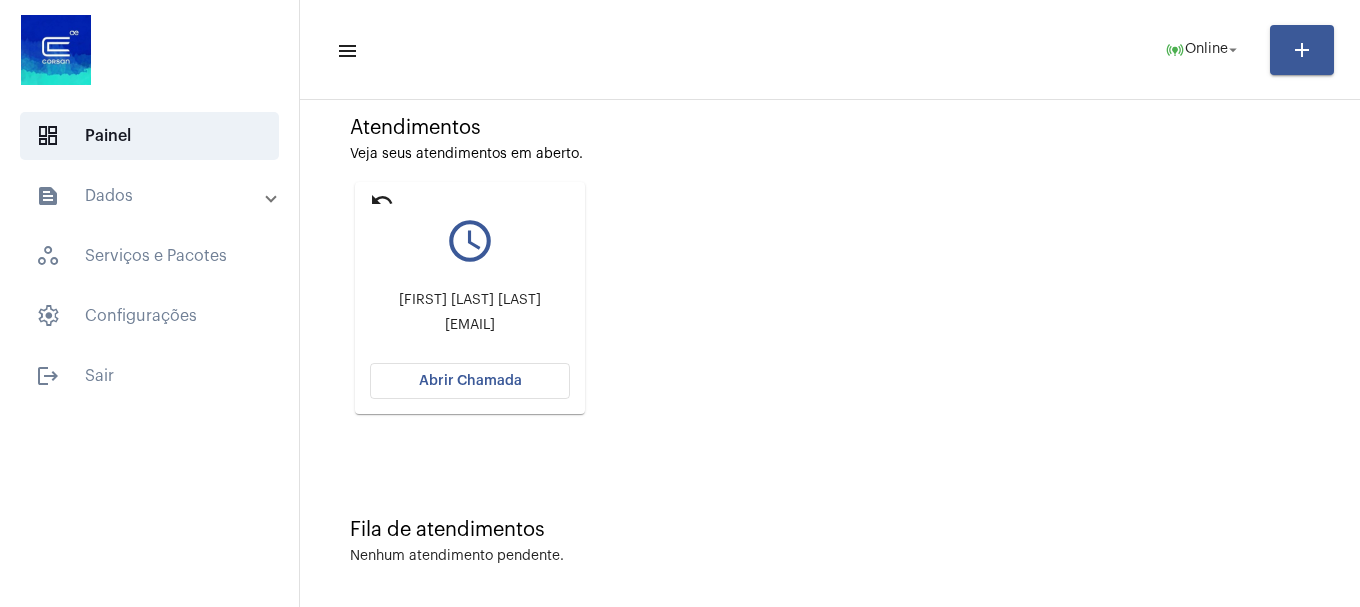 scroll, scrollTop: 175, scrollLeft: 0, axis: vertical 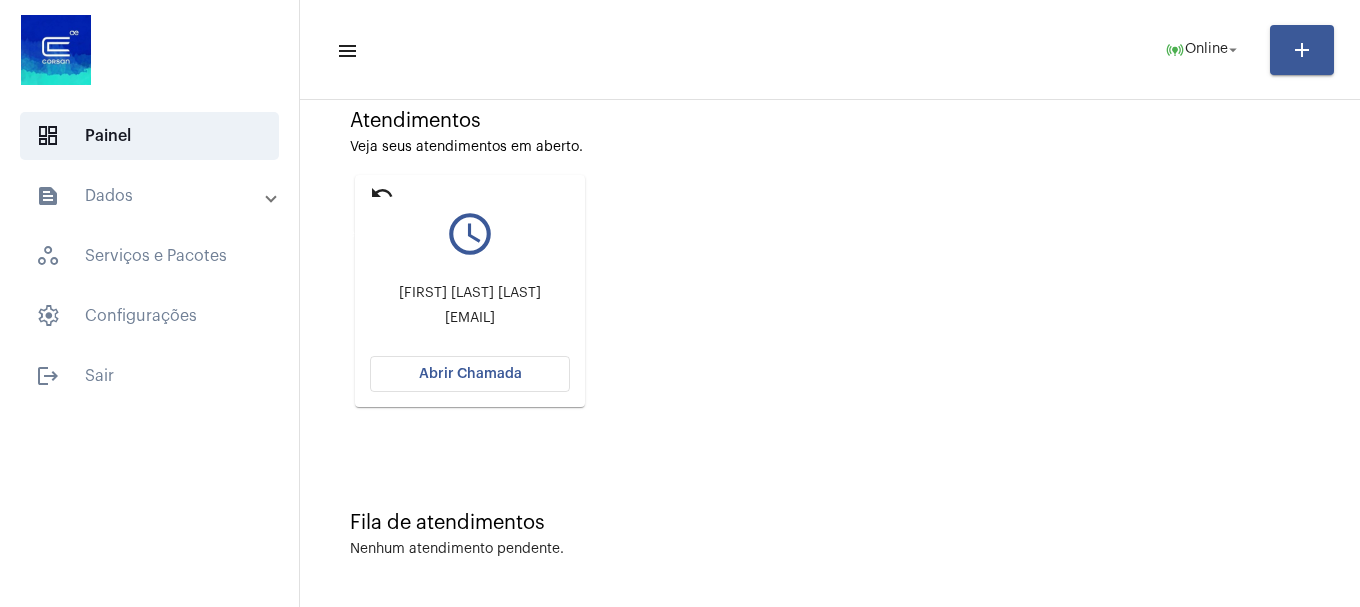 drag, startPoint x: 391, startPoint y: 194, endPoint x: 397, endPoint y: 178, distance: 17.088007 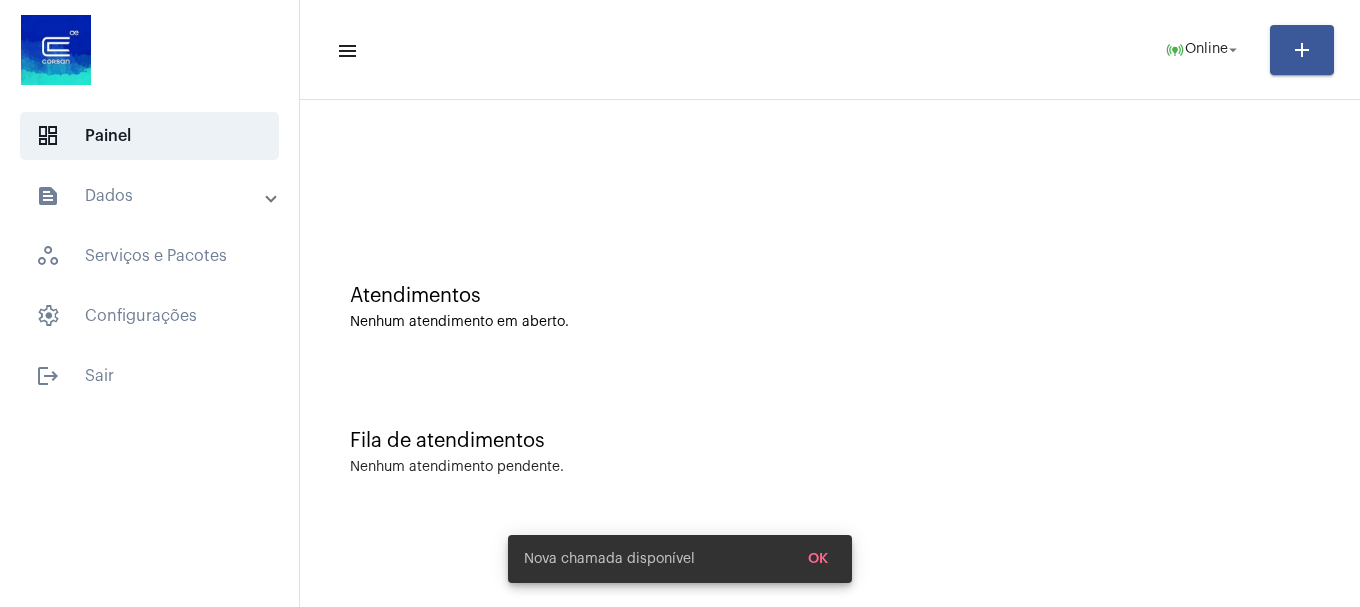 scroll, scrollTop: 0, scrollLeft: 0, axis: both 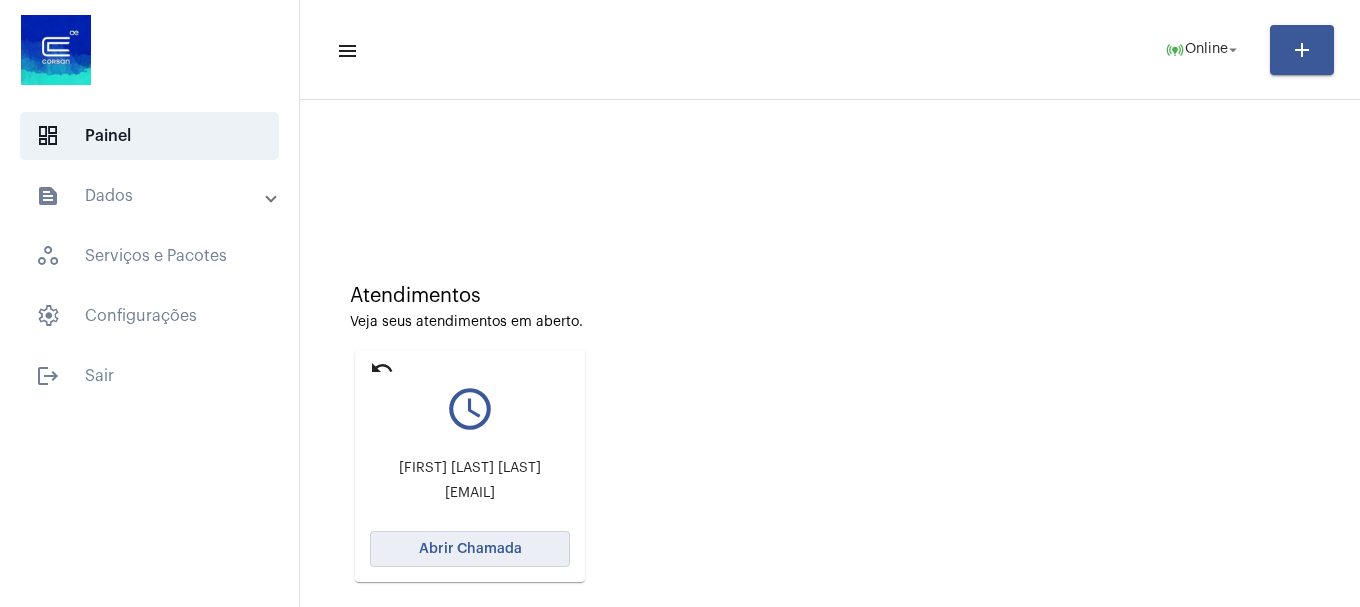 click on "Abrir Chamada" 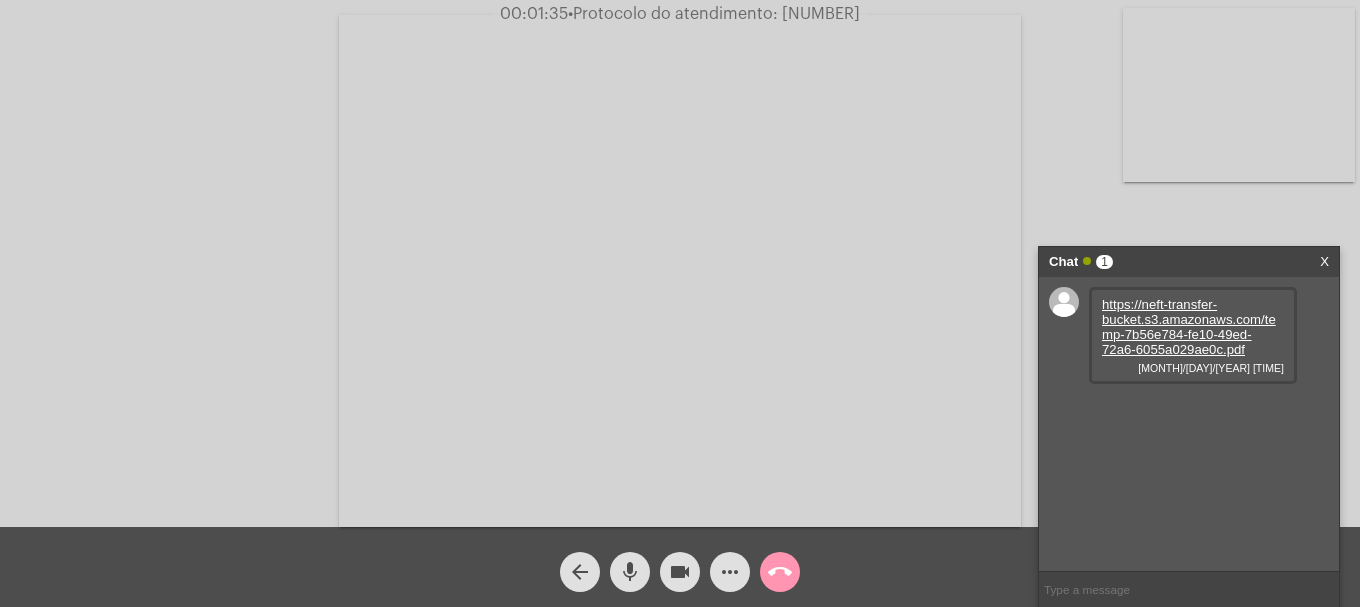 click on "https://neft-transfer-bucket.s3.amazonaws.com/temp-7b56e784-fe10-49ed-72a6-6055a029ae0c.pdf" at bounding box center [1189, 327] 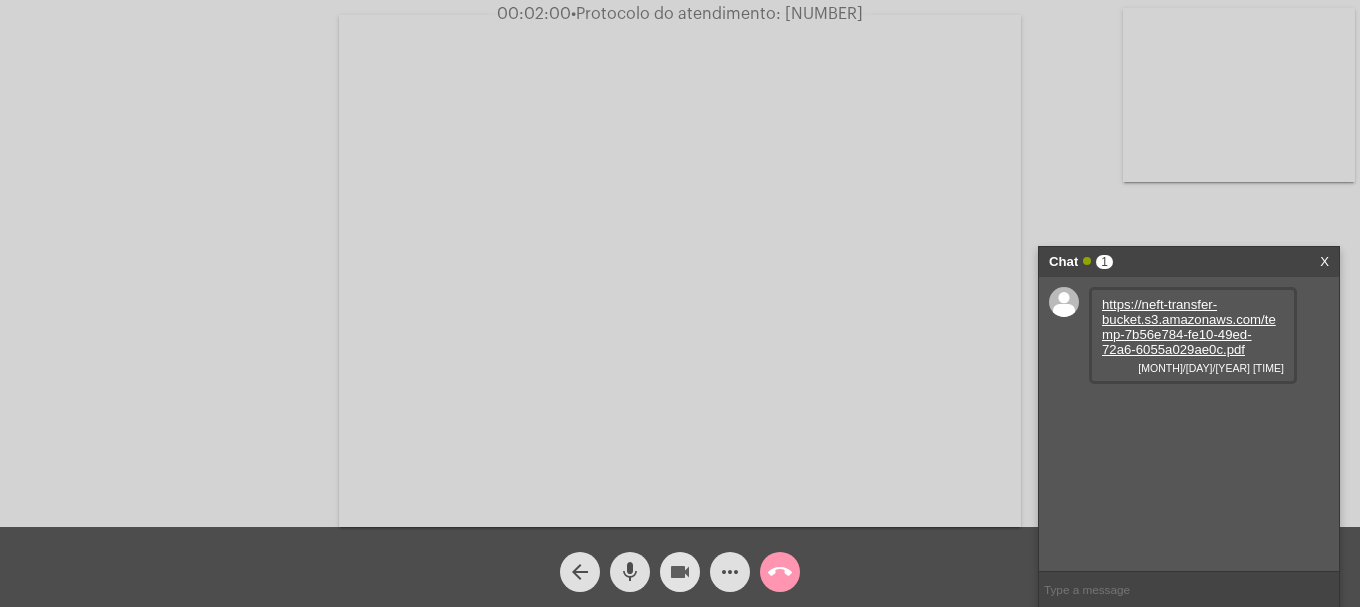 click on "videocam" 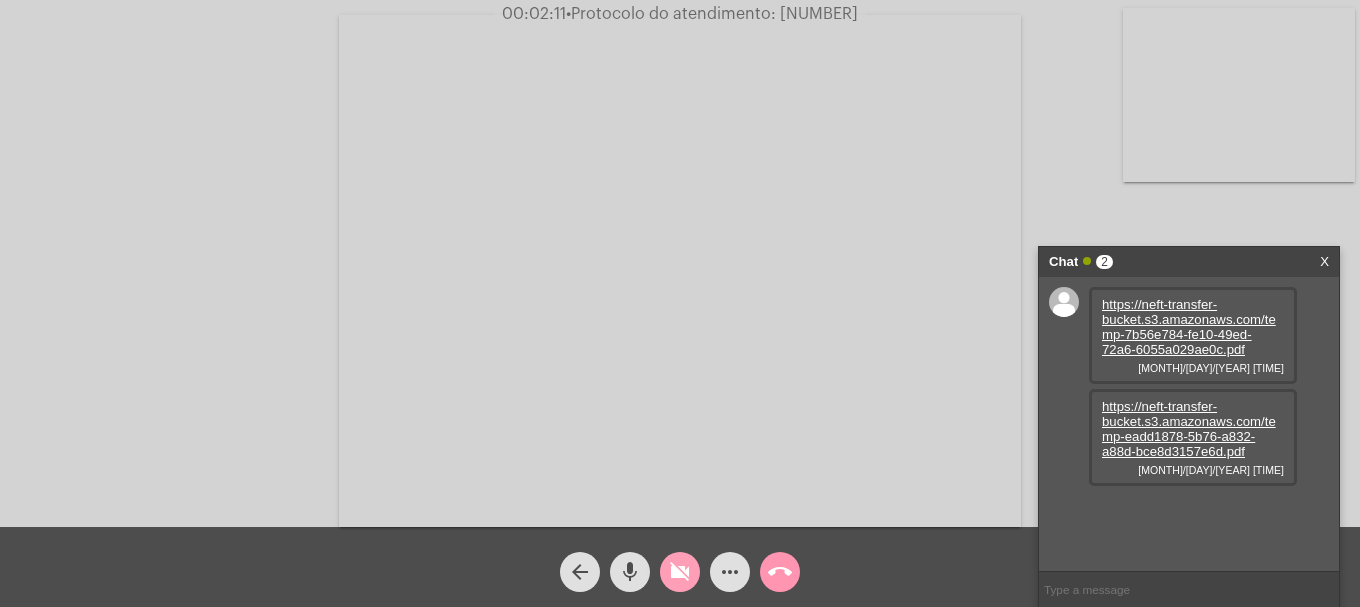 click on "videocam_off" 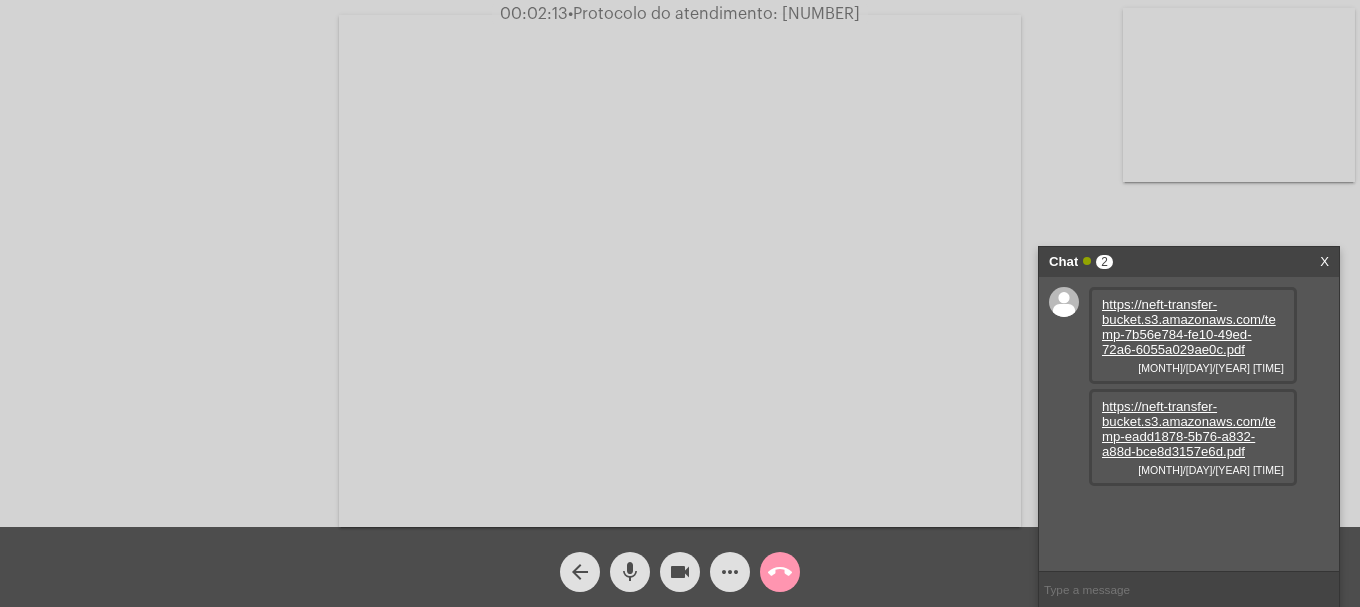click on "https://neft-transfer-bucket.s3.amazonaws.com/temp-eadd1878-5b76-a832-a88d-bce8d3157e6d.pdf" at bounding box center [1189, 429] 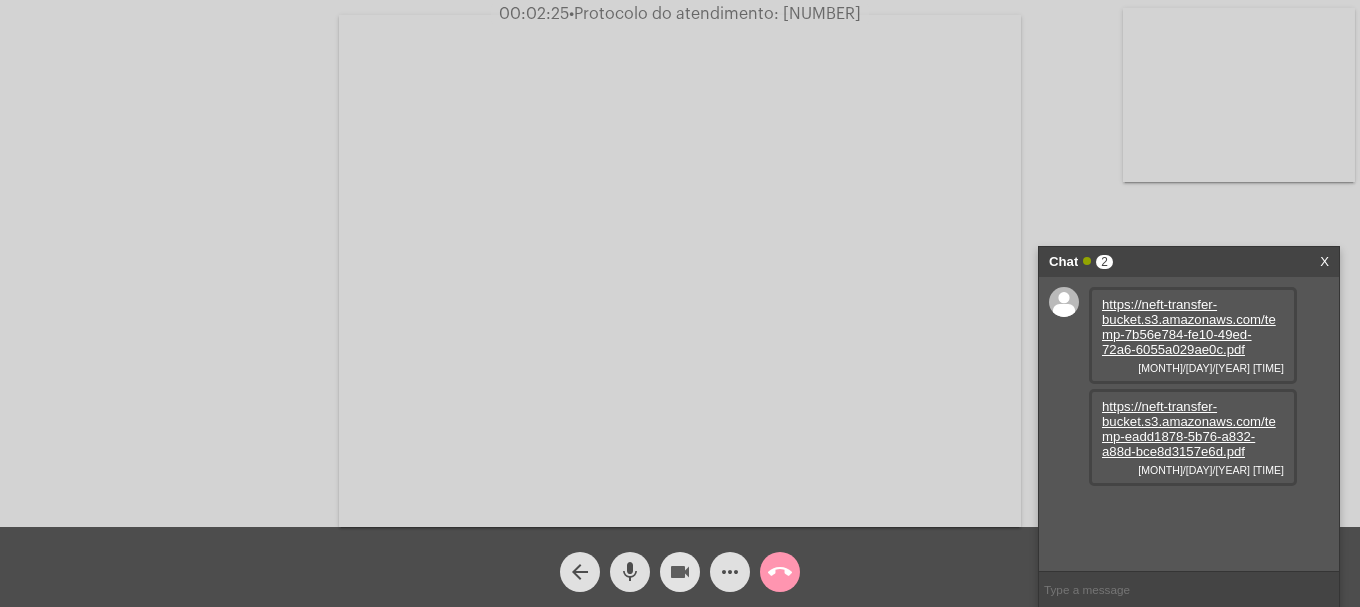 click on "videocam" 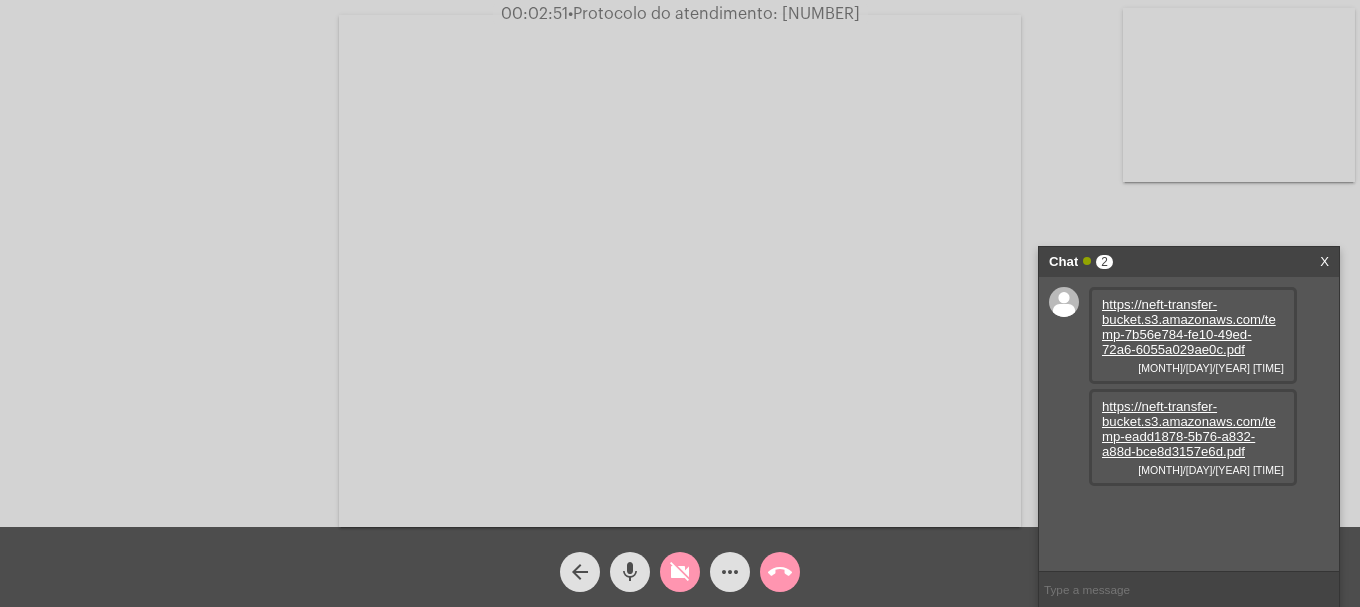 click on "videocam_off" 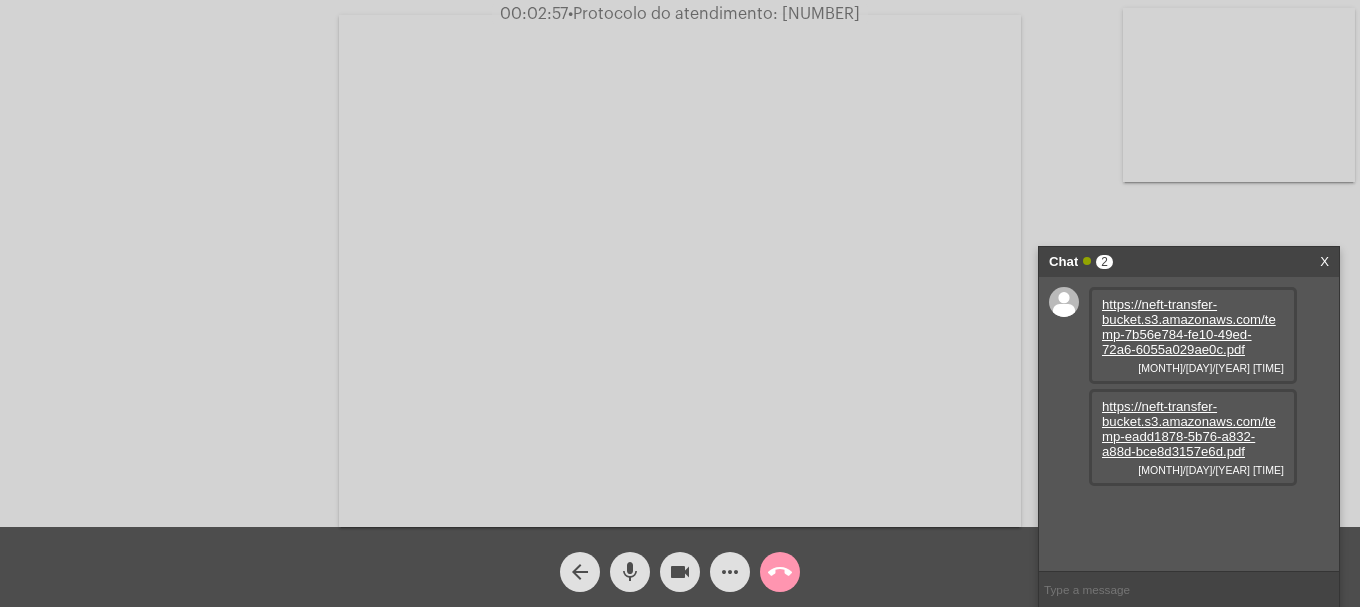 click on "mic" 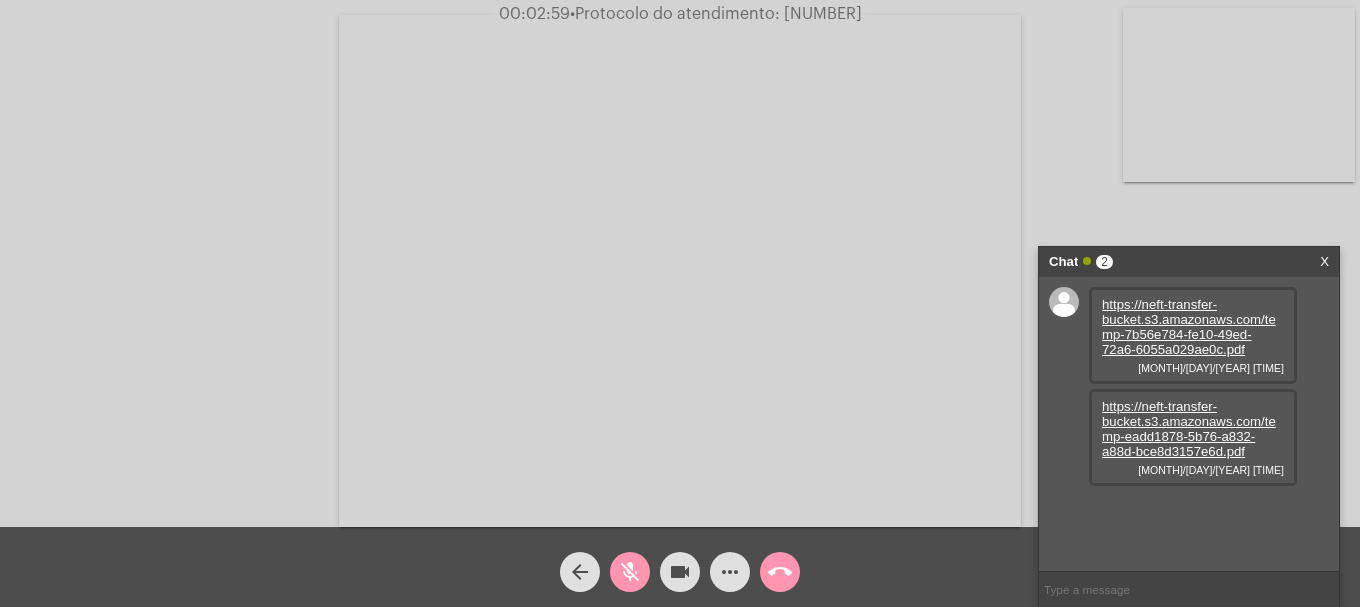 click on "videocam" 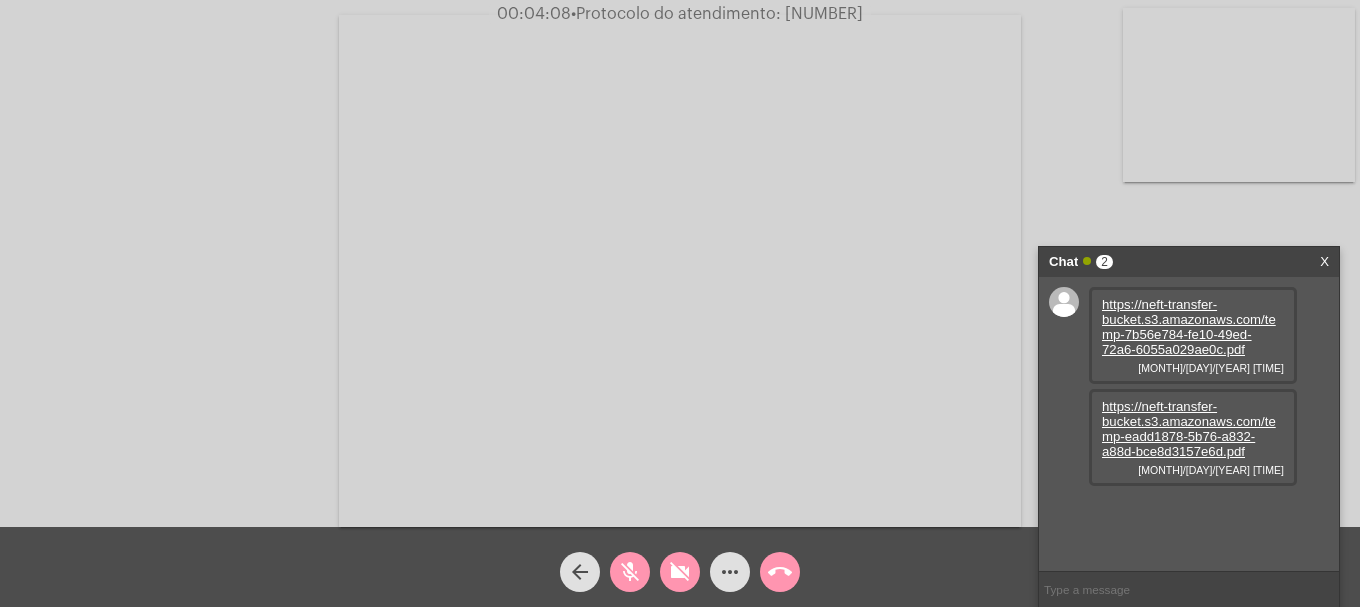 click on "videocam_off" 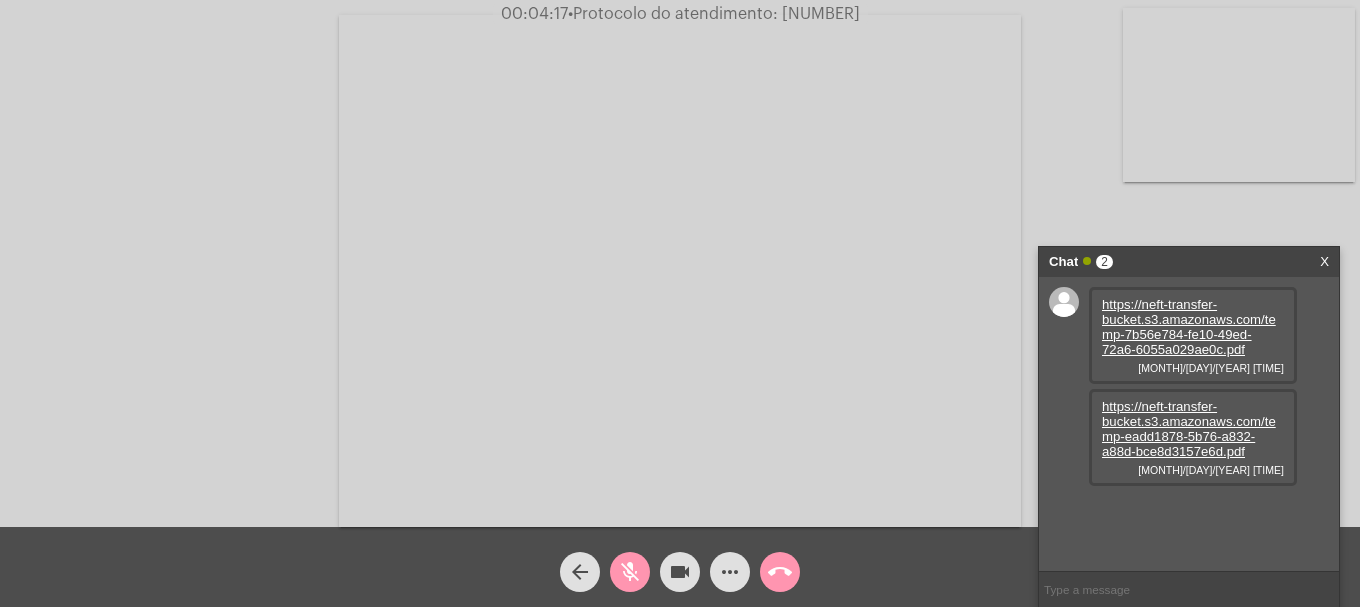 click on "mic_off" 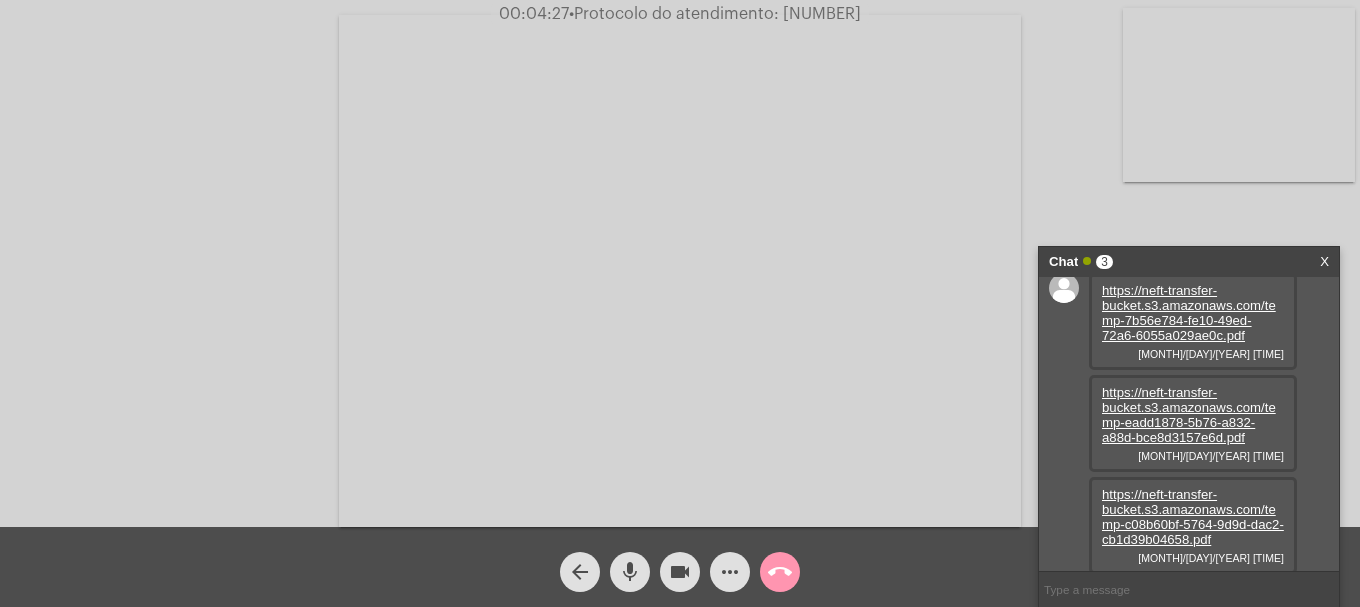 scroll, scrollTop: 17, scrollLeft: 0, axis: vertical 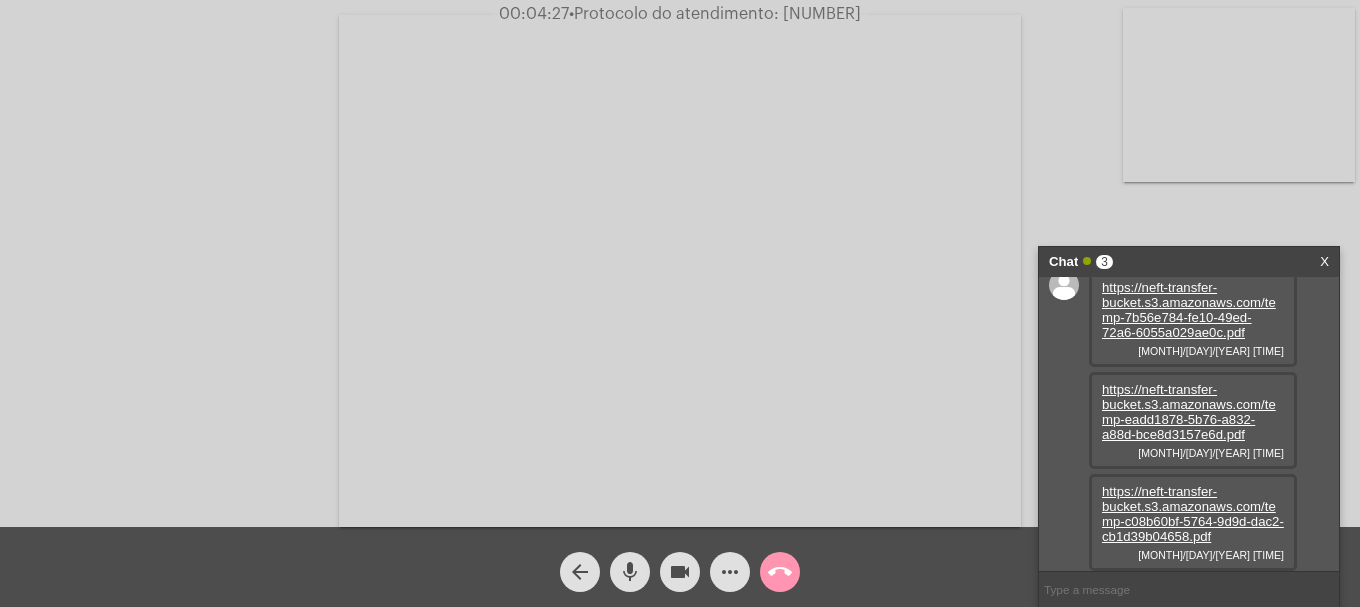 click on "https://neft-transfer-bucket.s3.amazonaws.com/temp-c08b60bf-5764-9d9d-dac2-cb1d39b04658.pdf" at bounding box center (1193, 514) 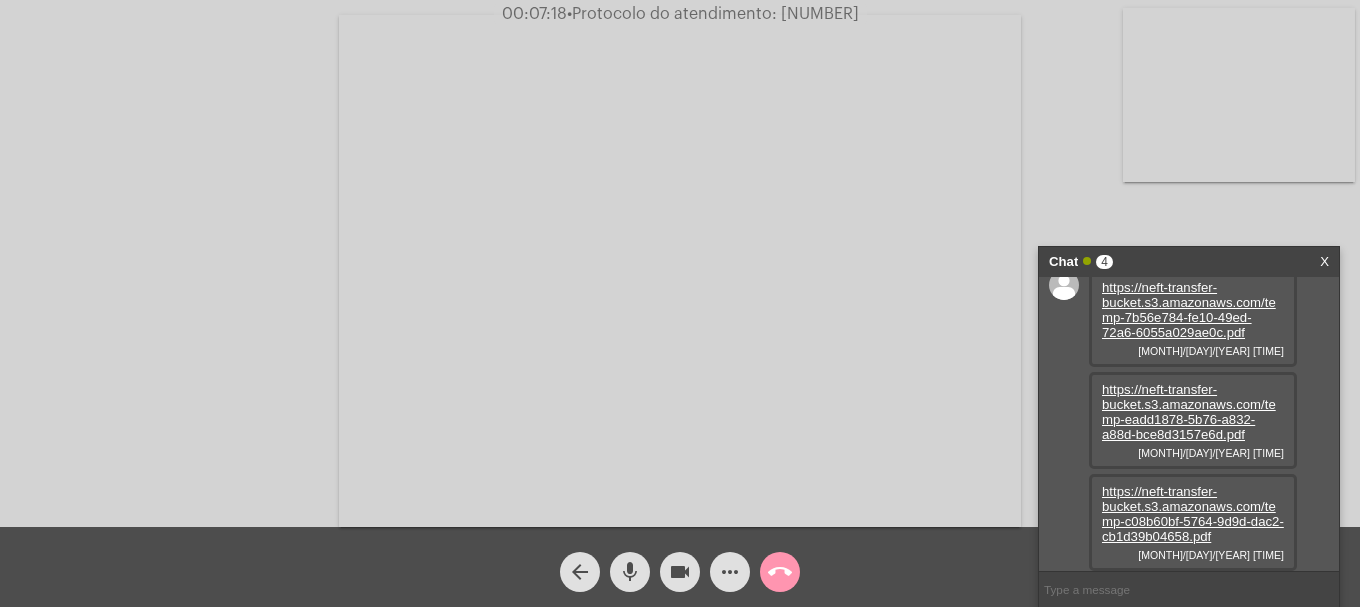 scroll, scrollTop: 119, scrollLeft: 0, axis: vertical 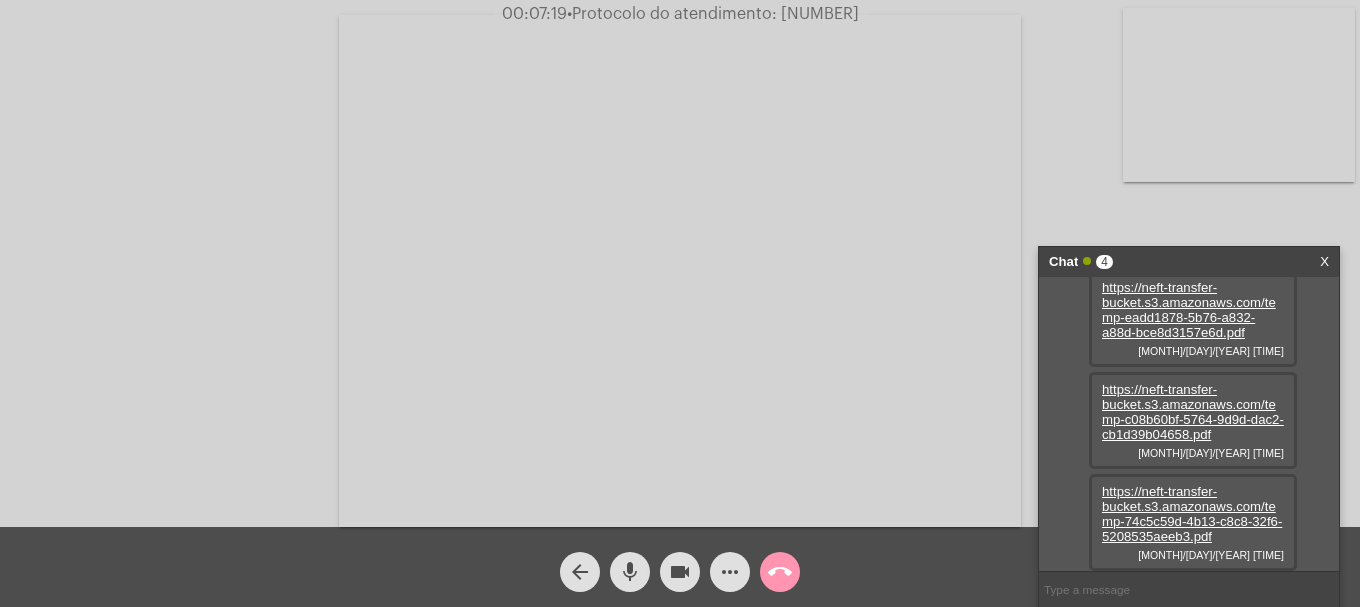 click on "https://neft-transfer-bucket.s3.amazonaws.com/temp-74c5c59d-4b13-c8c8-32f6-5208535aeeb3.pdf" at bounding box center [1192, 514] 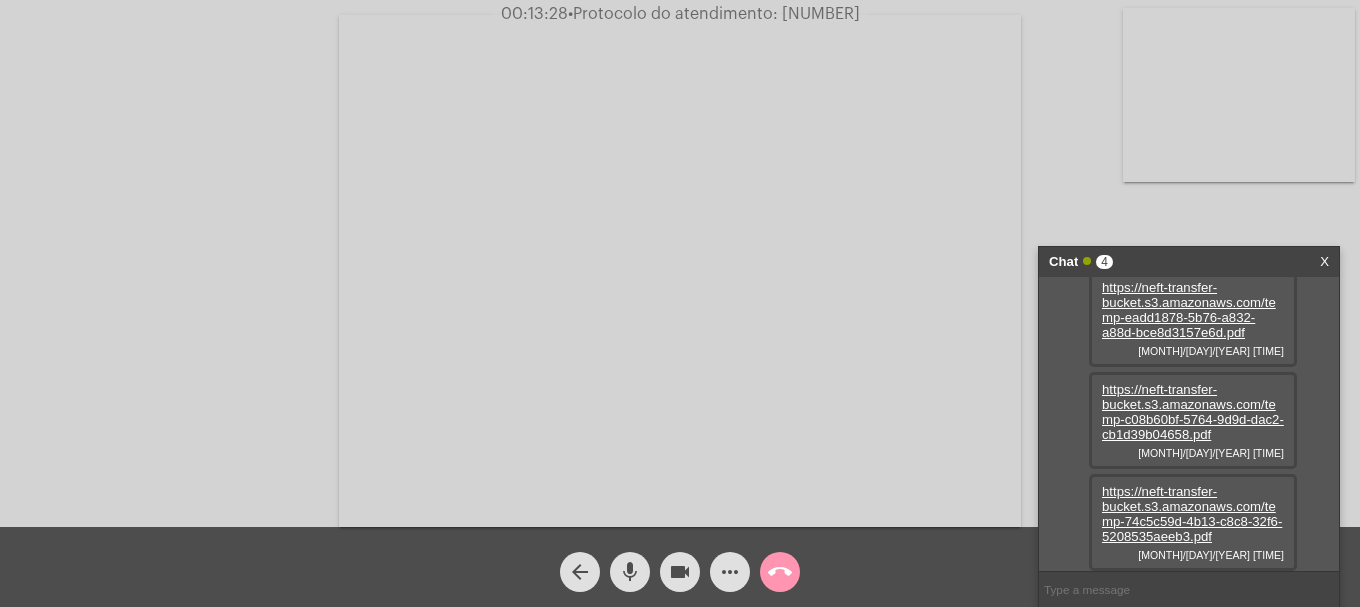 click on "more_horiz" 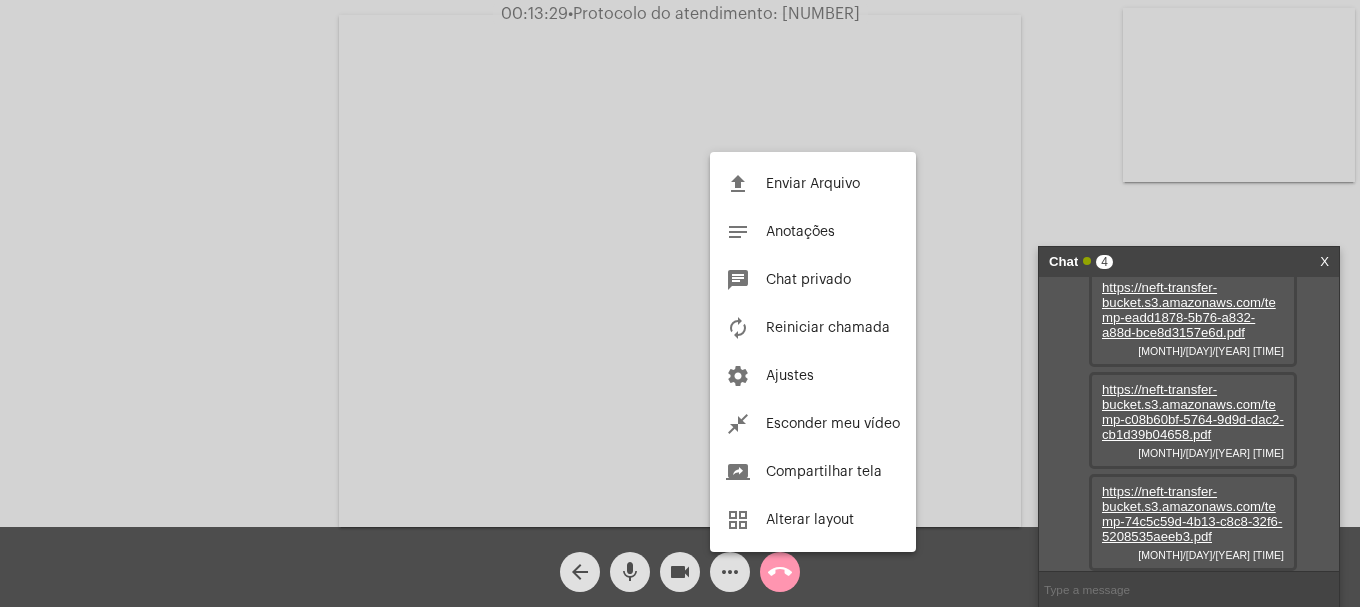 click on "file_upload Enviar Arquivo" at bounding box center [813, 184] 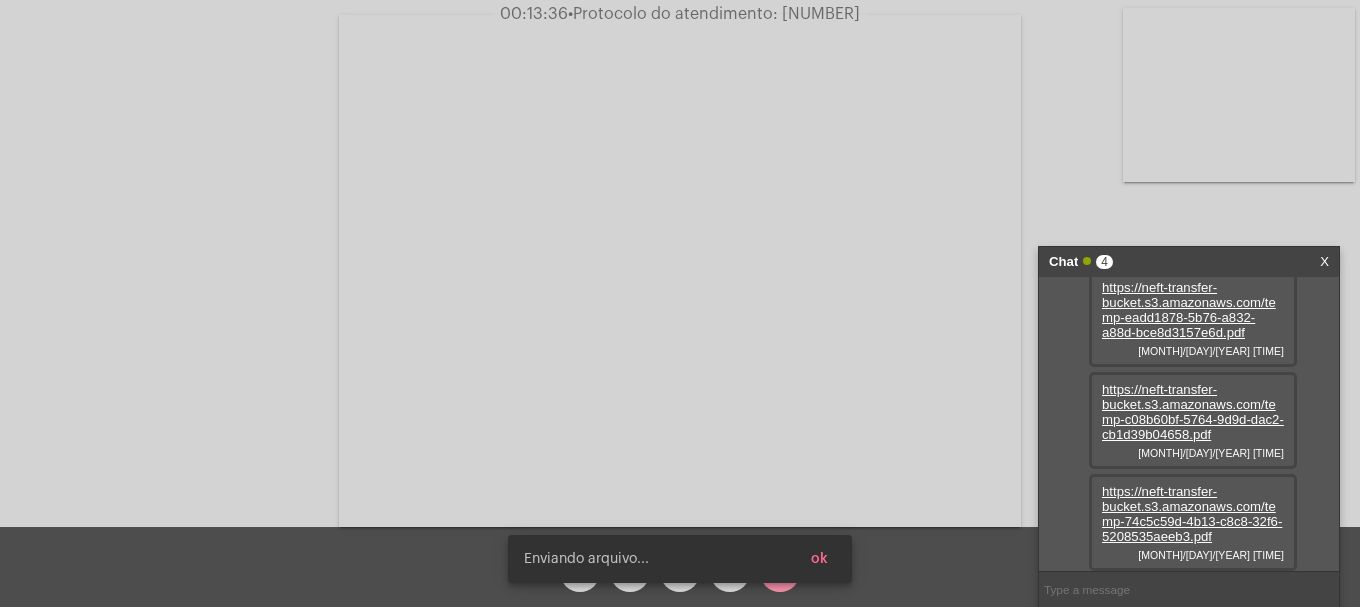 scroll, scrollTop: 161, scrollLeft: 0, axis: vertical 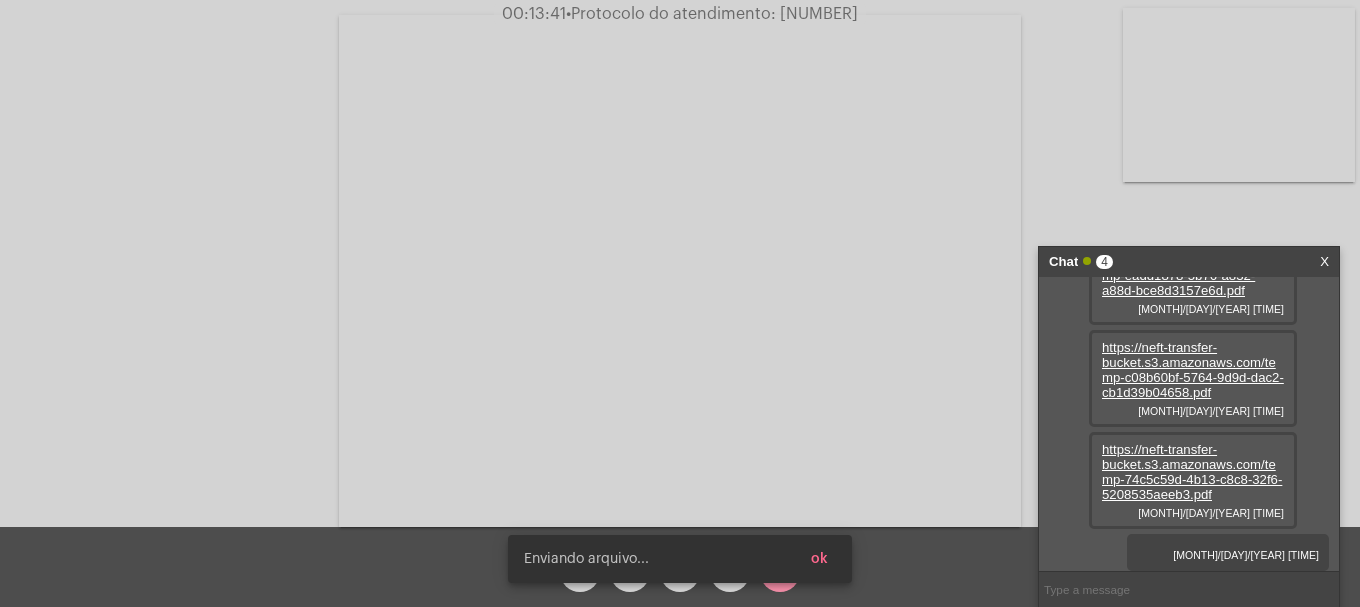 click on "ok" at bounding box center (819, 559) 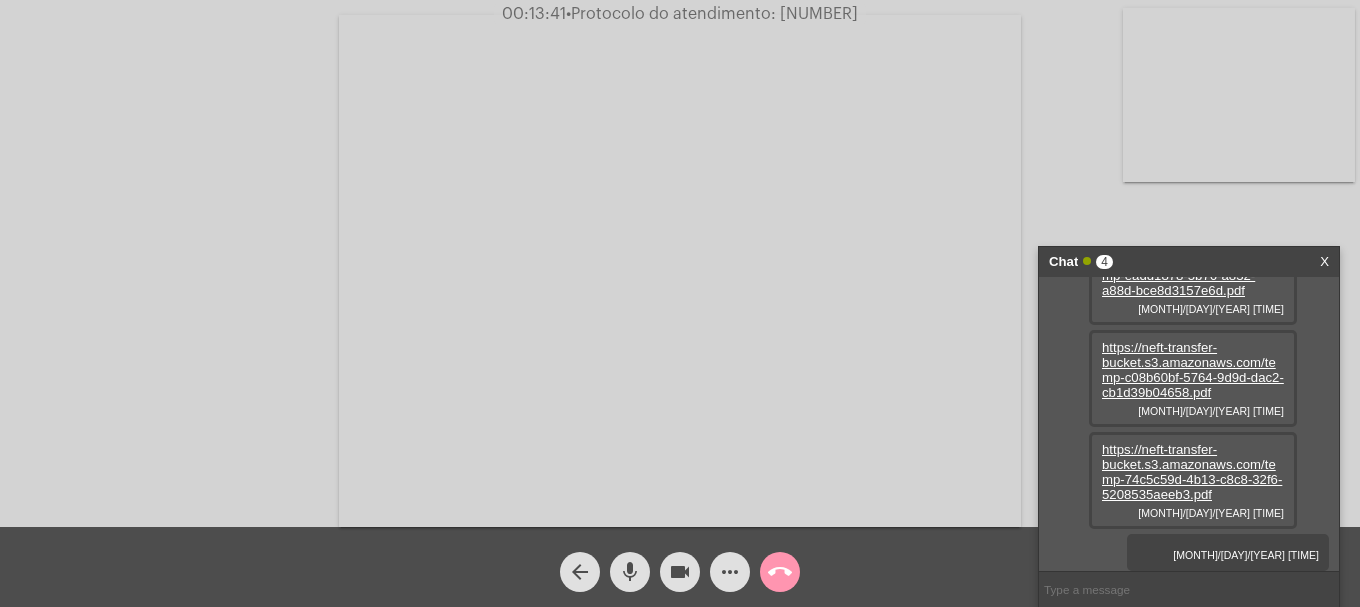 click on "more_horiz" 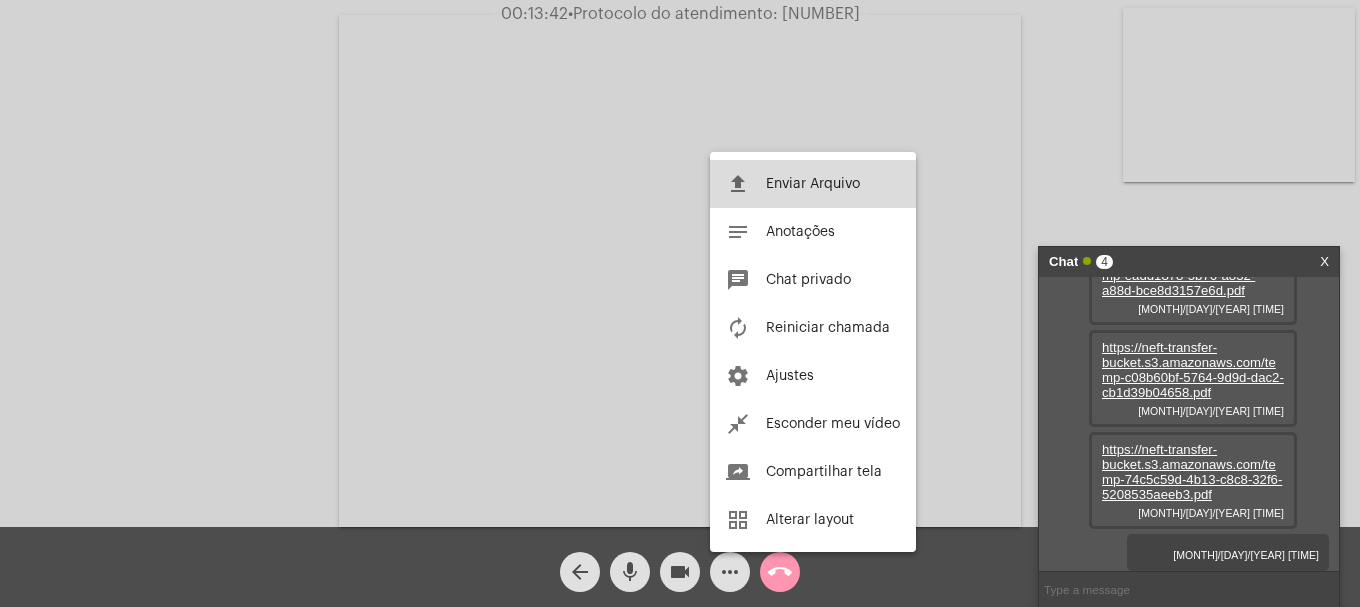 click on "file_upload Enviar Arquivo" at bounding box center [813, 184] 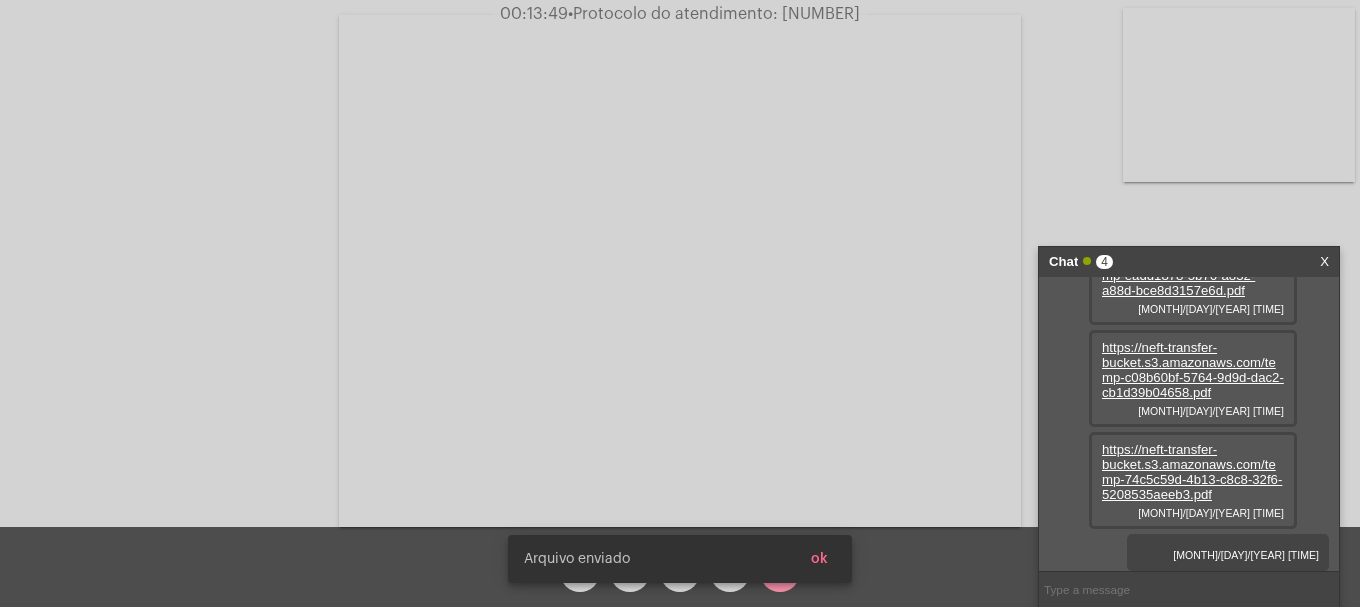 scroll, scrollTop: 263, scrollLeft: 0, axis: vertical 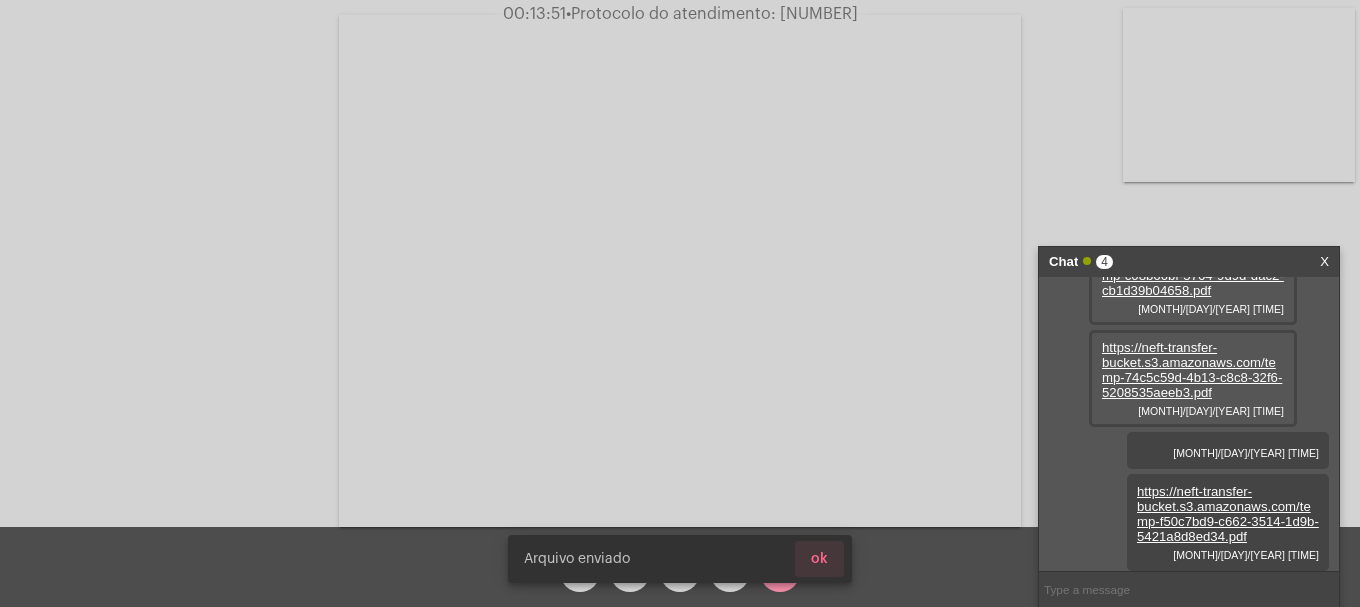 click on "ok" at bounding box center [819, 559] 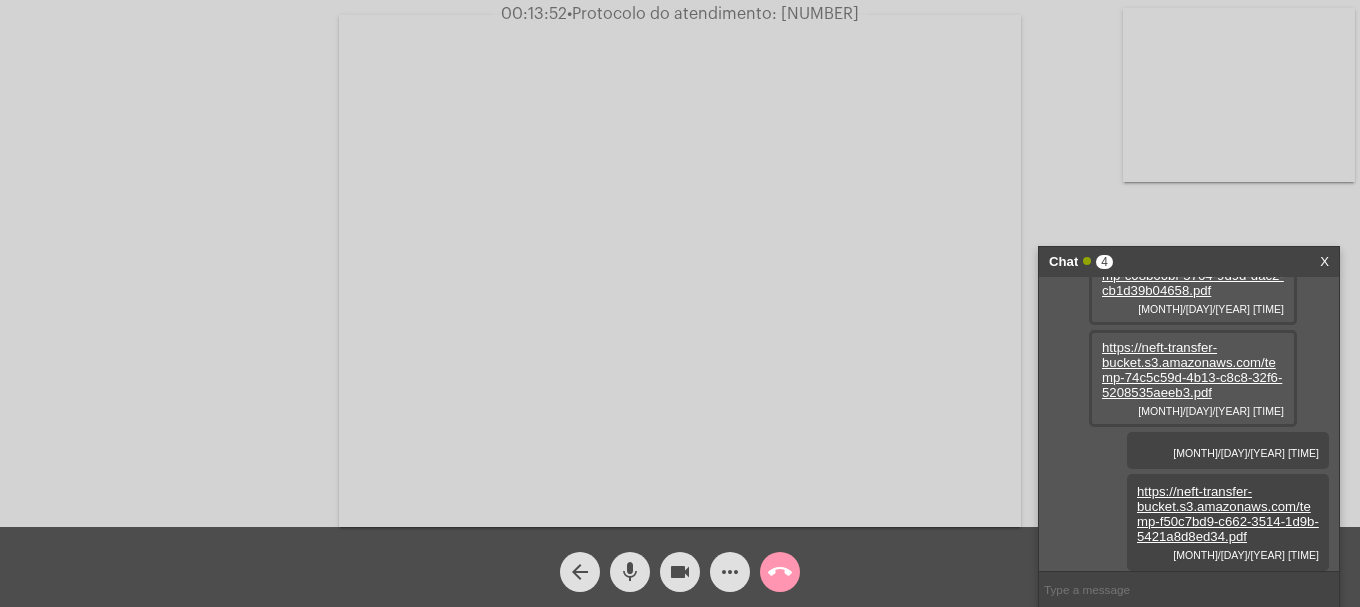 click on "Protocolo do atendimento: [NUMBER]" 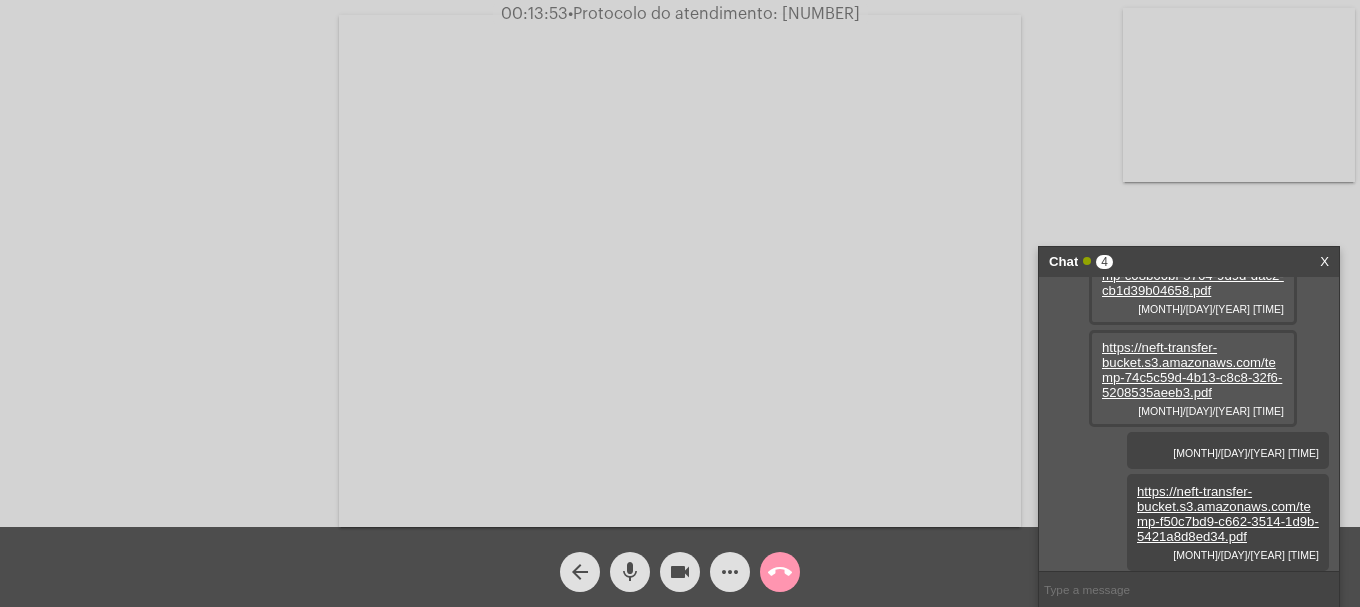 copy on "[NUMBER]" 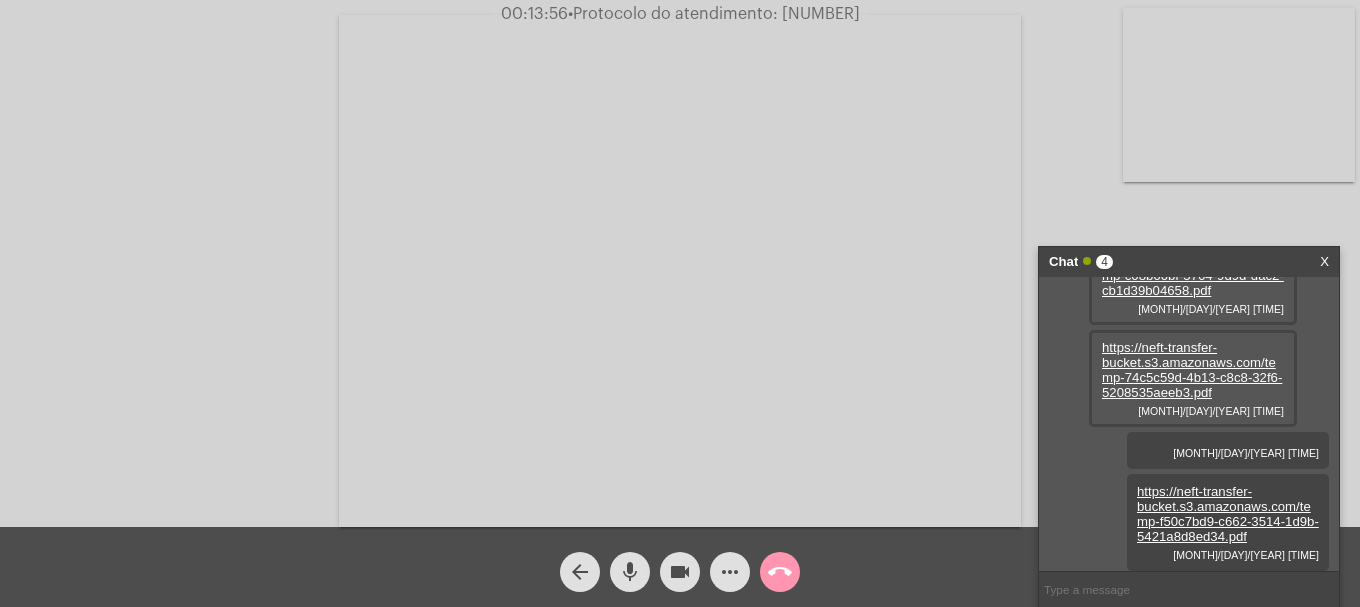 click at bounding box center (1189, 589) 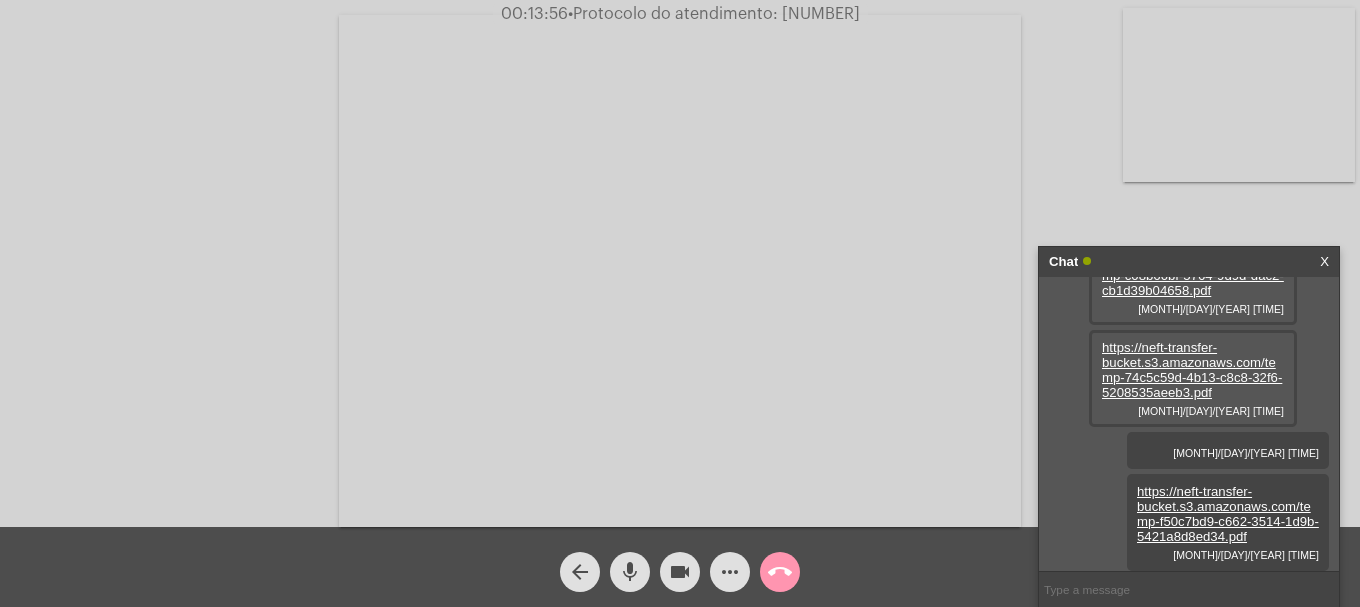 paste on "[NUMBER]" 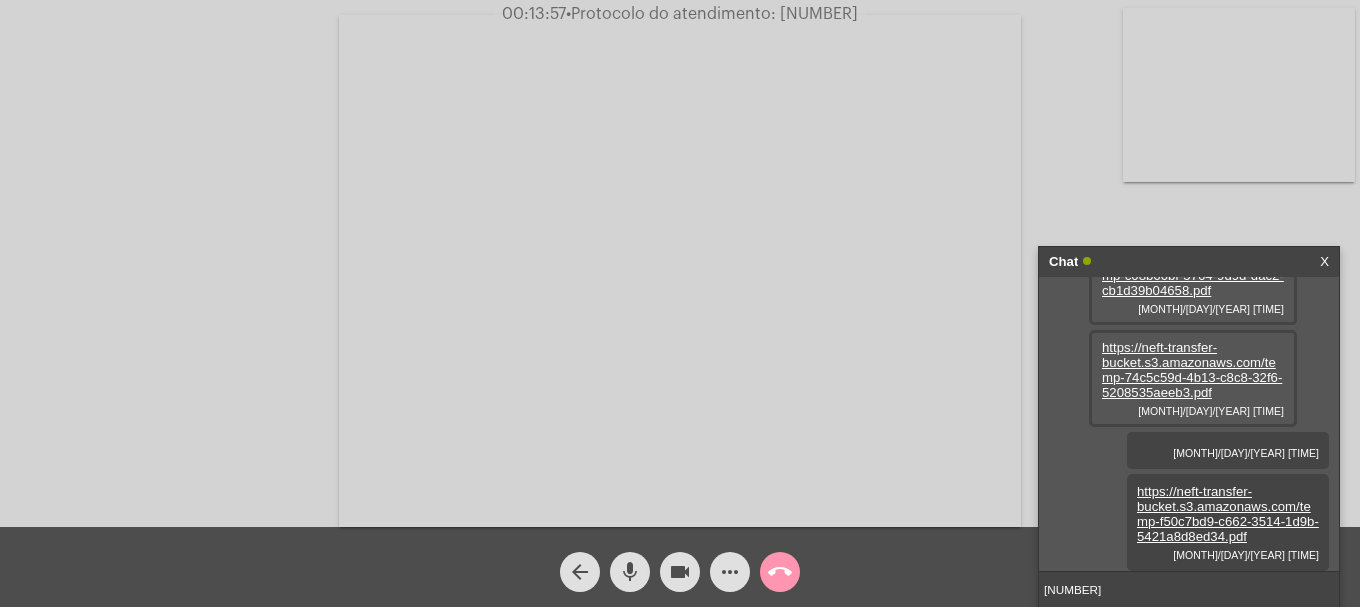 type 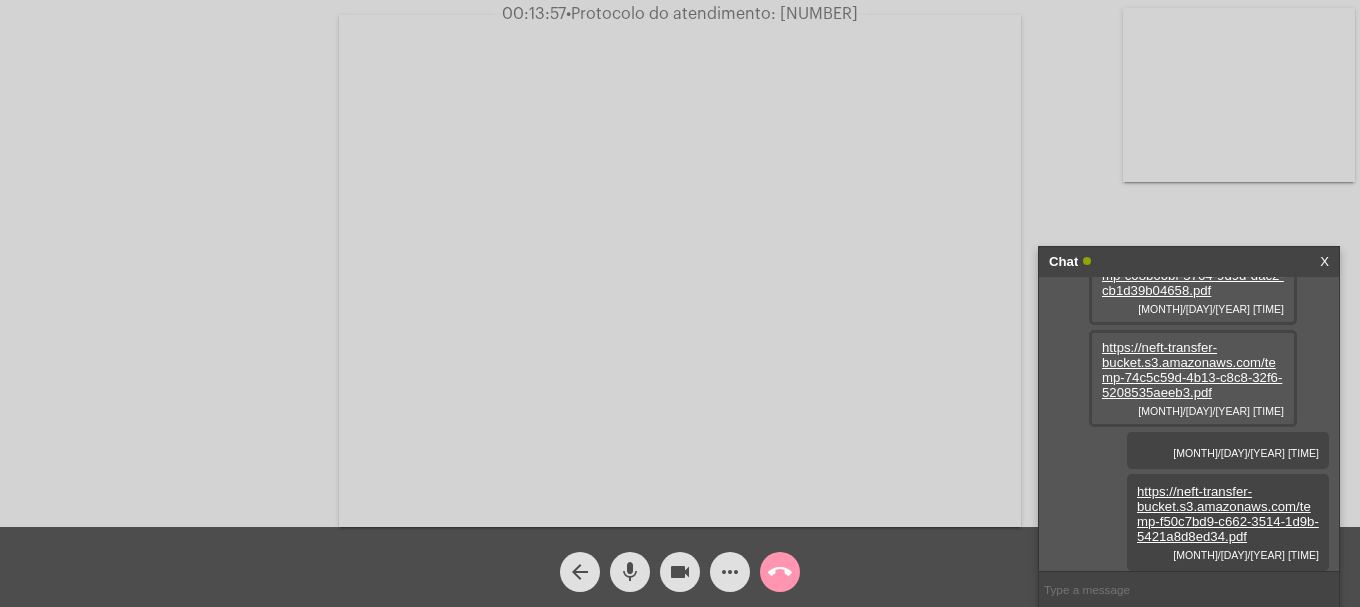 scroll, scrollTop: 320, scrollLeft: 0, axis: vertical 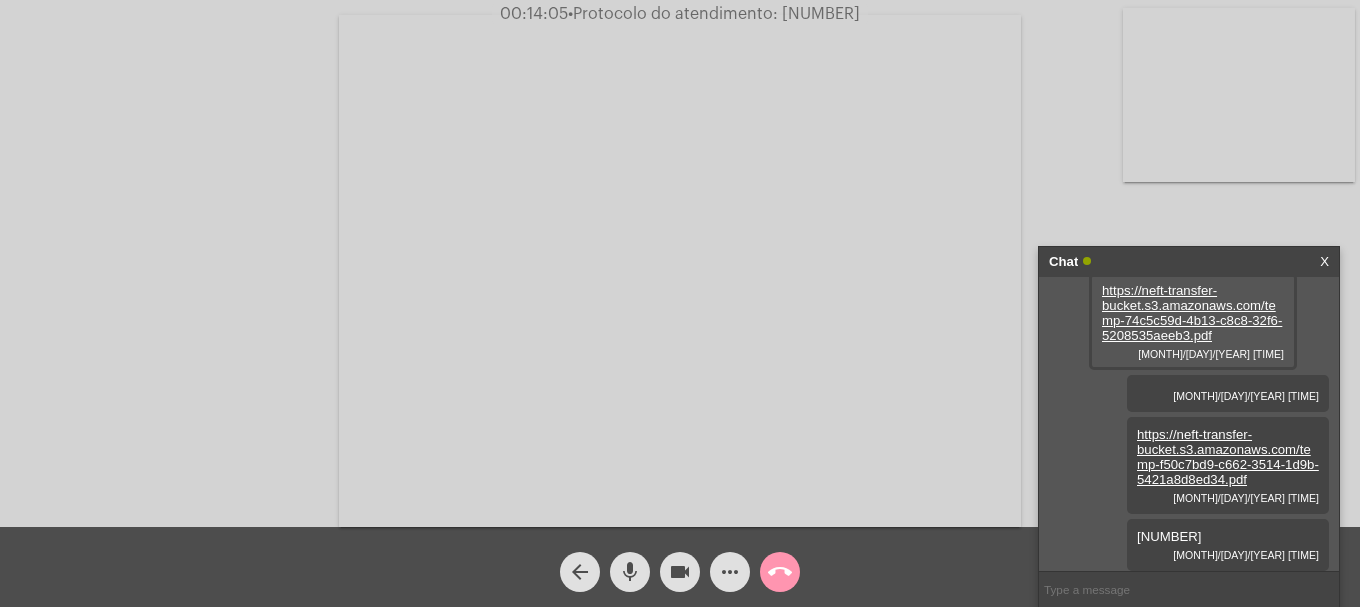 click on "Acessando Câmera e Microfone..." 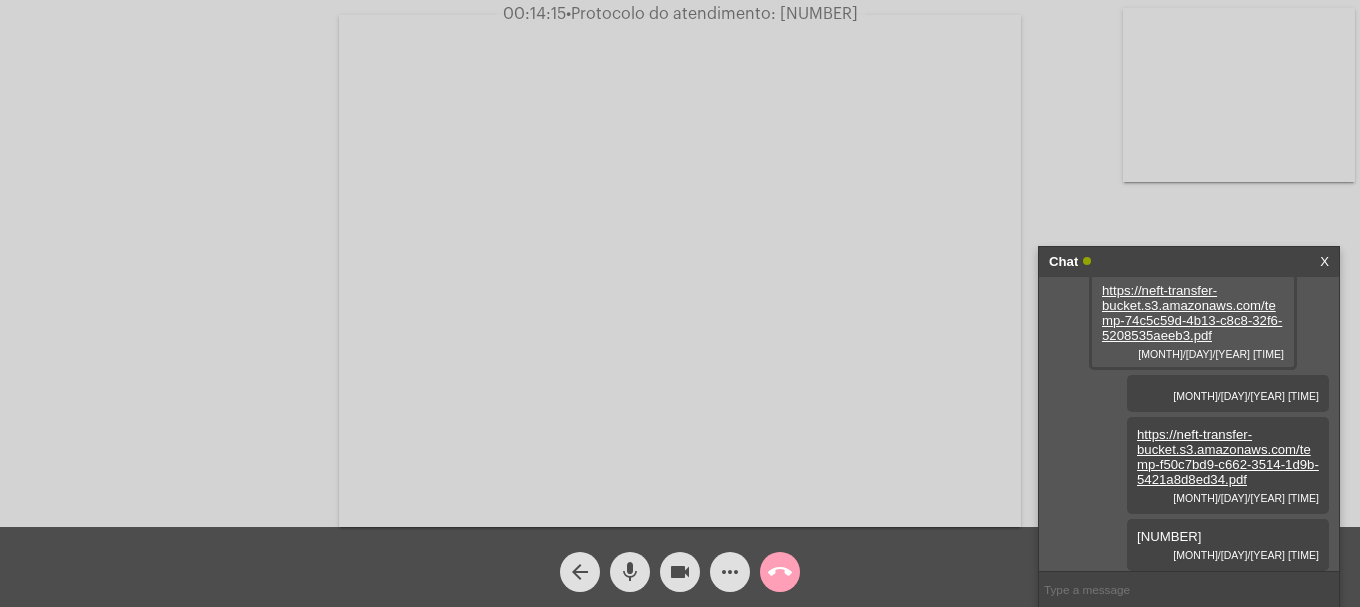click on "call_end" 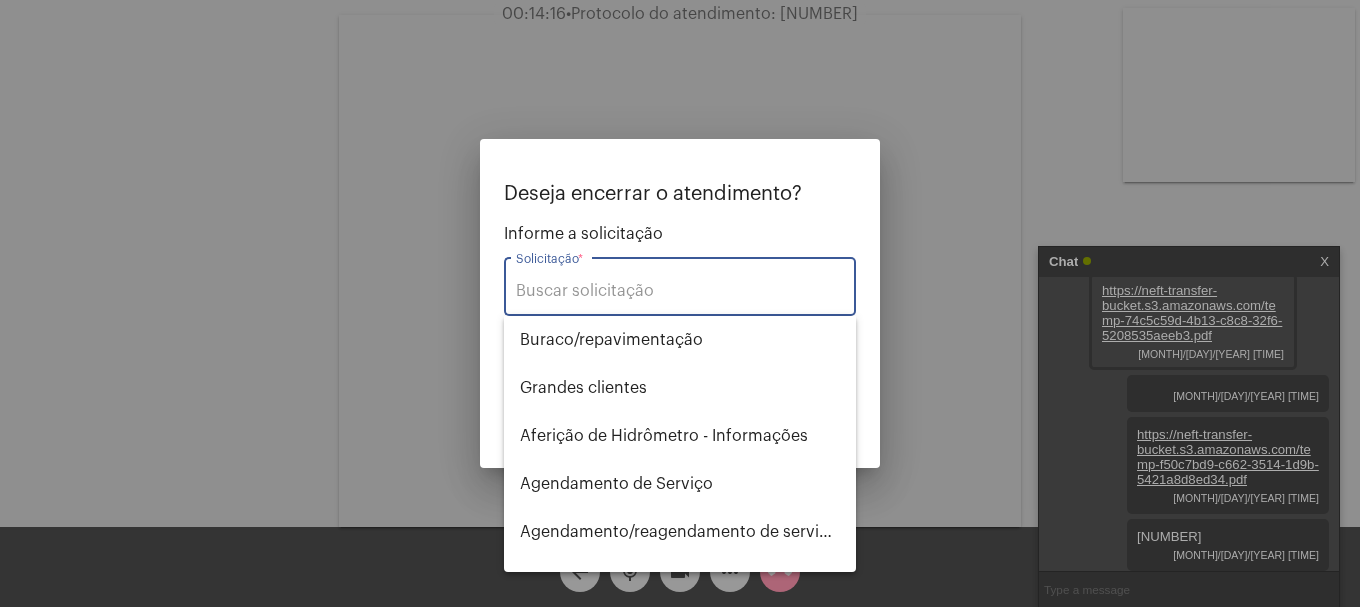 click on "Solicitação  *" at bounding box center (680, 291) 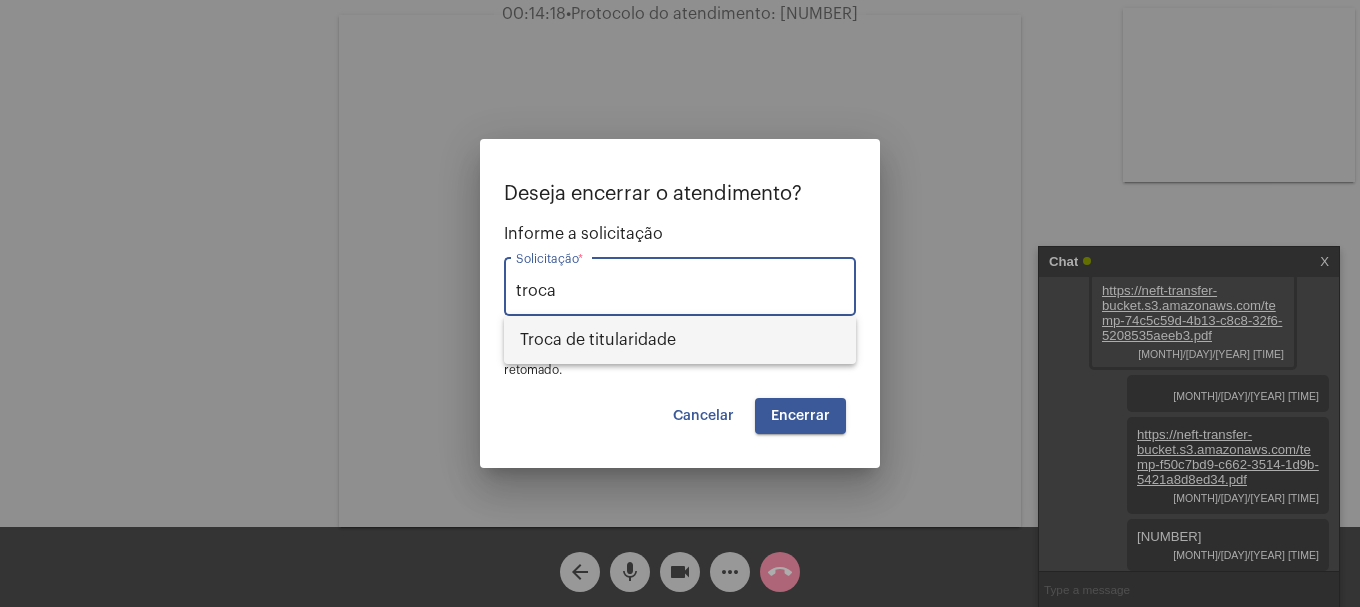 click on "Troca de titularidade" at bounding box center [680, 340] 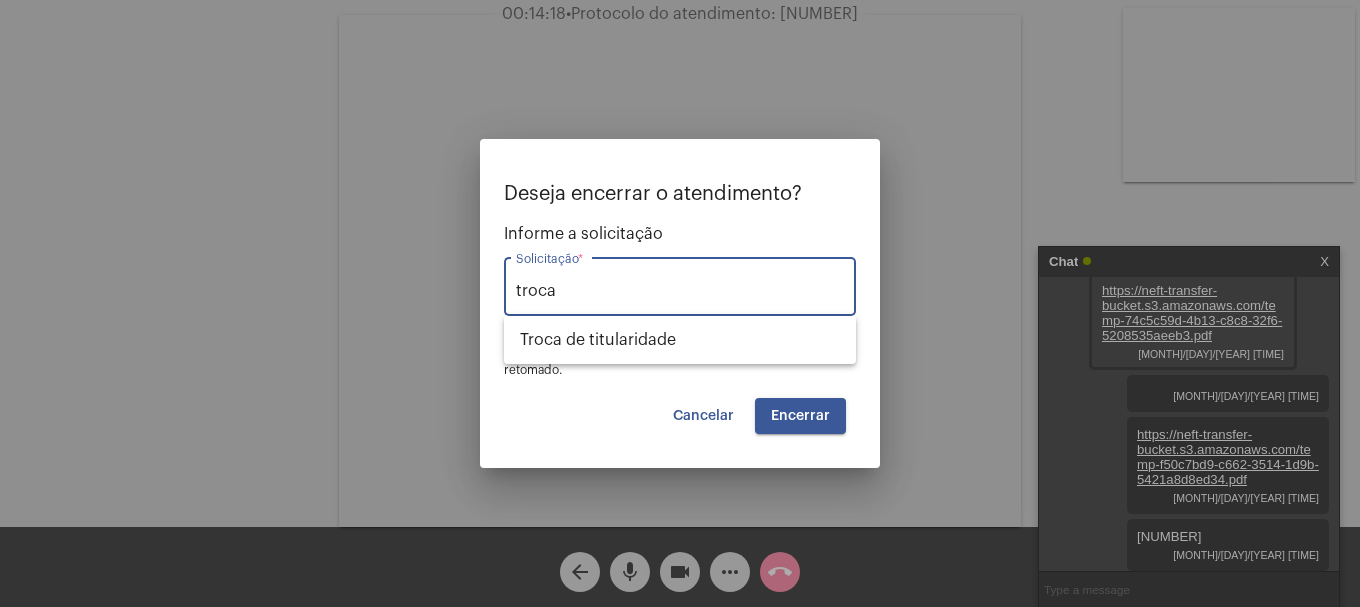 type on "Troca de titularidade" 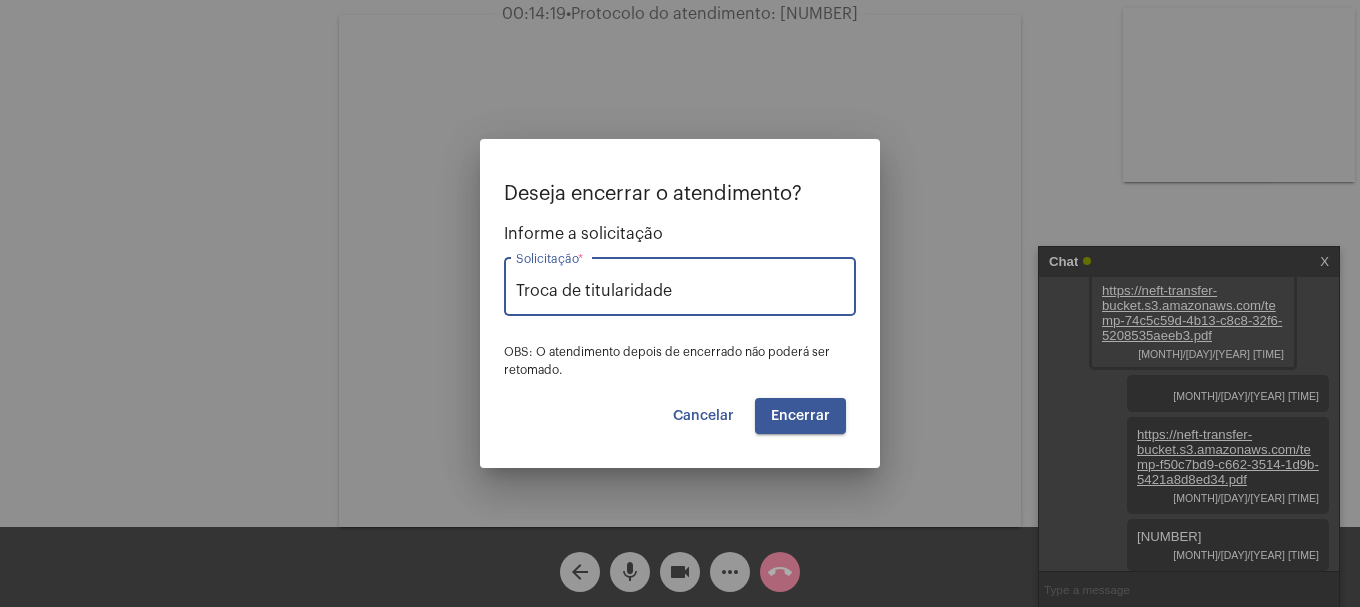 click on "Encerrar" at bounding box center [800, 416] 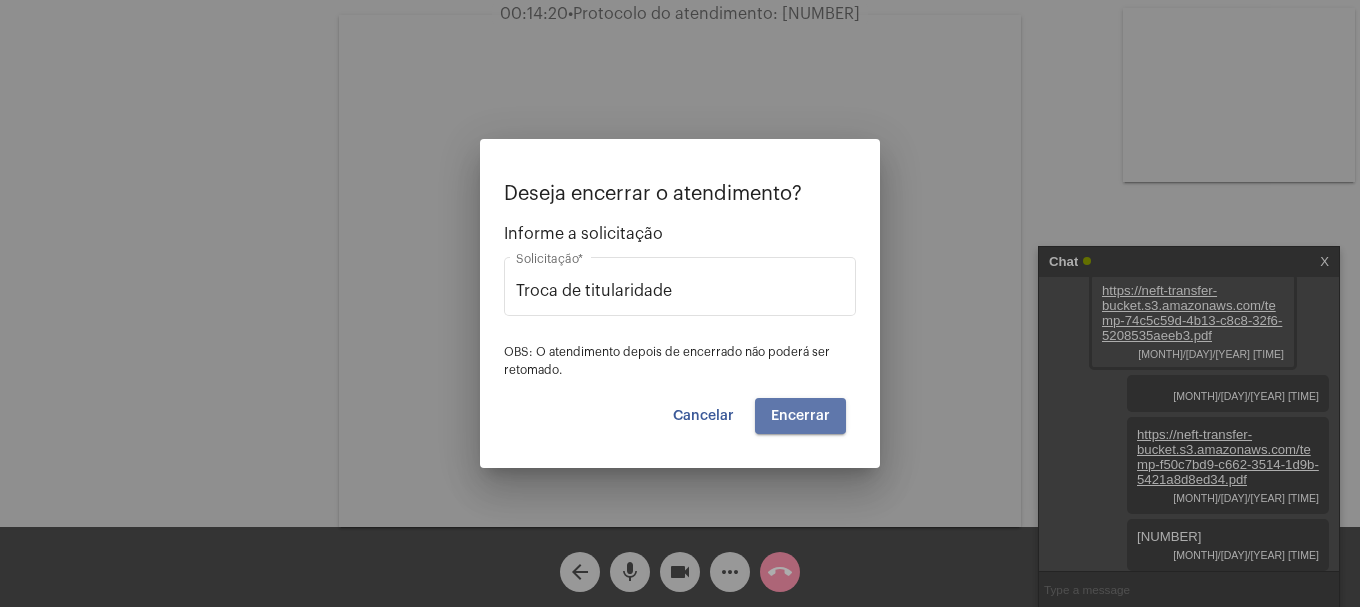 click on "Encerrar" at bounding box center [800, 416] 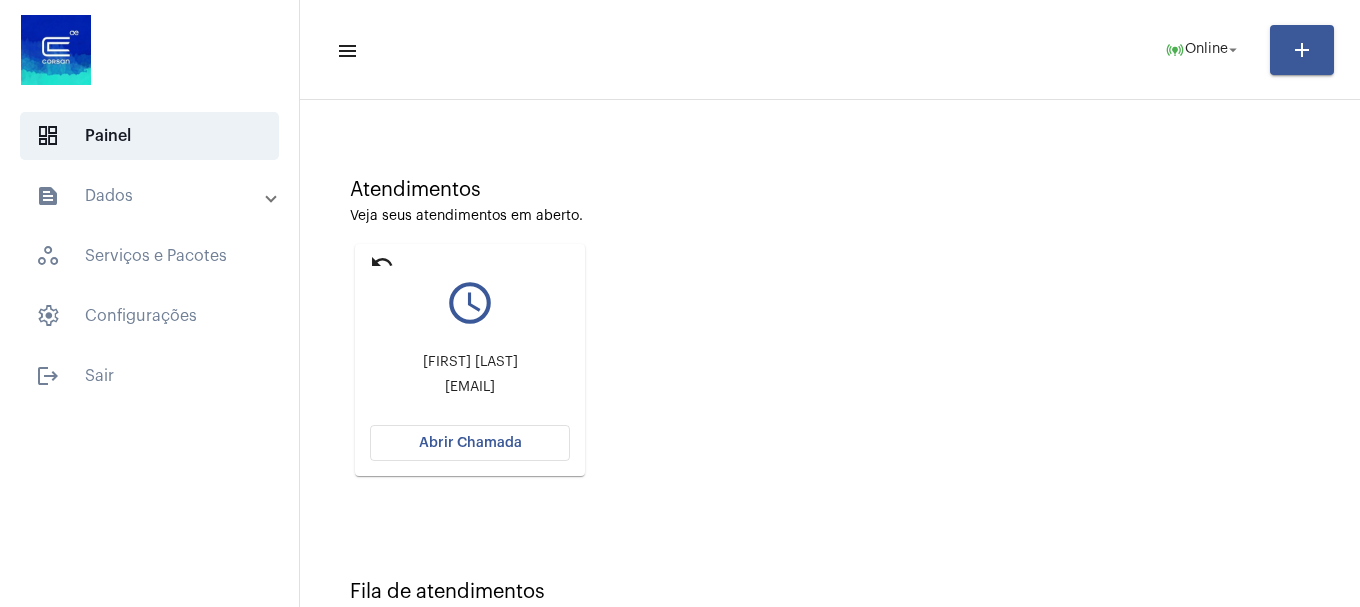 scroll, scrollTop: 175, scrollLeft: 0, axis: vertical 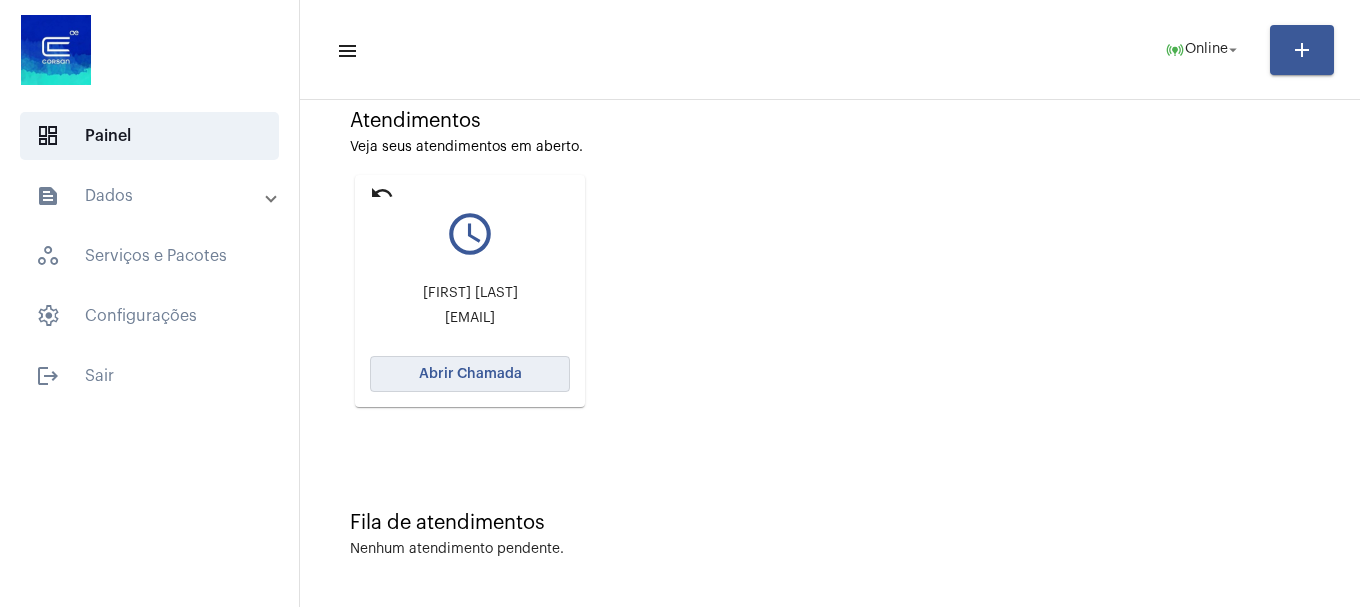 click on "Abrir Chamada" 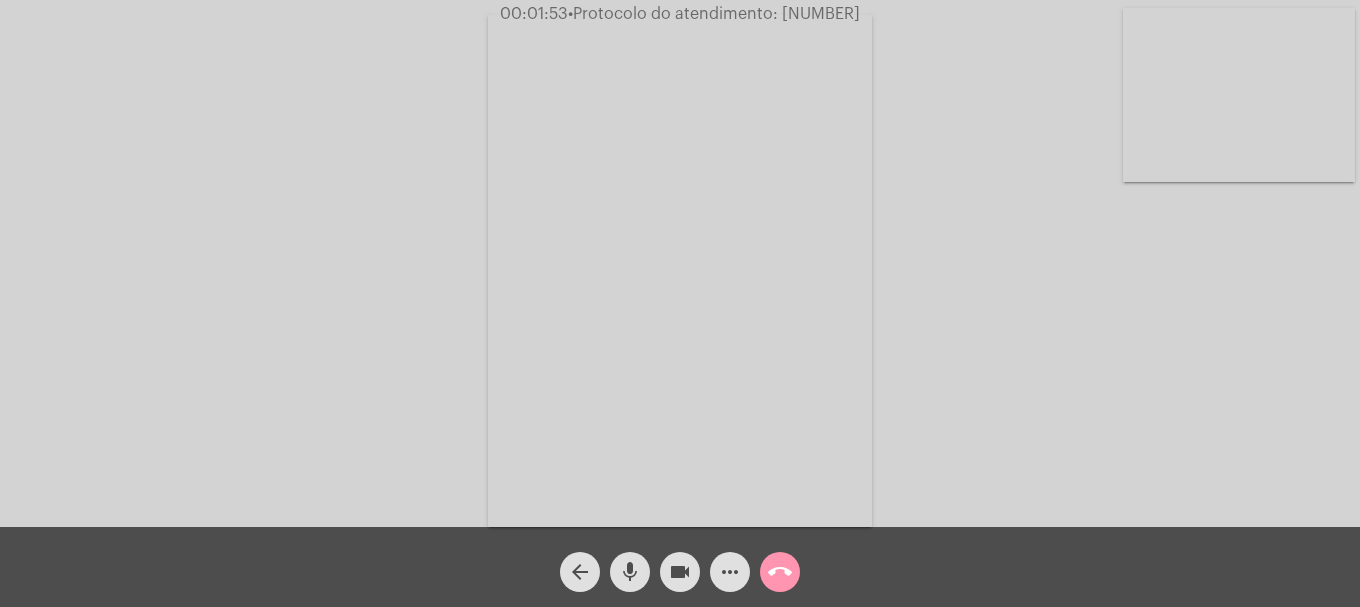 click at bounding box center [1239, 95] 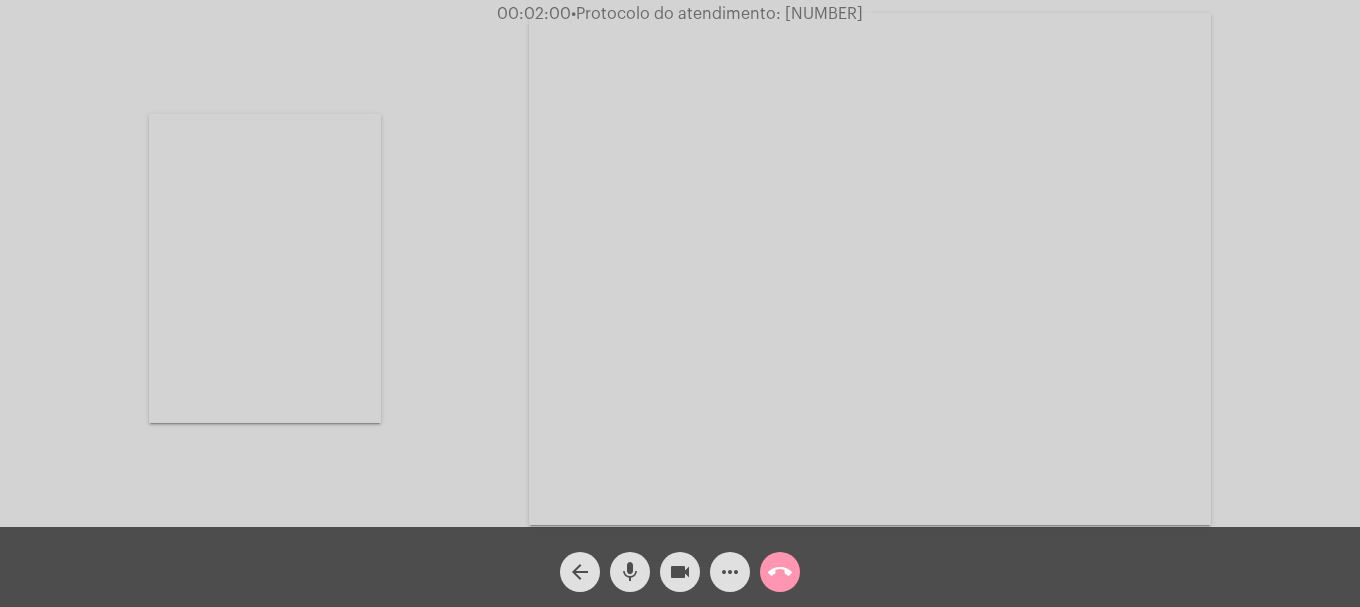 click at bounding box center [265, 268] 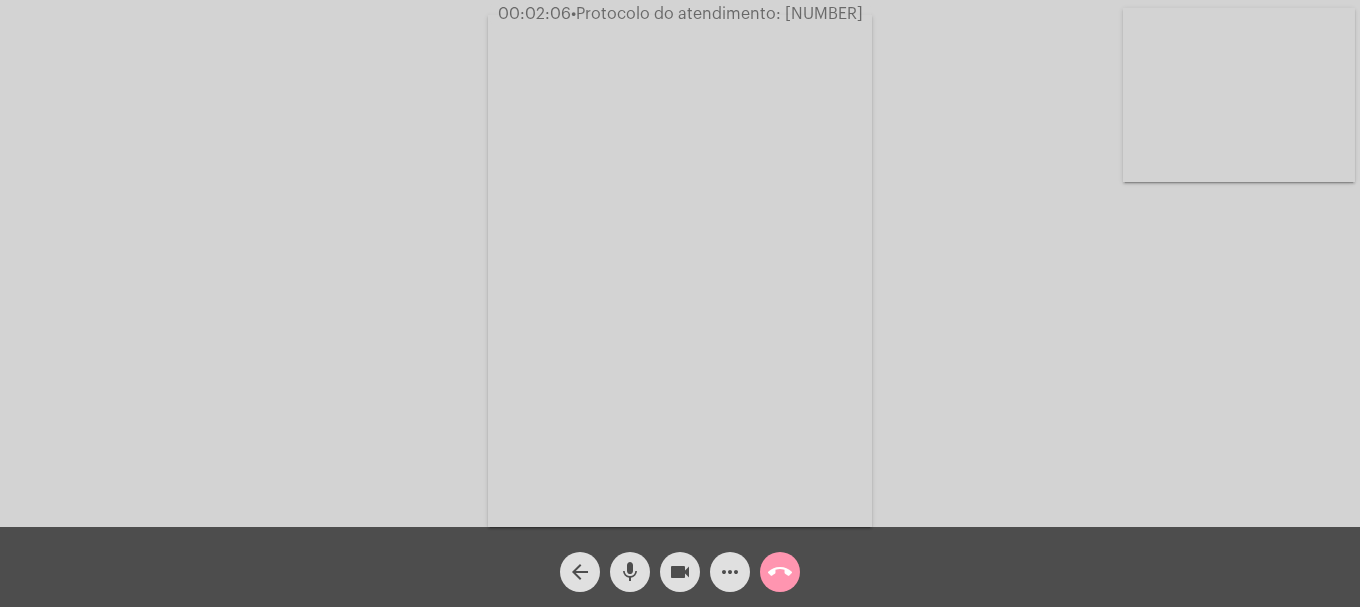 click on "videocam" 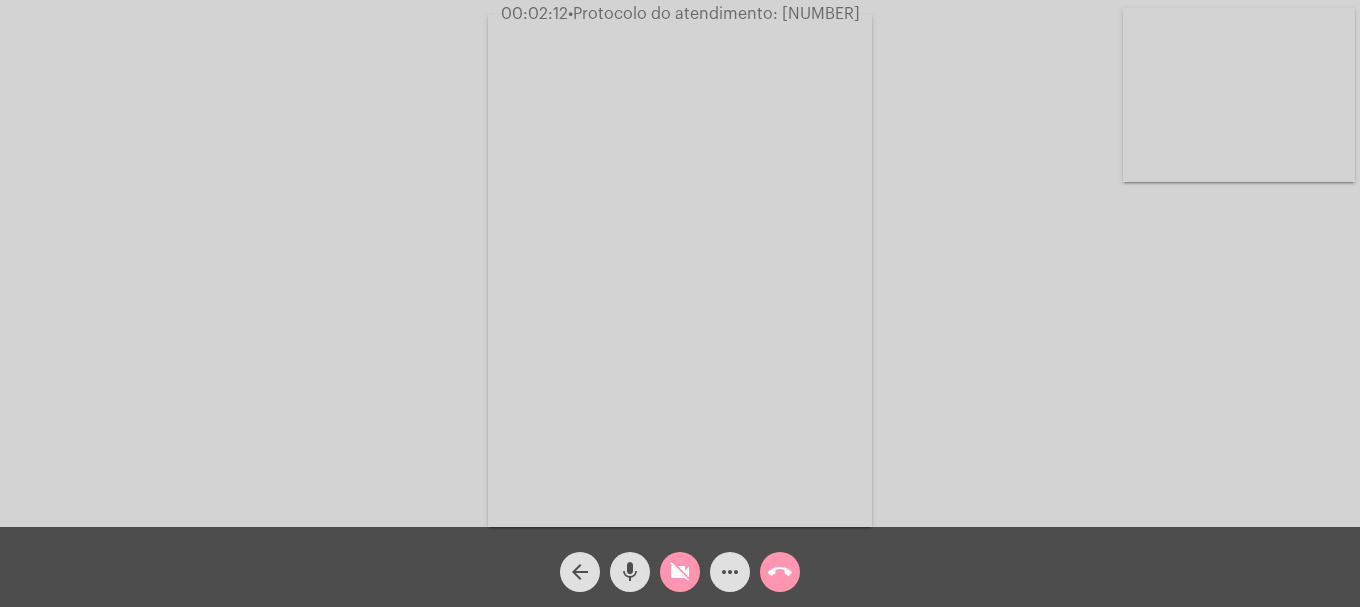 click on "videocam_off" 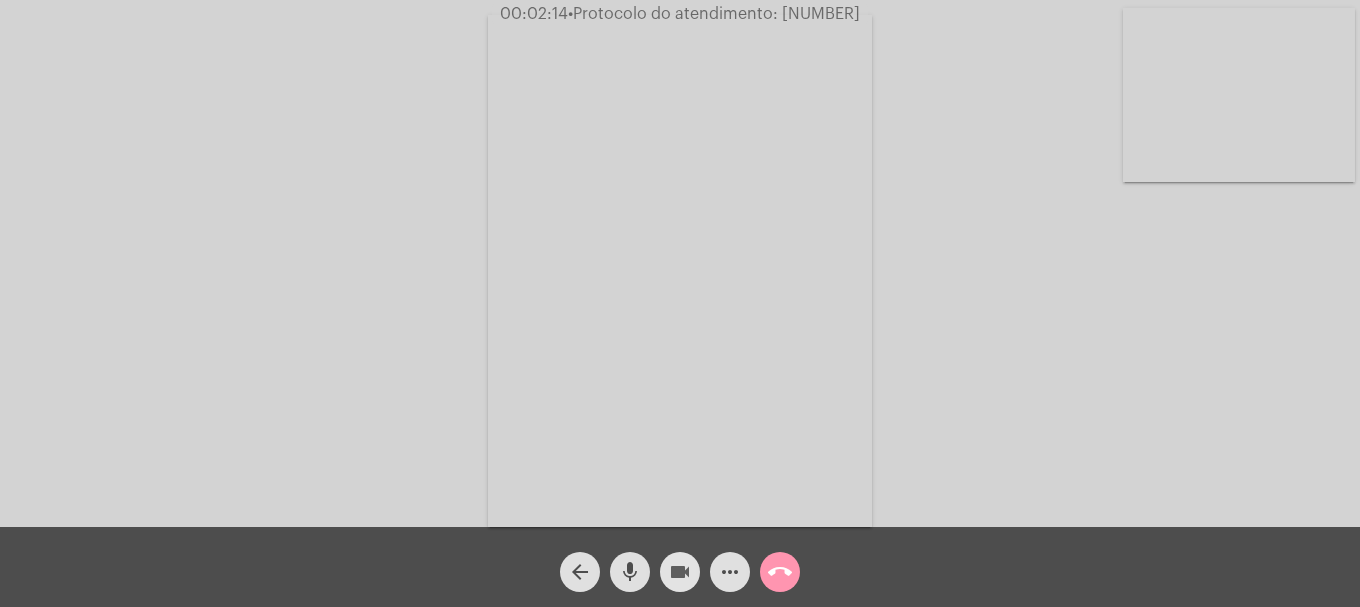 click on "videocam" 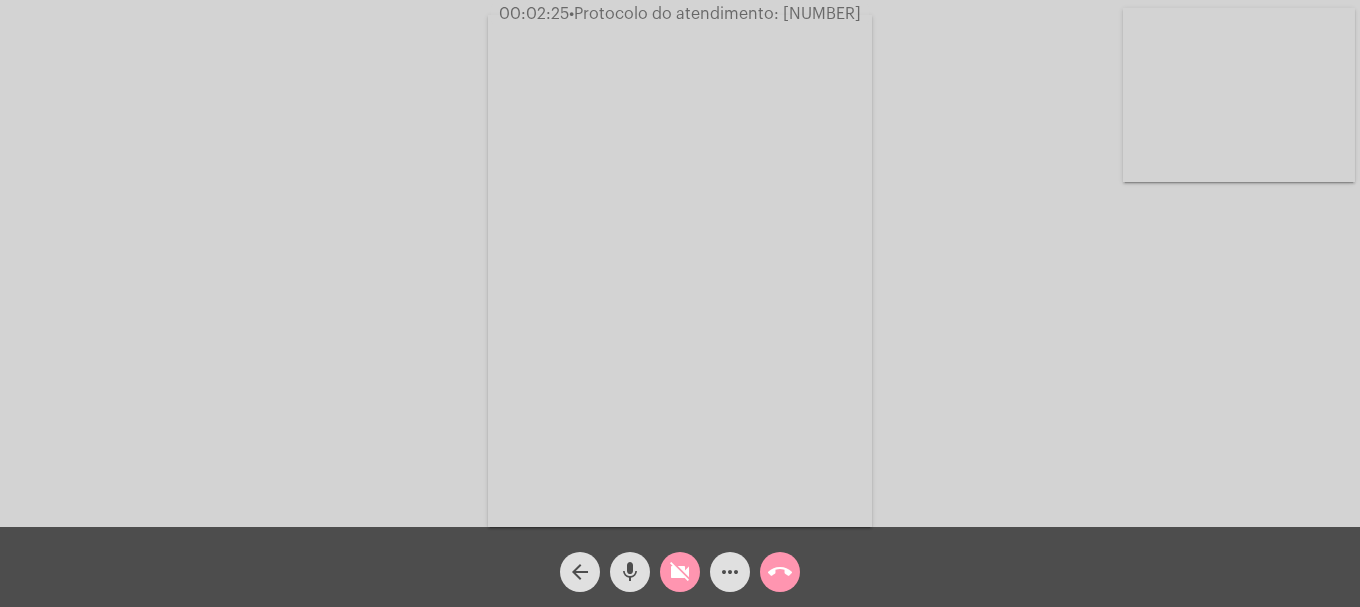 click on "videocam_off" 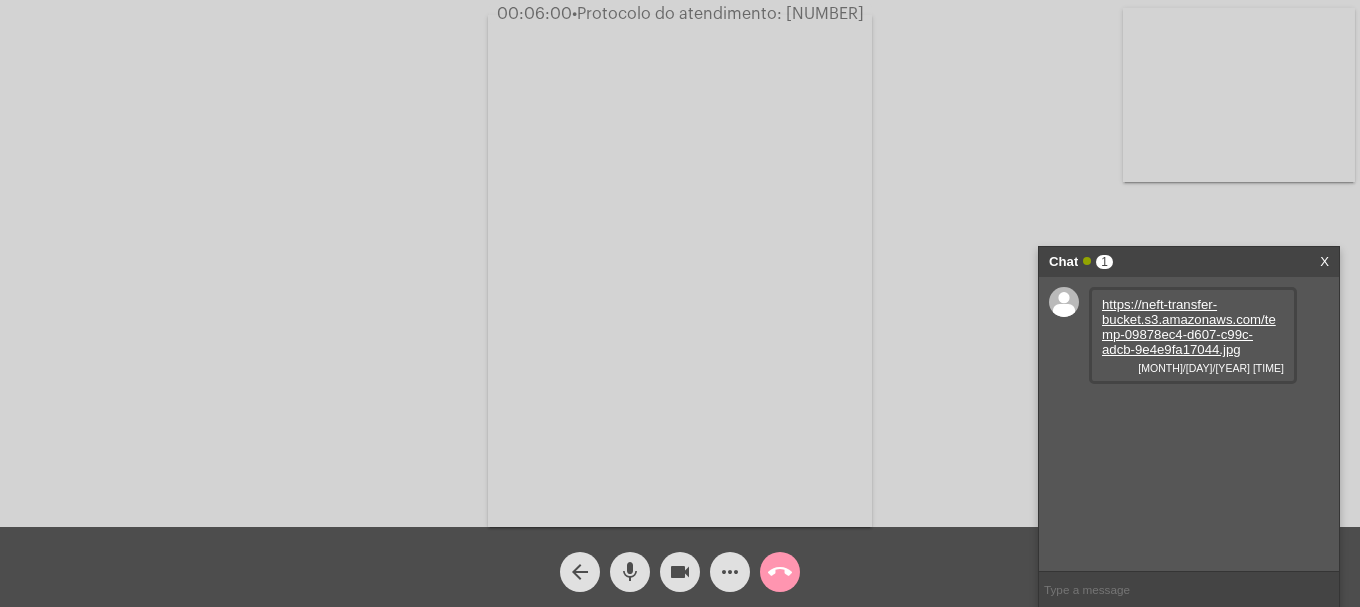 click on "https://neft-transfer-bucket.s3.amazonaws.com/temp-09878ec4-d607-c99c-adcb-9e4e9fa17044.jpg" at bounding box center [1189, 327] 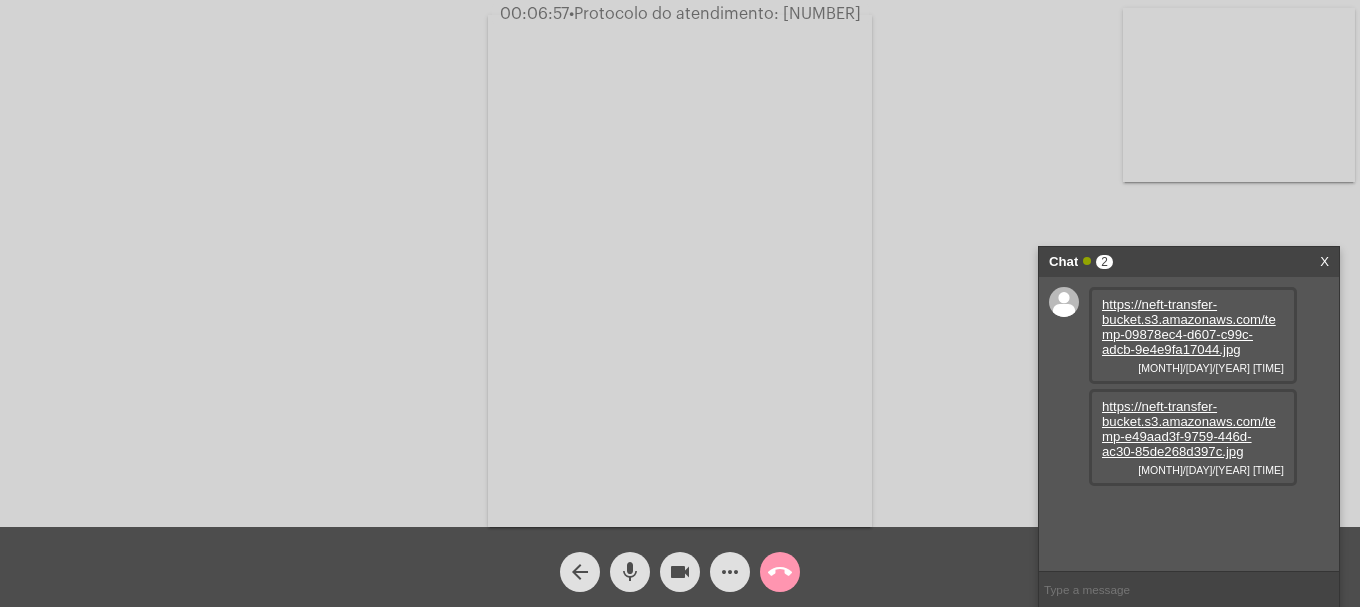 click on "https://neft-transfer-bucket.s3.amazonaws.com/temp-e49aad3f-9759-446d-ac30-85de268d397c.jpg" at bounding box center (1189, 429) 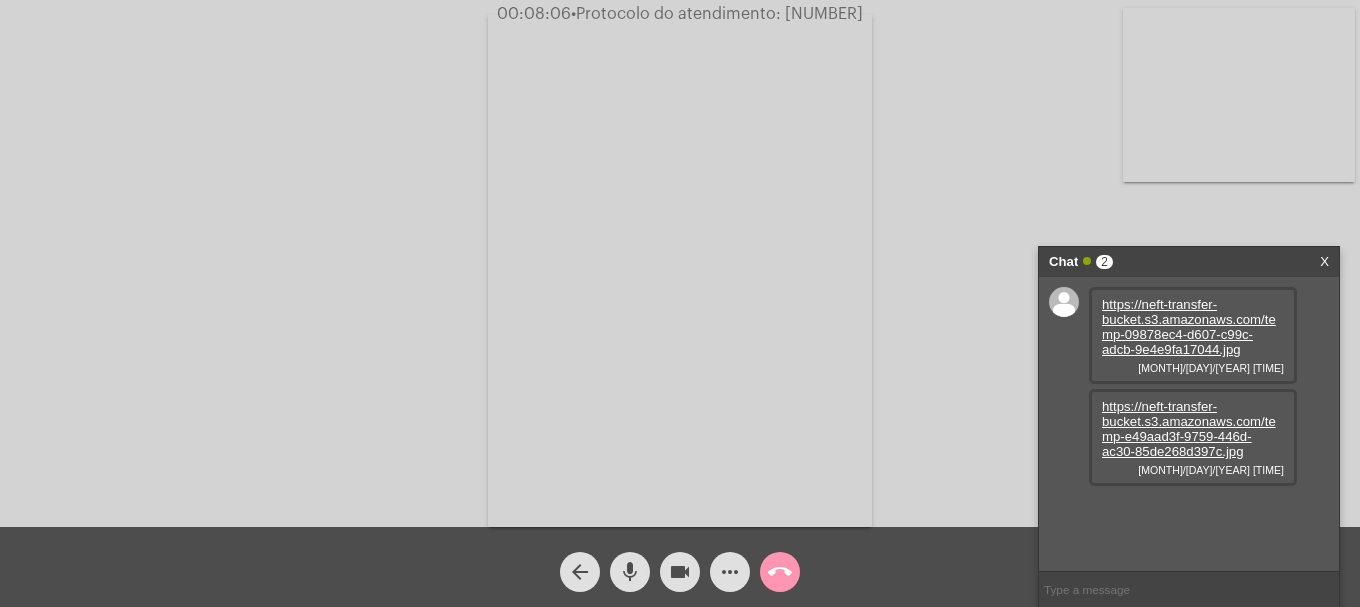 click on "call_end" 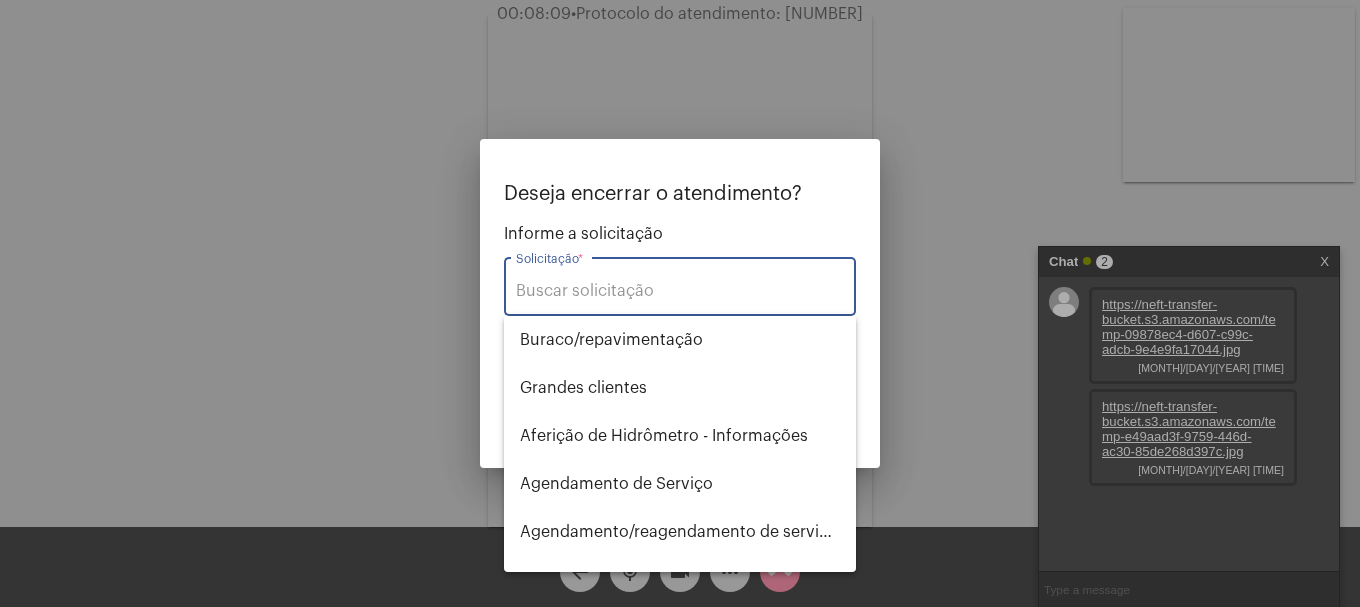 click on "Solicitação  *" at bounding box center [680, 291] 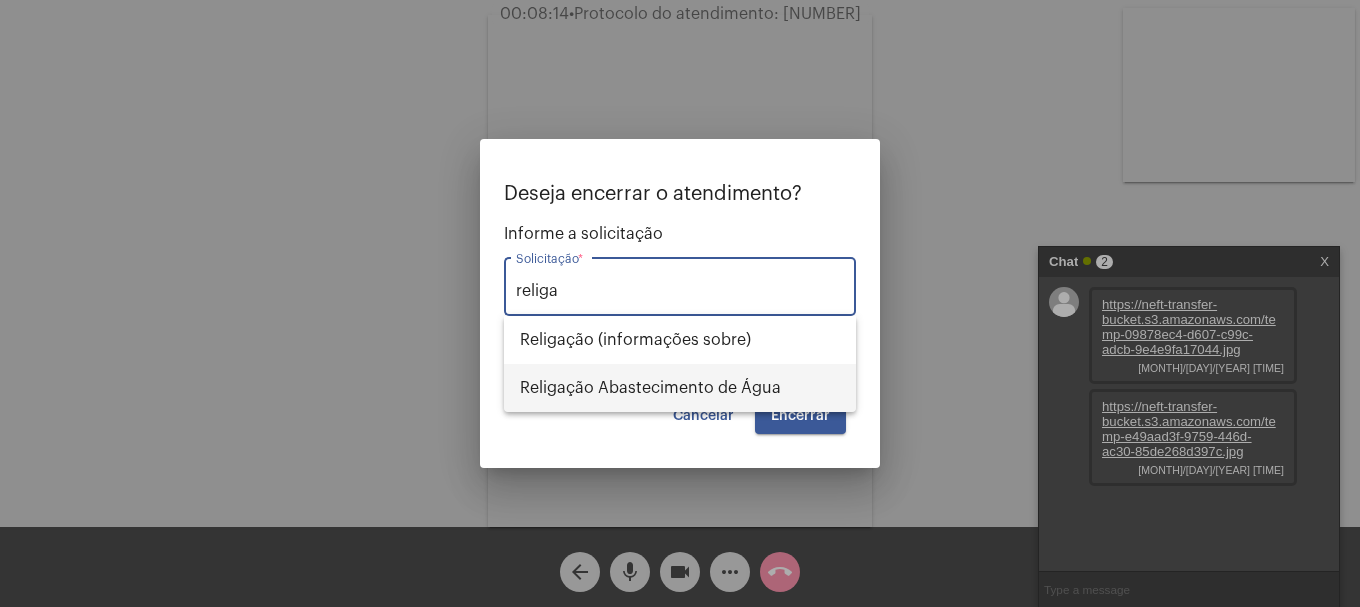 click on "Religação Abastecimento de Água" at bounding box center (680, 388) 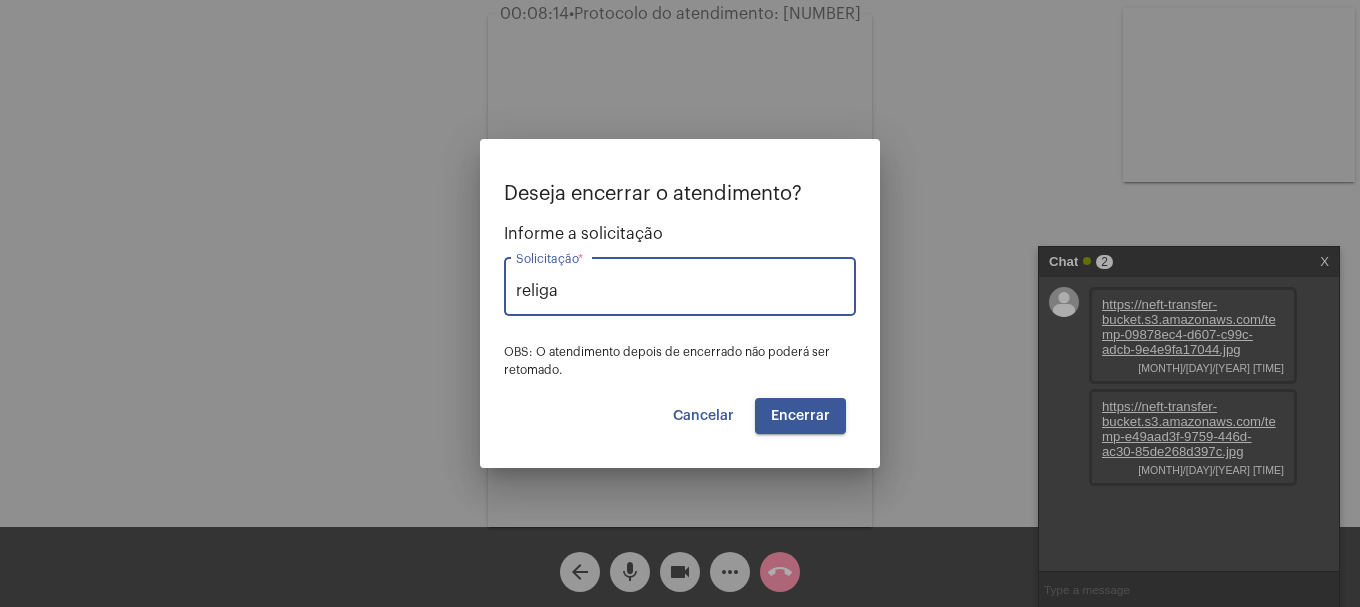 type on "Religação Abastecimento de Água" 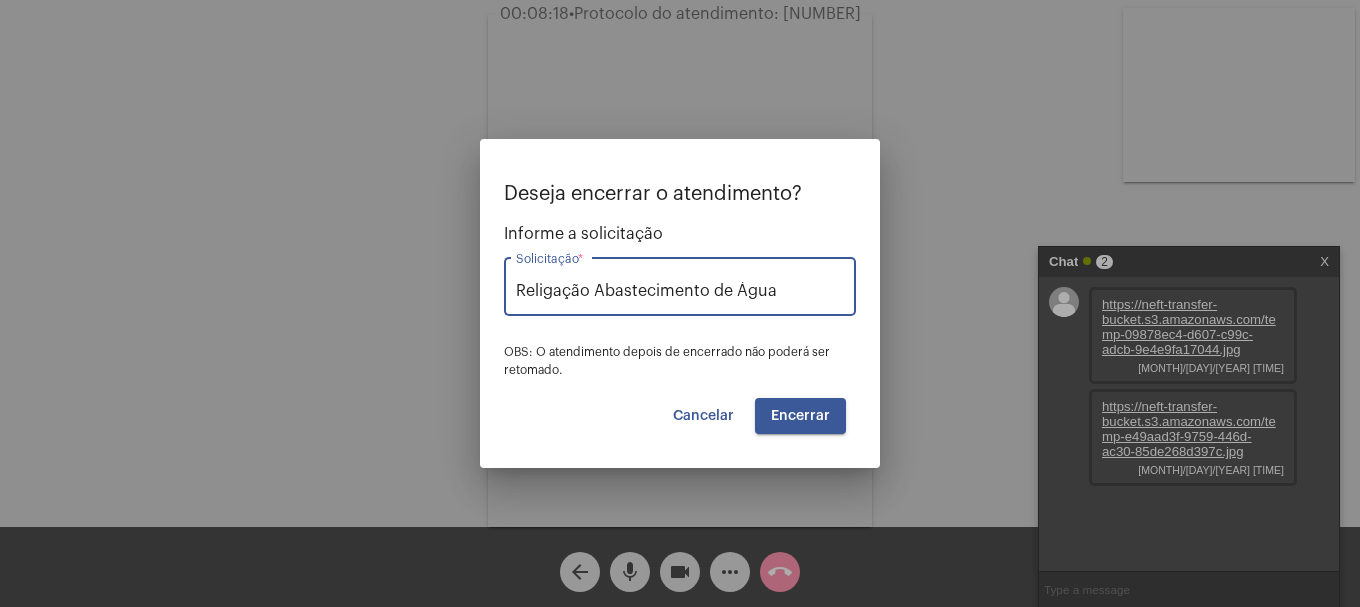 click on "Encerrar" at bounding box center (800, 416) 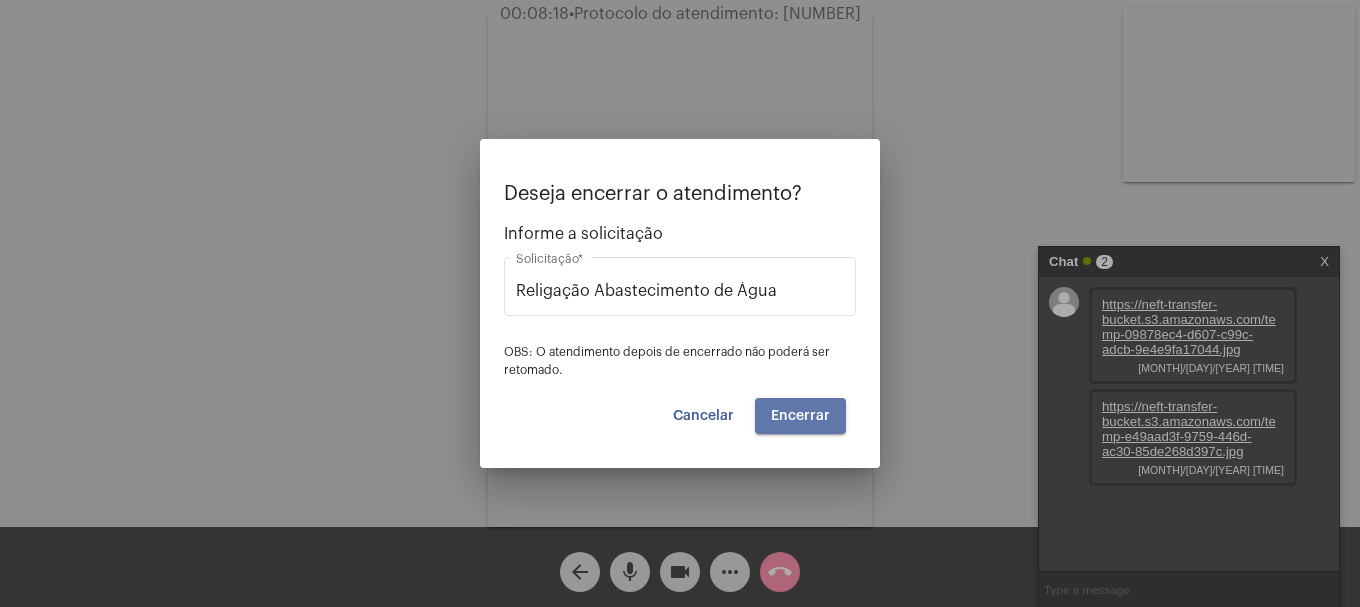 click on "Encerrar" at bounding box center (800, 416) 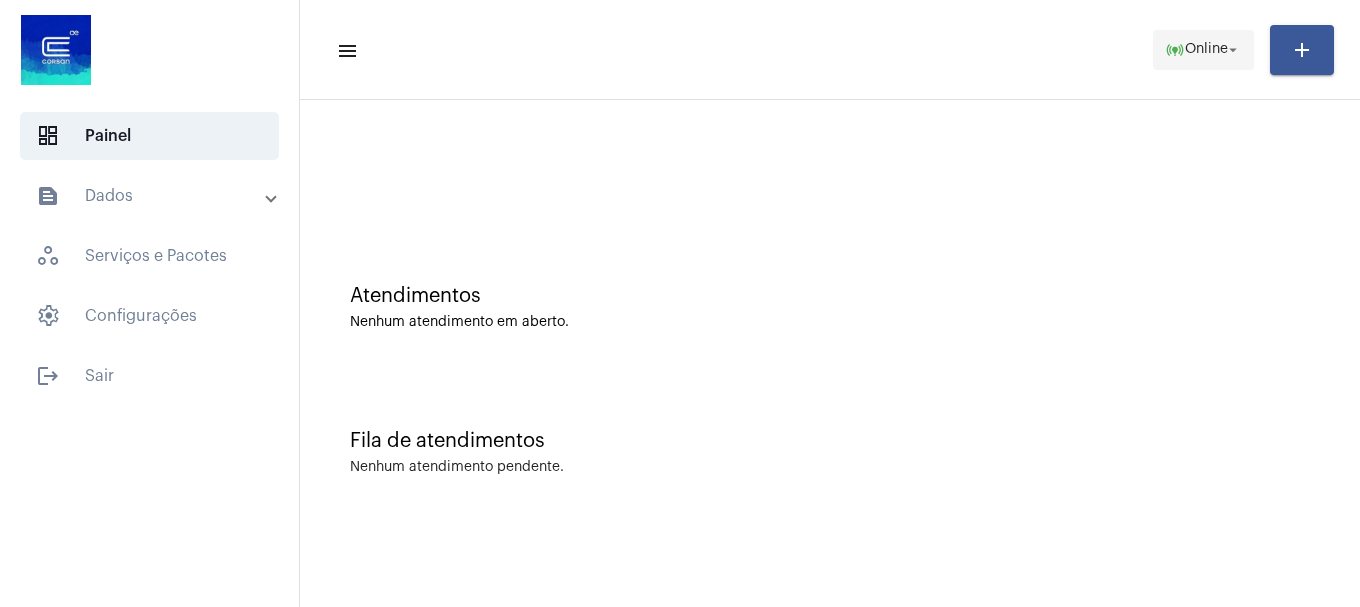 click on "online_prediction  Online arrow_drop_down" 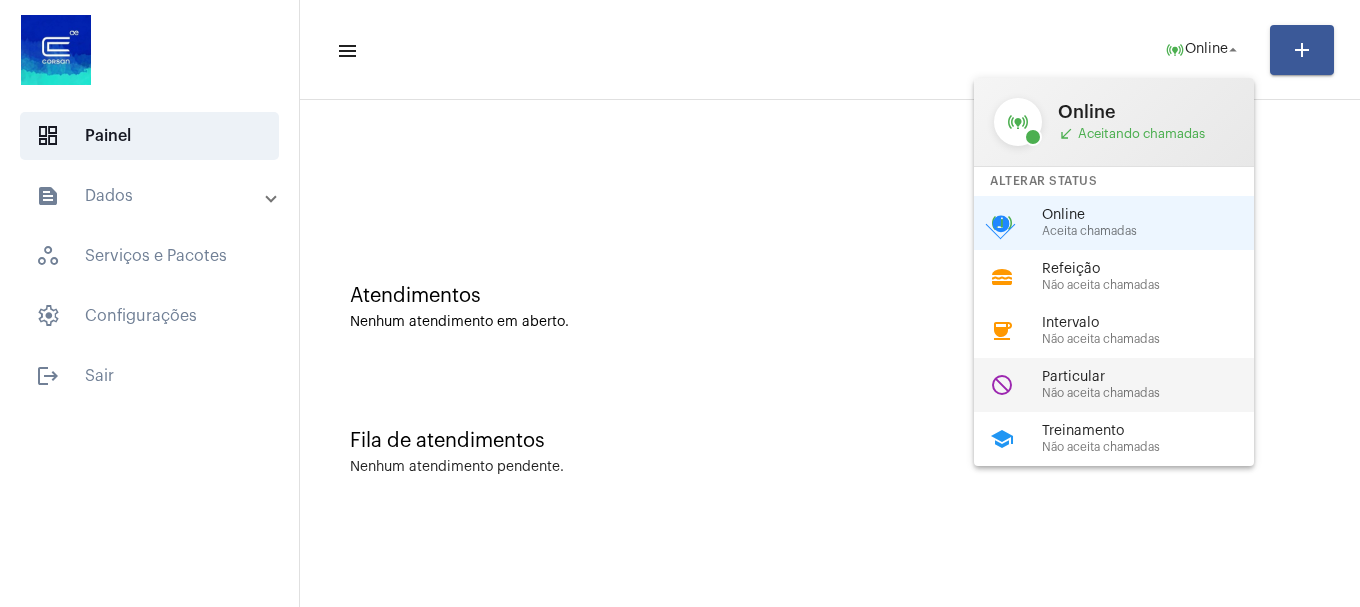 click on "Não aceita chamadas" at bounding box center (1156, 393) 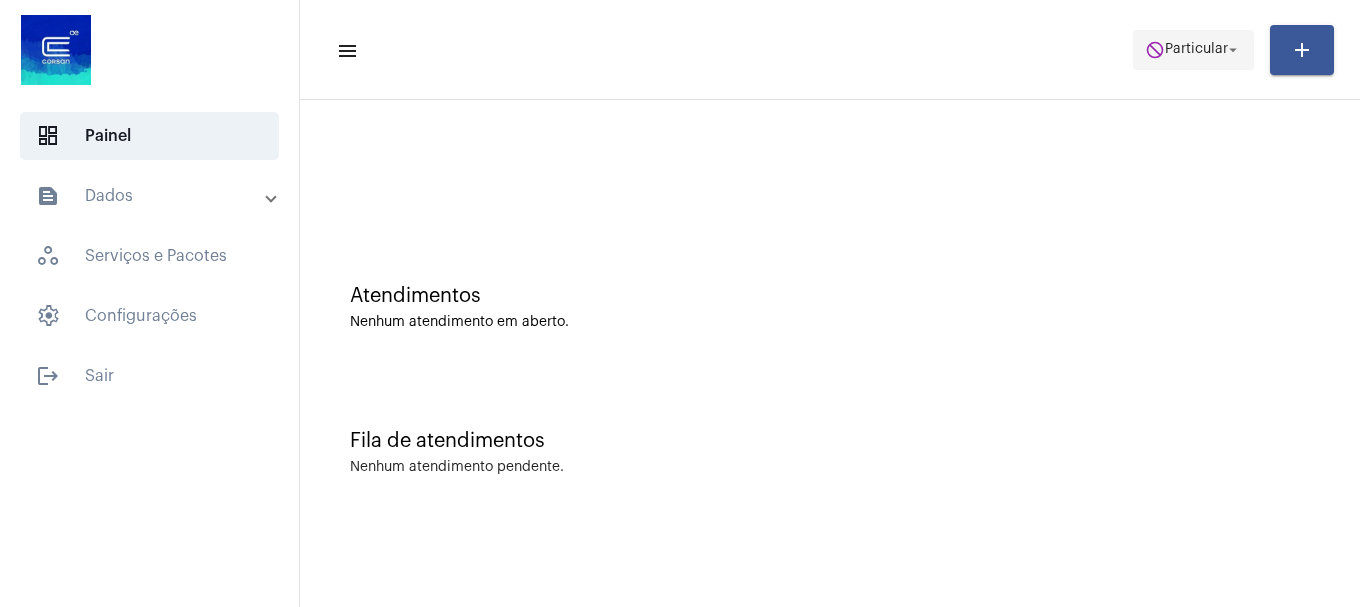 click on "Particular" 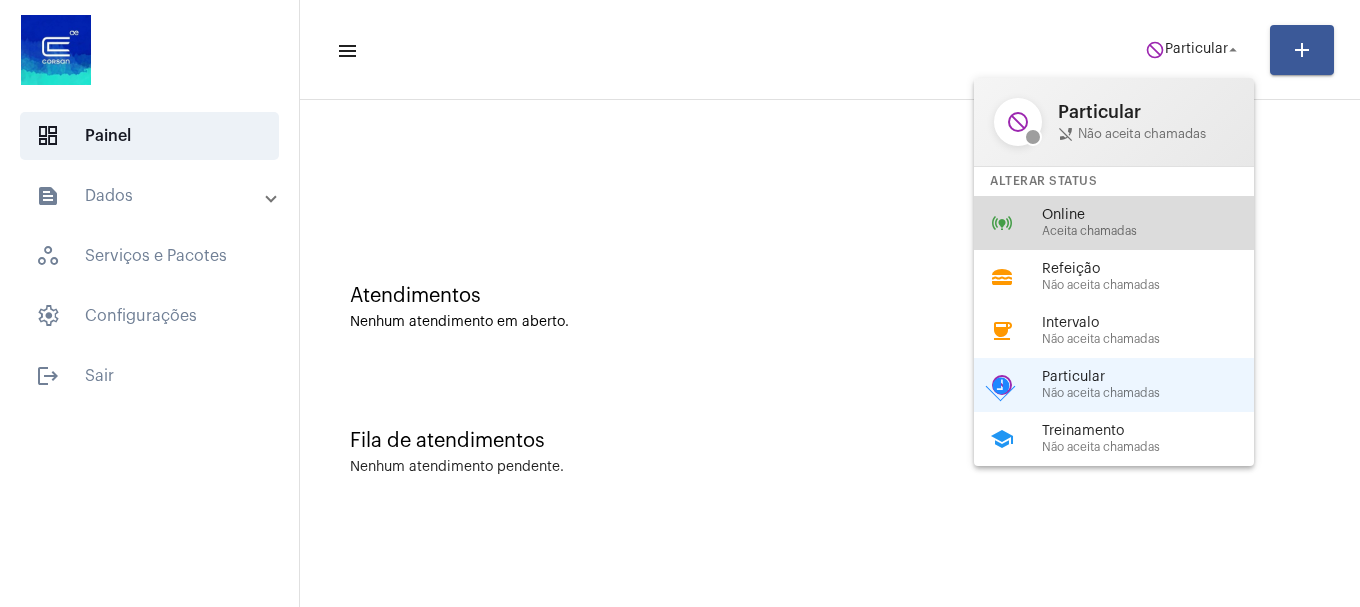 click on "online_prediction  Online Aceita chamadas" at bounding box center (1130, 223) 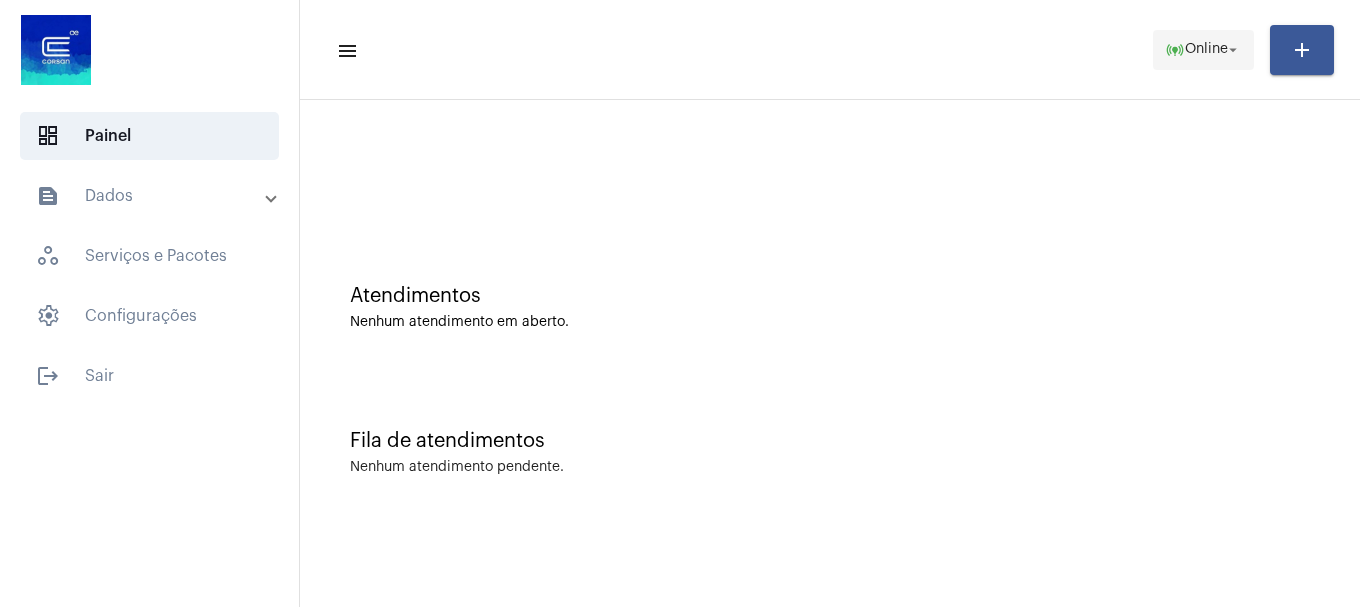 click on "Online" 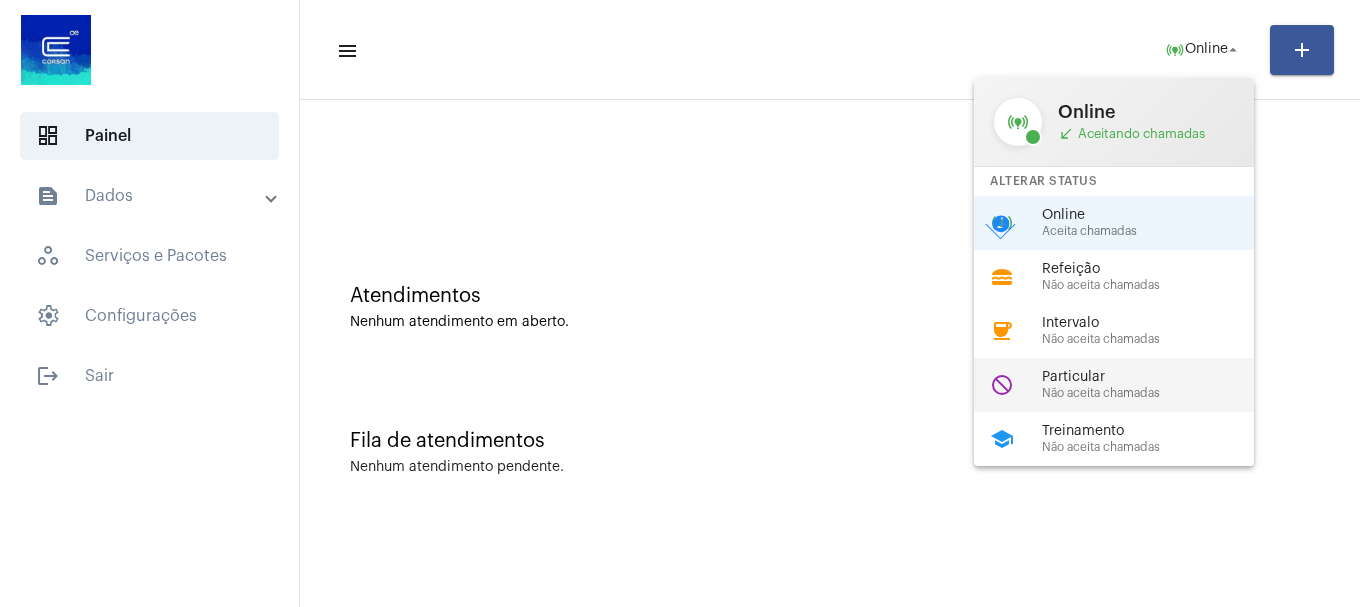 click on "Particular" at bounding box center [1156, 377] 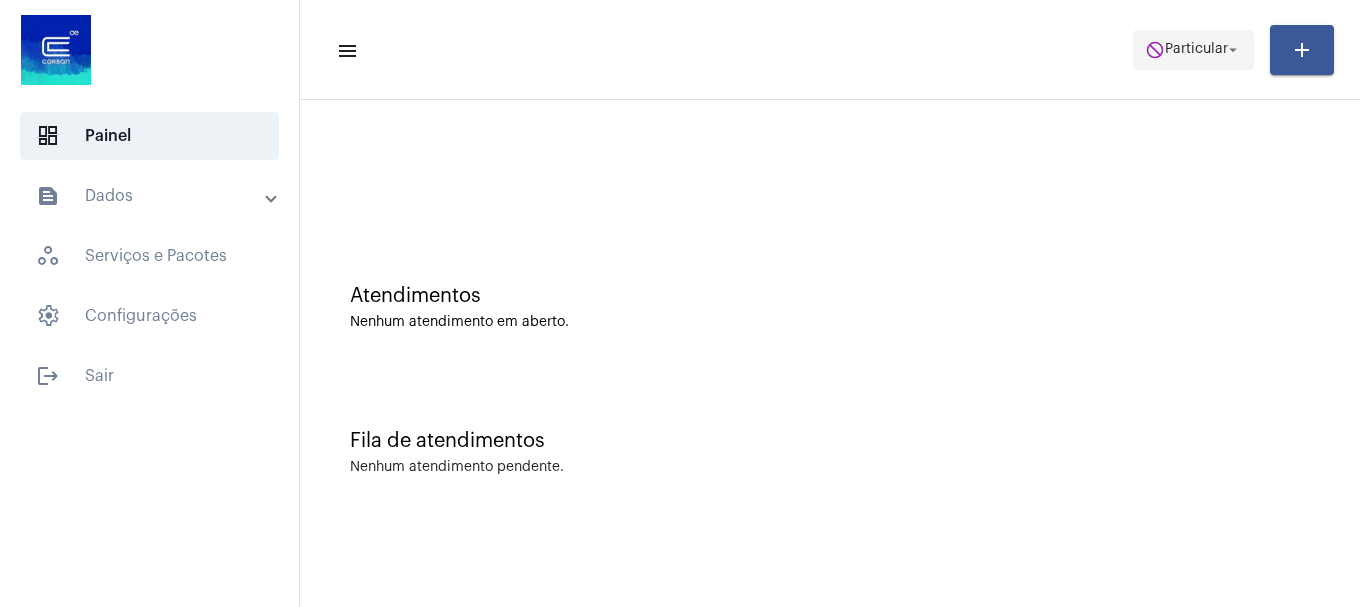 click on "Particular" 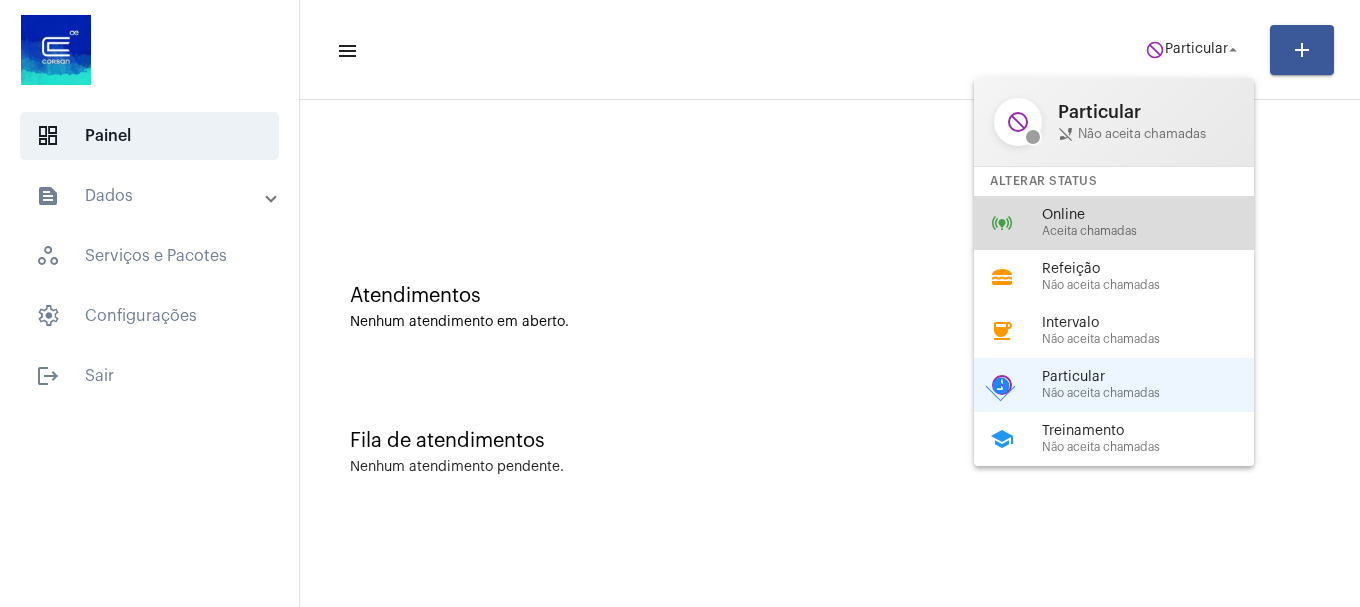click on "Aceita chamadas" at bounding box center (1156, 231) 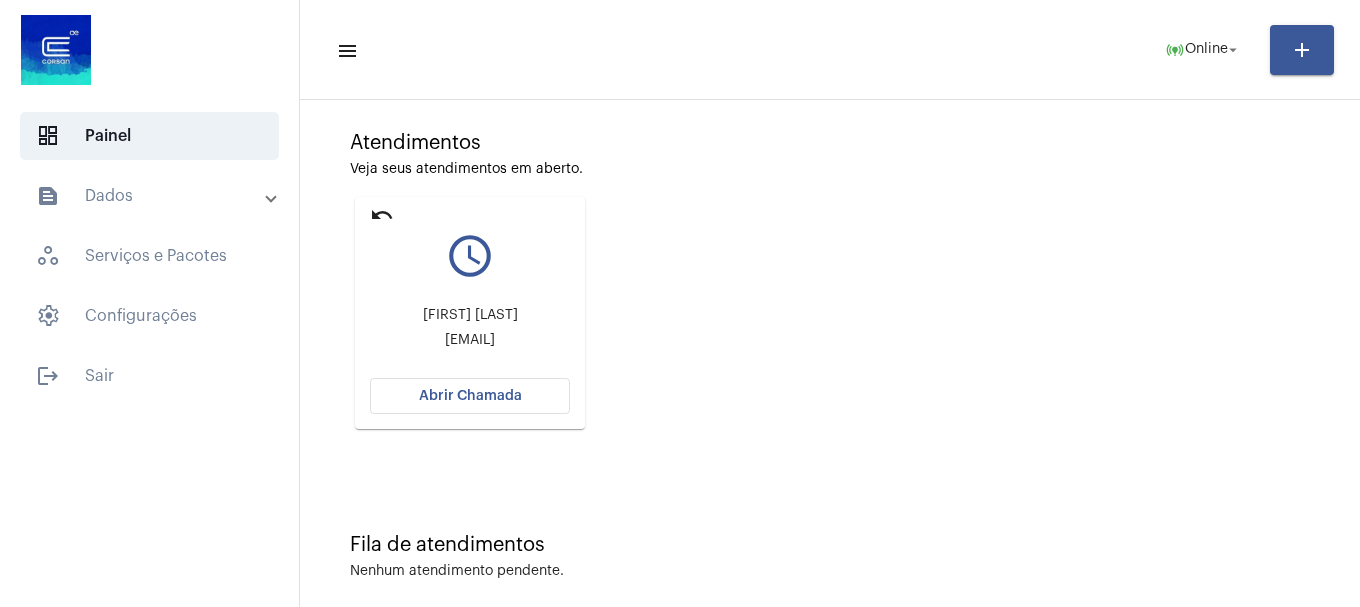 scroll, scrollTop: 175, scrollLeft: 0, axis: vertical 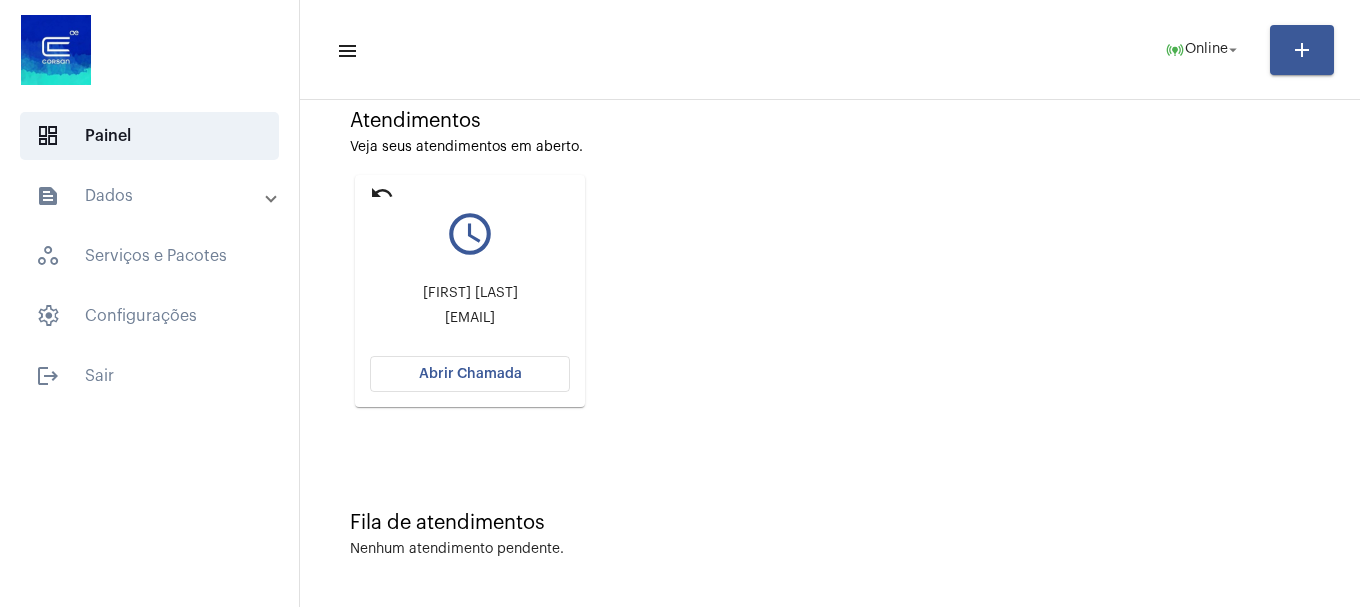 click on "Abrir Chamada" 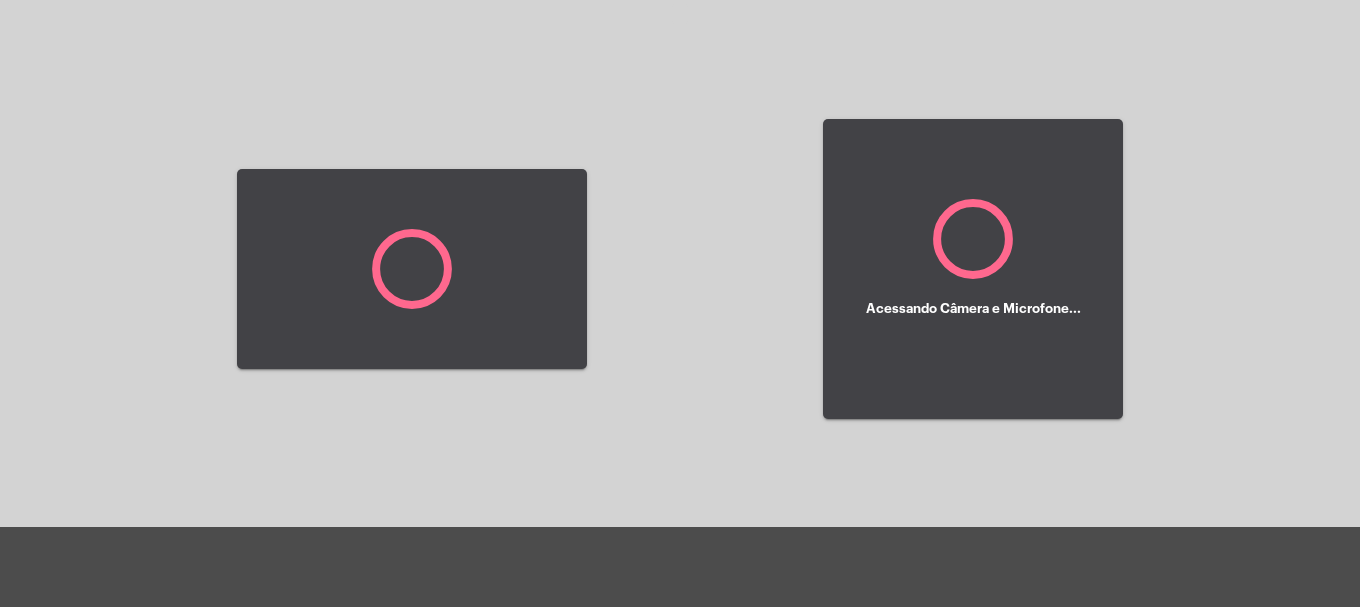 click 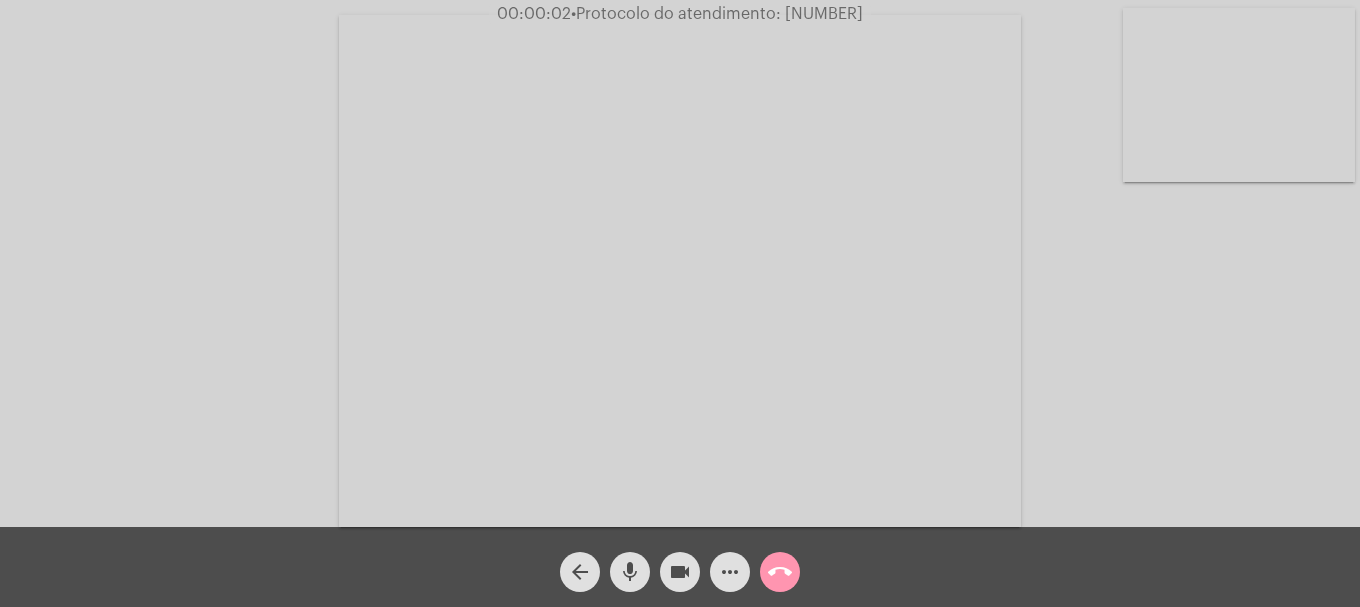 click at bounding box center [1239, 95] 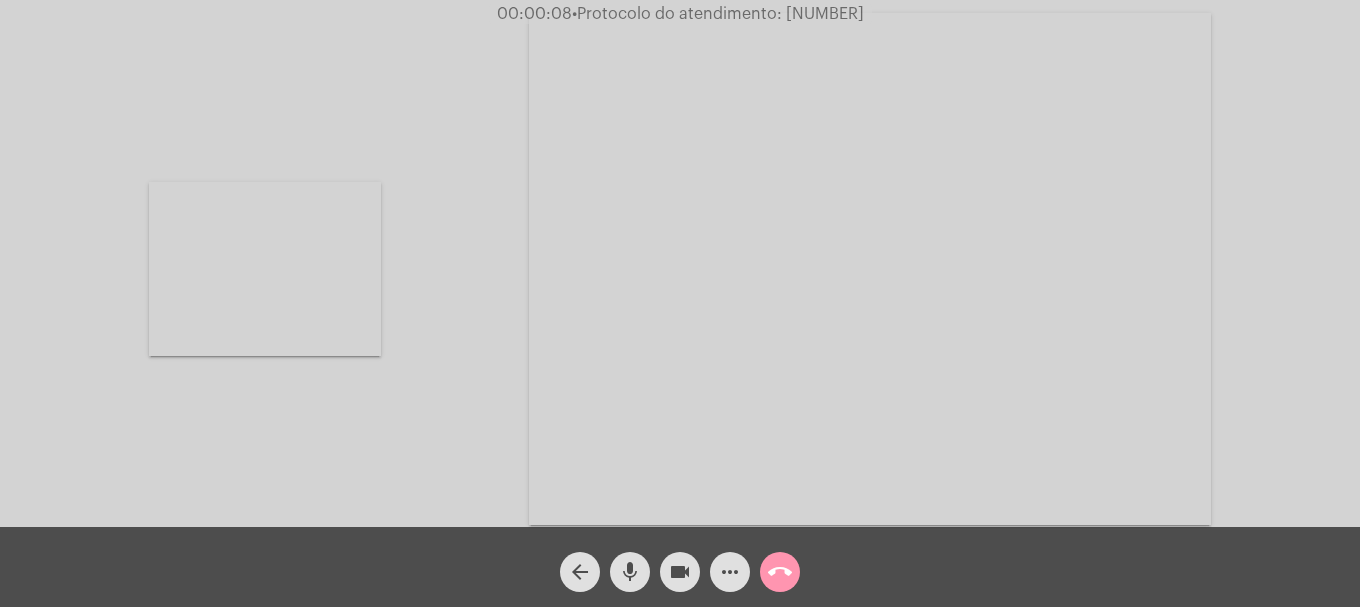 click at bounding box center (265, 269) 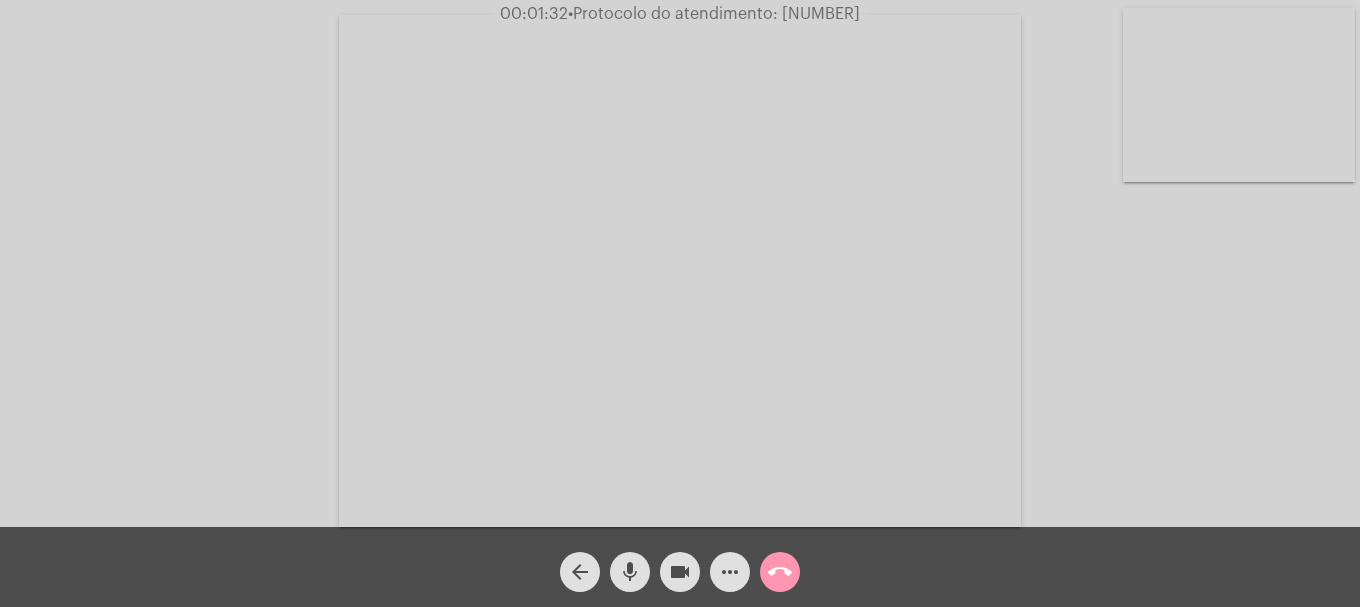 click at bounding box center (1239, 95) 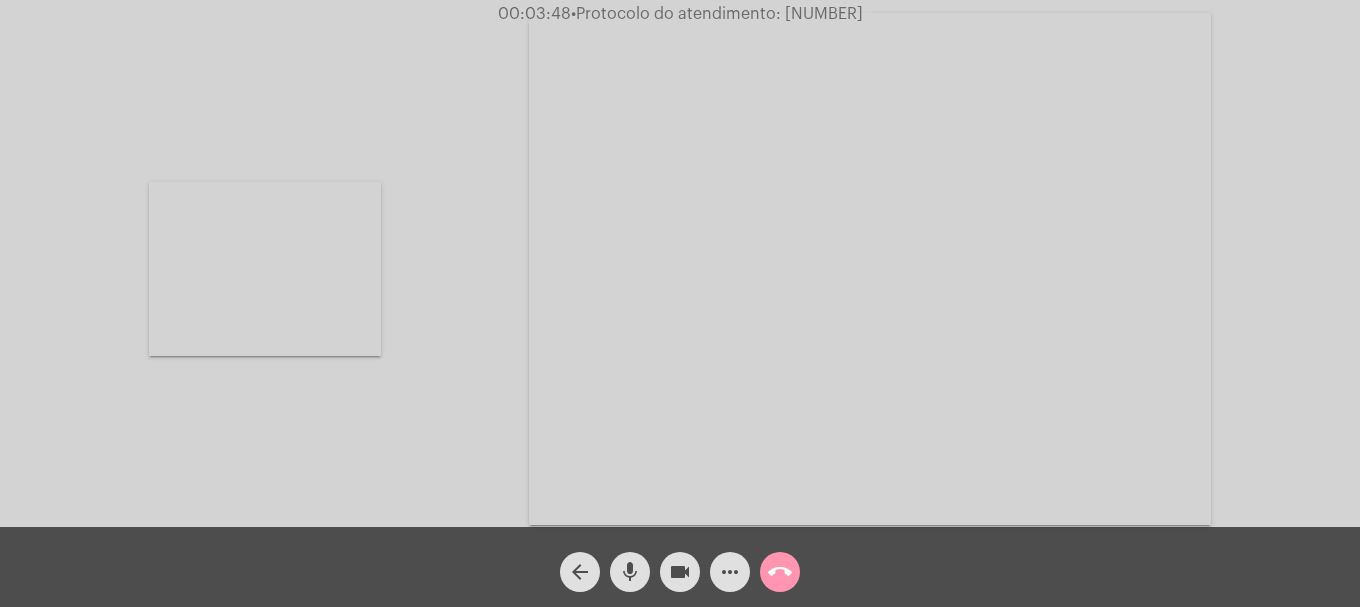click on "videocam" 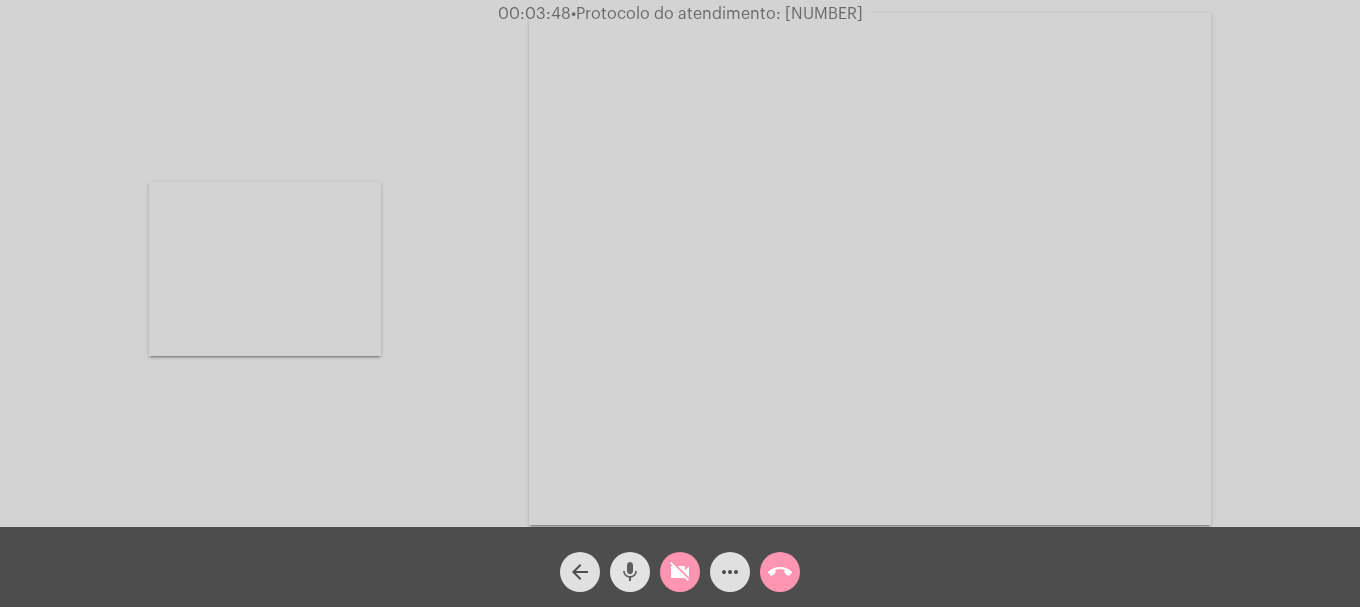 click on "mic" 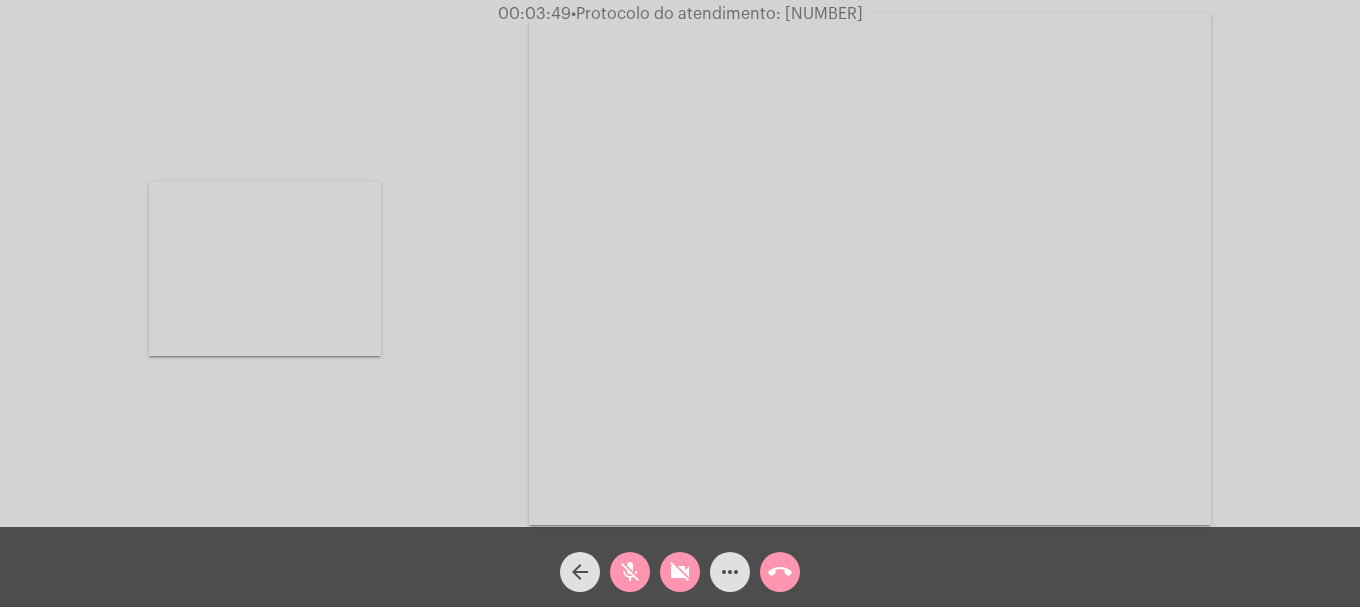 click at bounding box center (265, 269) 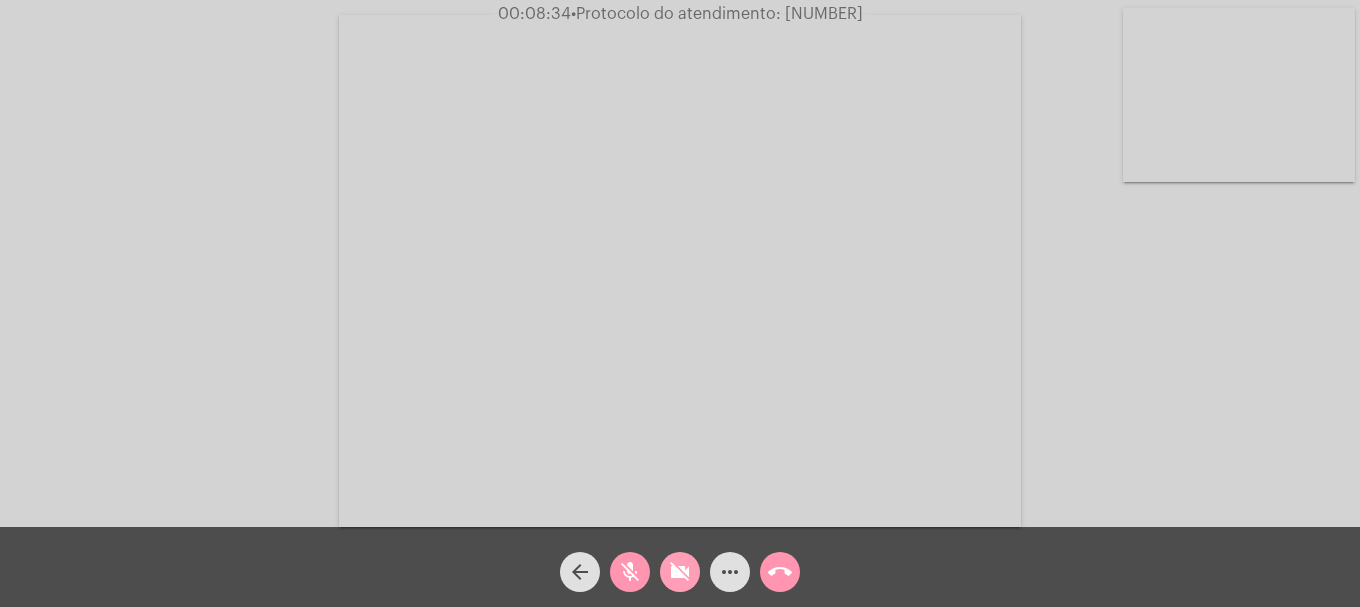 click on "videocam_off" 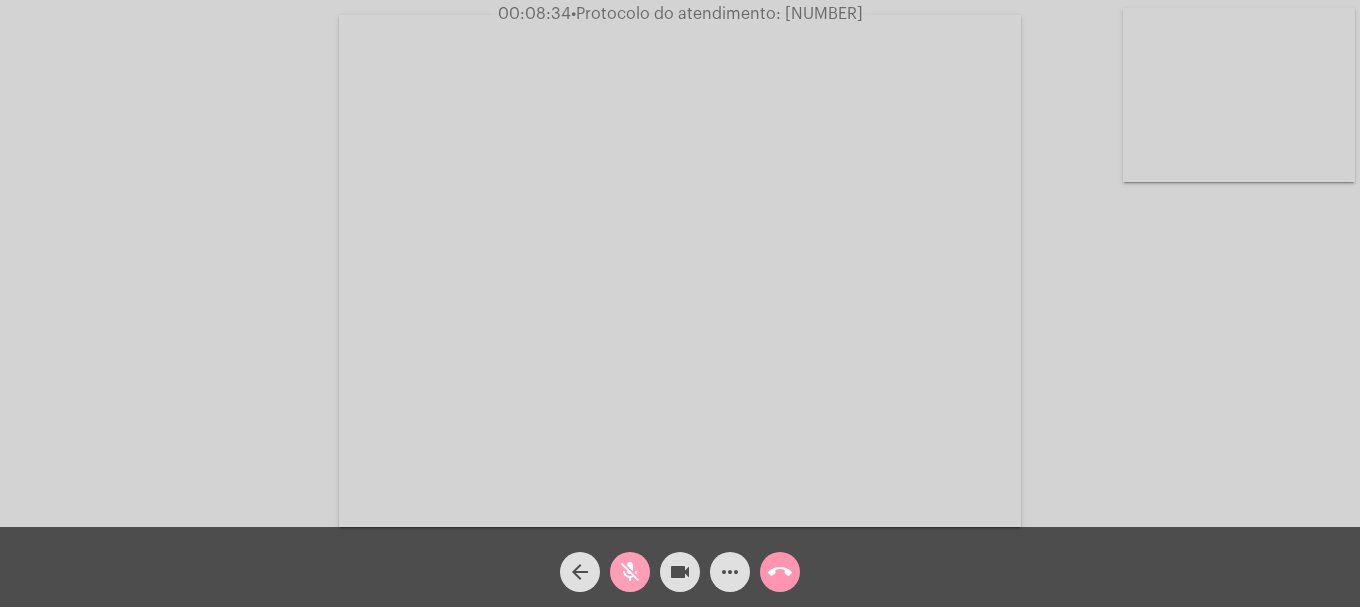 click on "mic_off" 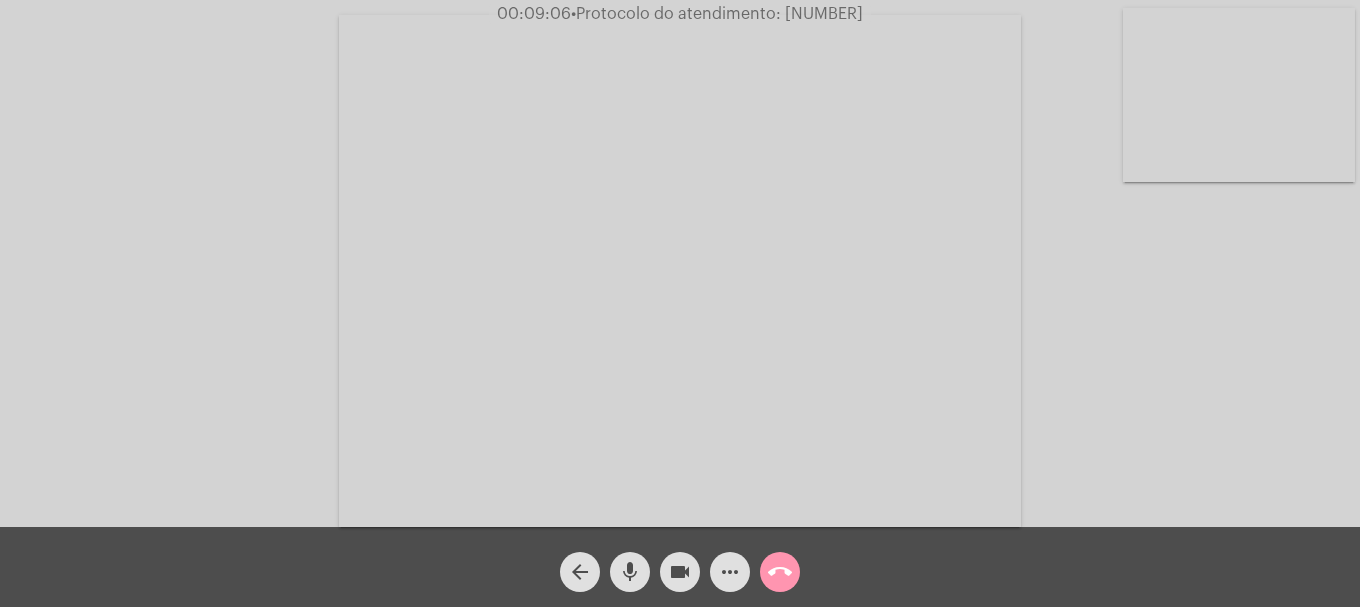 click on "mic" 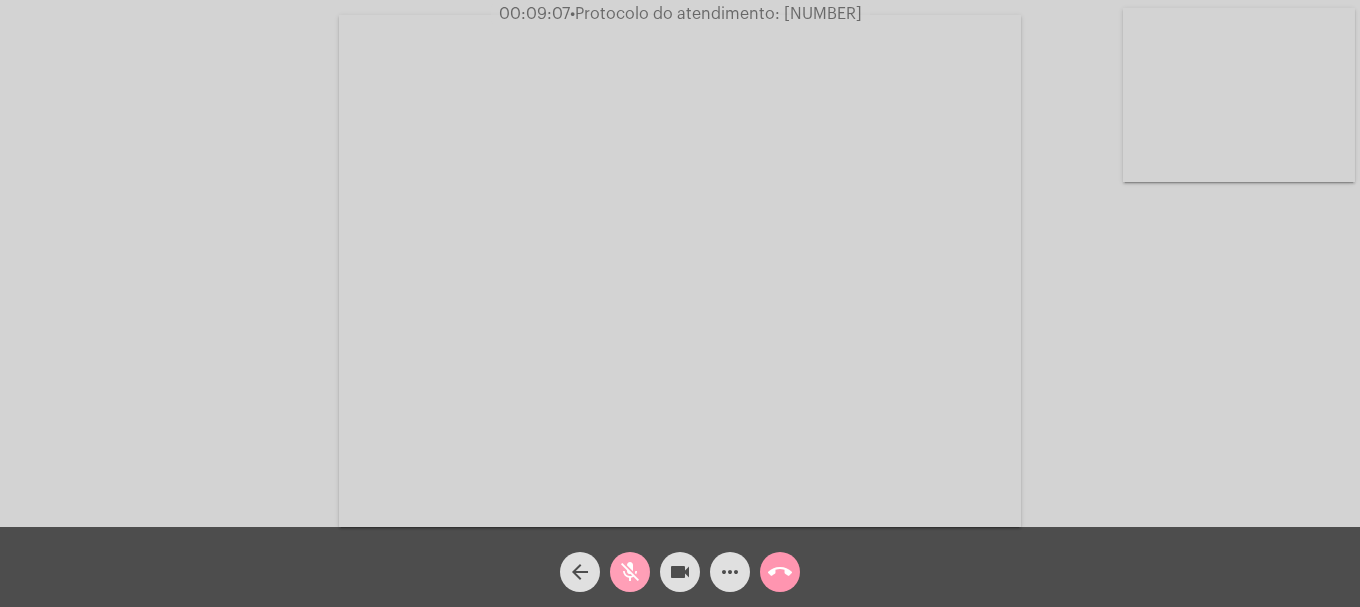 click on "mic_off" 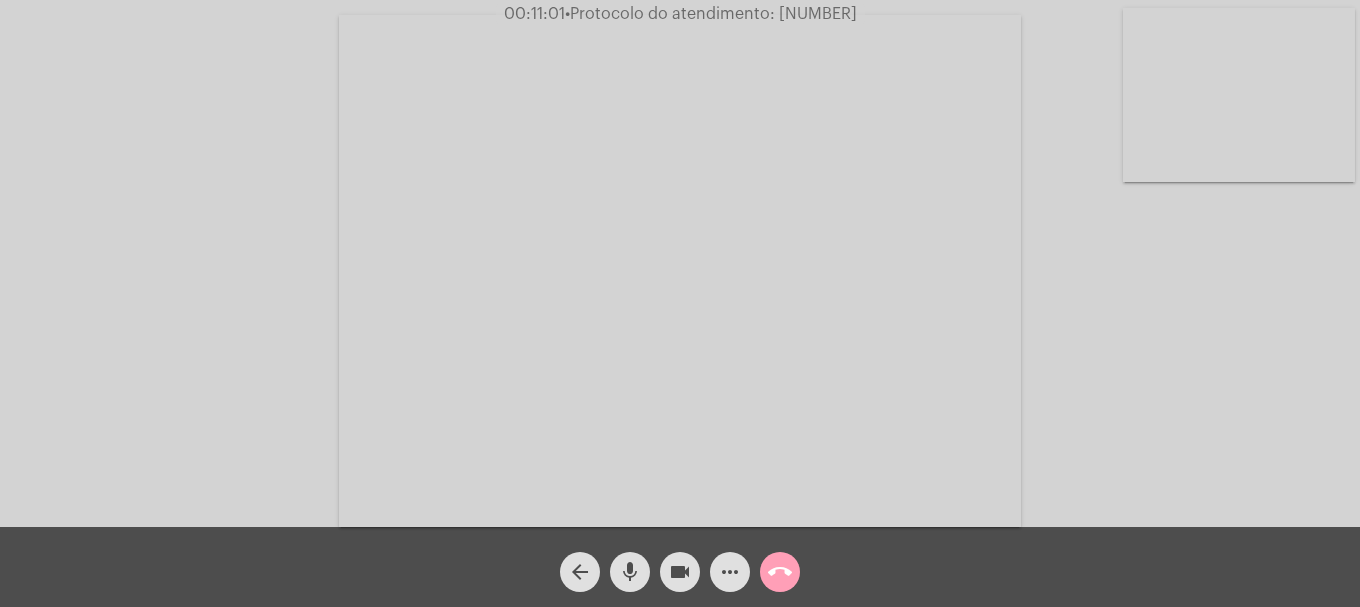click on "call_end" 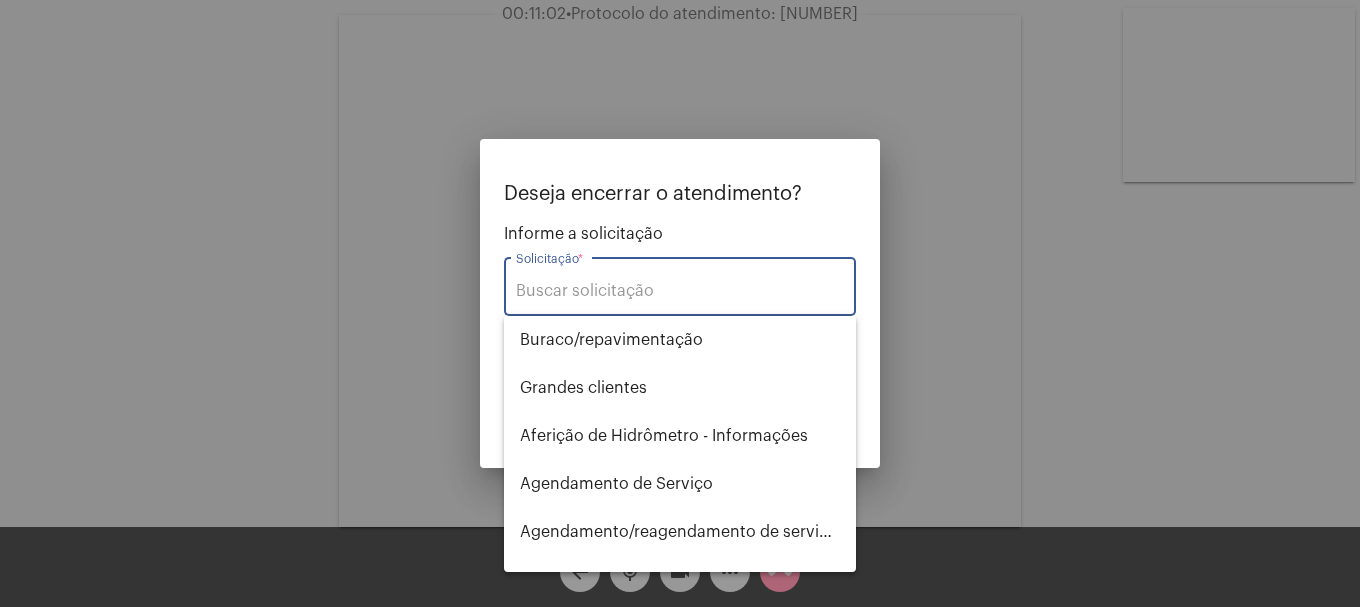 click on "Solicitação  *" at bounding box center [680, 291] 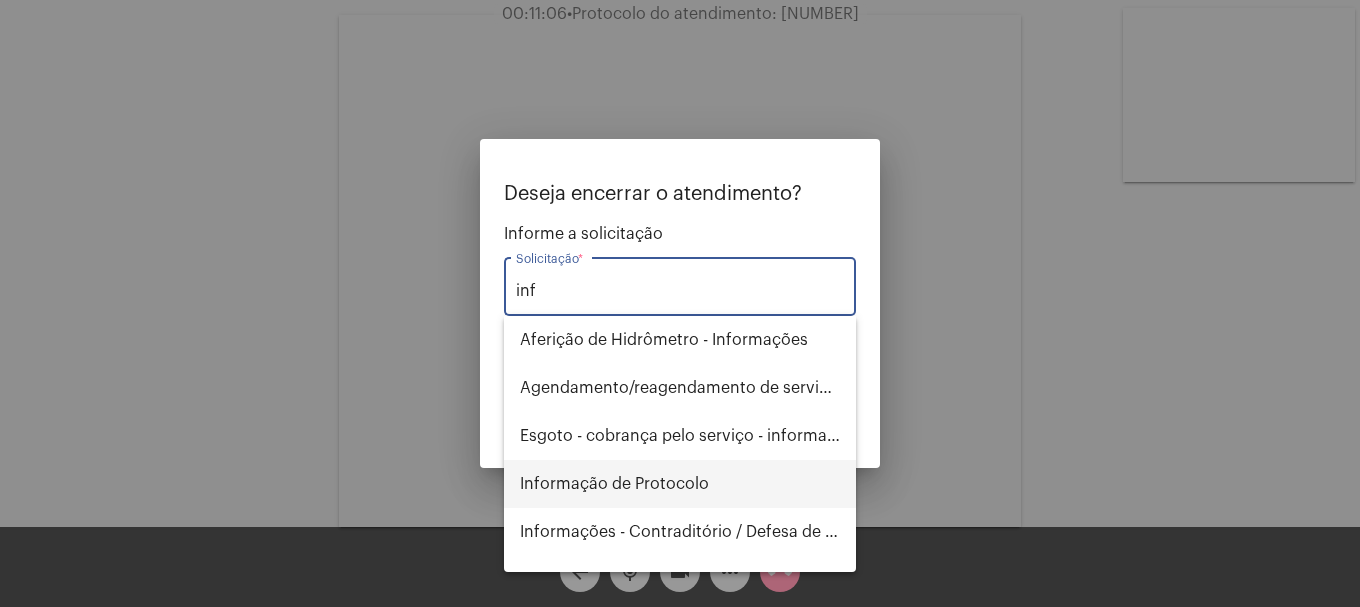 click on "Informação de Protocolo" at bounding box center [680, 484] 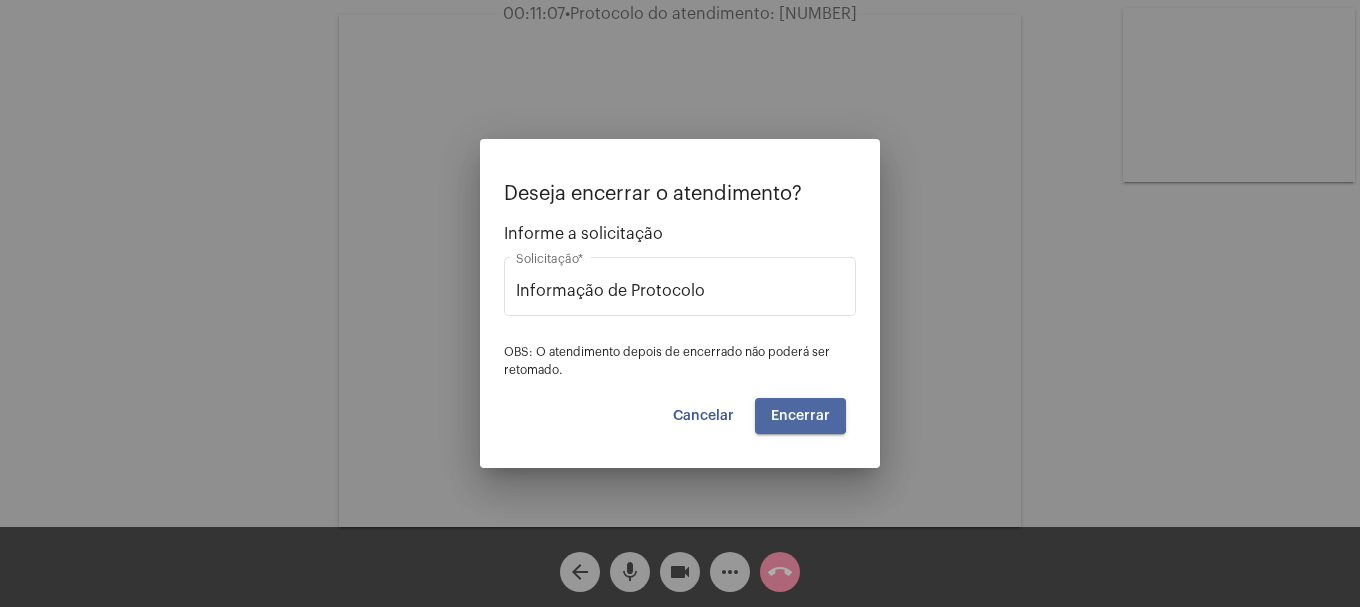 click on "Encerrar" at bounding box center (800, 416) 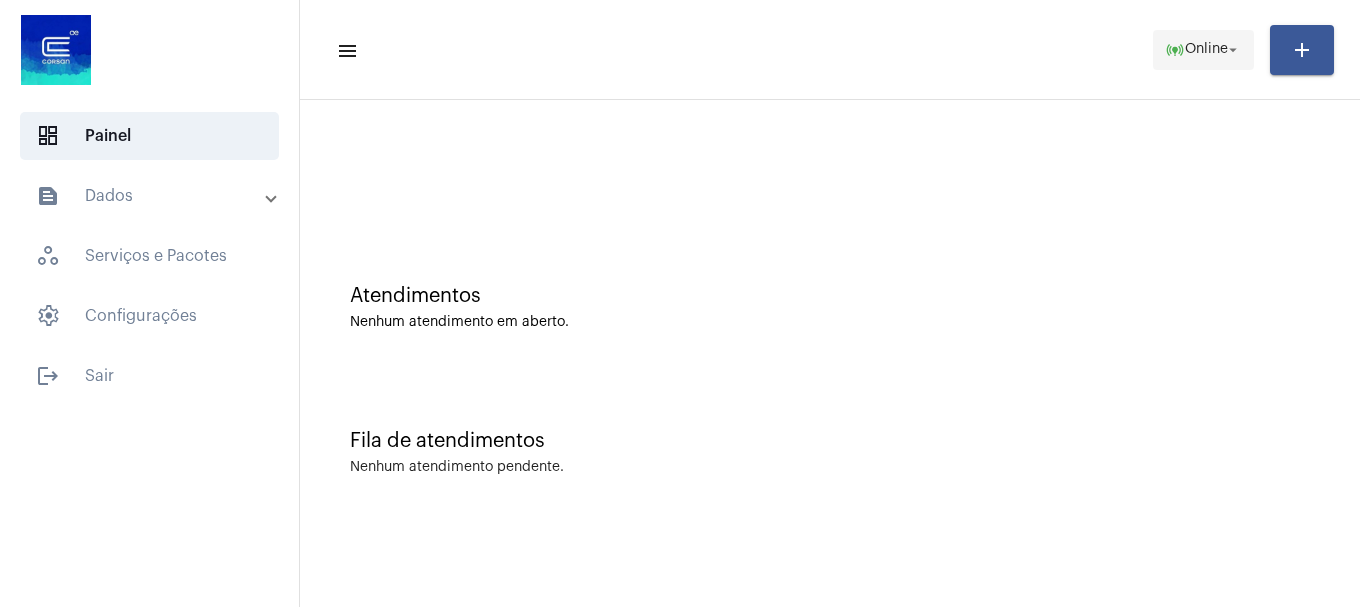 click on "online_prediction  Online arrow_drop_down" 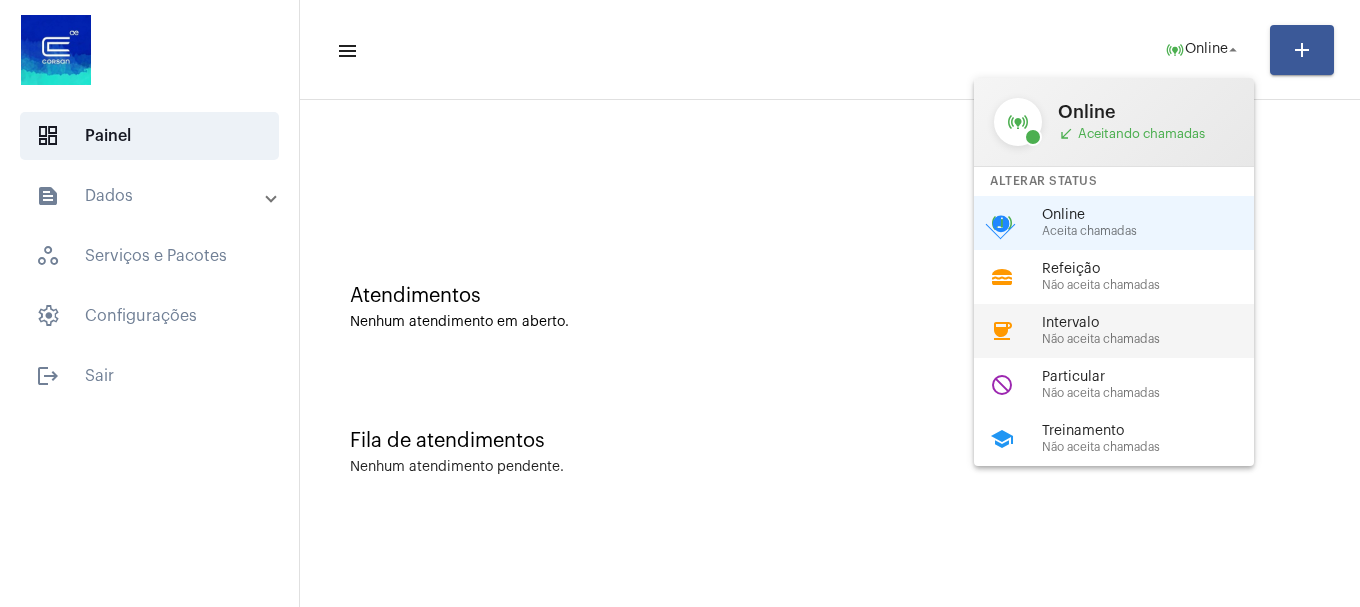 click on "Intervalo" at bounding box center [1156, 323] 